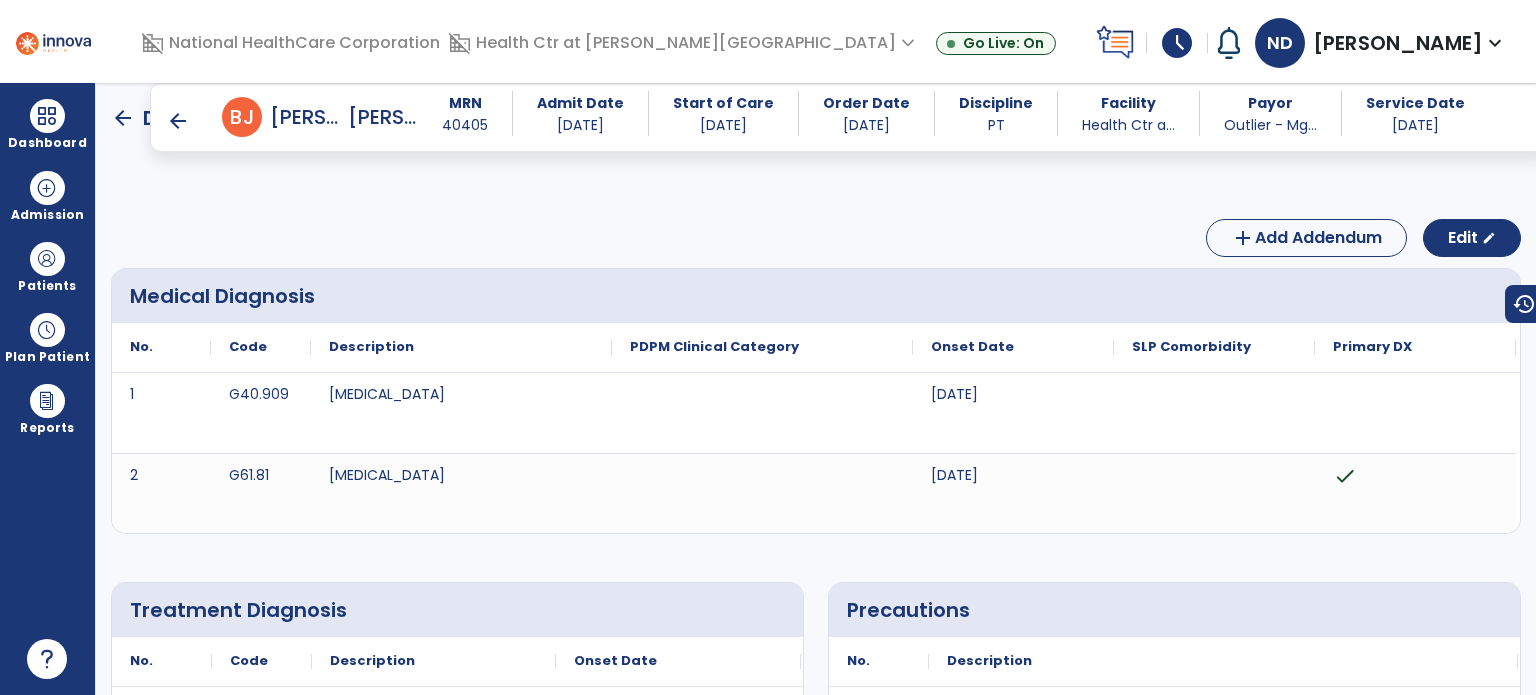 scroll, scrollTop: 0, scrollLeft: 0, axis: both 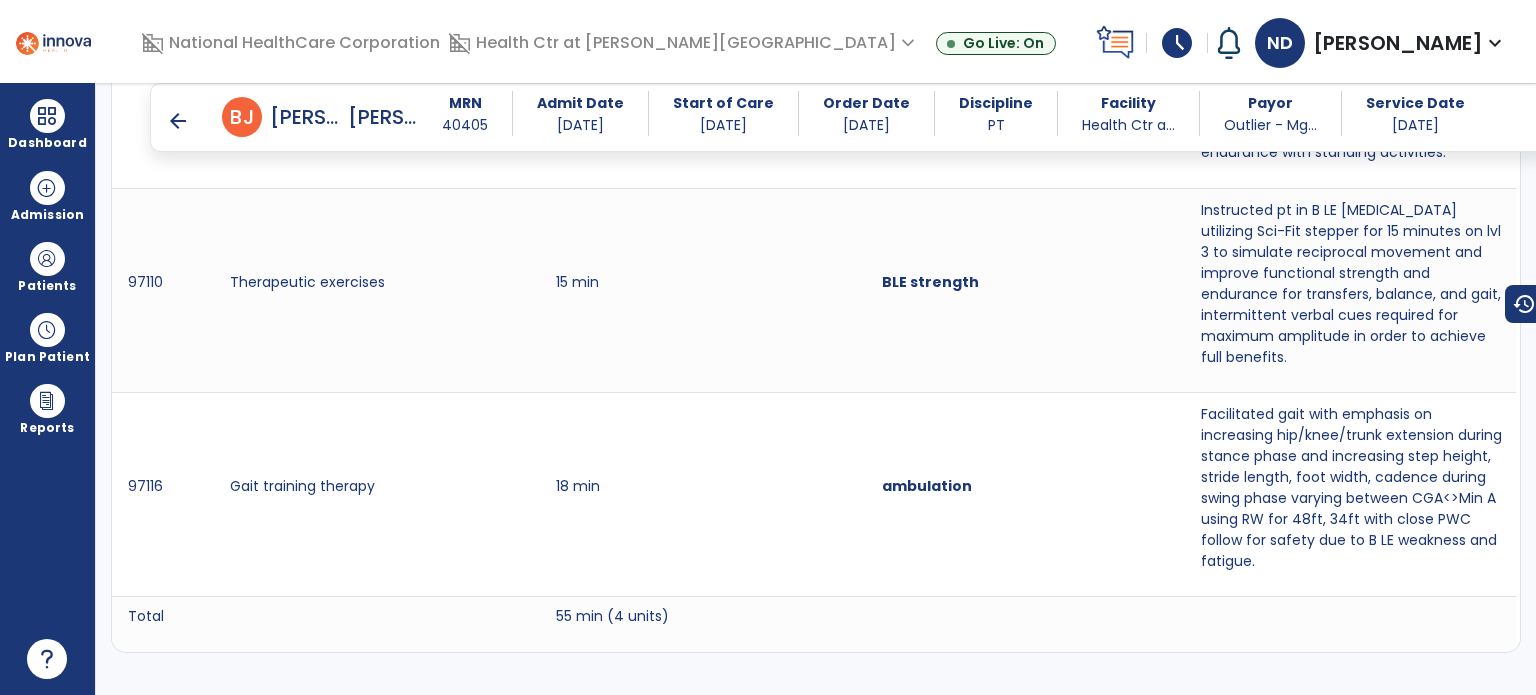 click on "arrow_back   Daily Note   arrow_back      [PERSON_NAME],   [PERSON_NAME]  MRN [MEDICAL_RECORD_NUMBER] Admit Date [DATE] Start of Care [DATE] Order Date [DATE] Discipline PT Facility Health Ctr a... Payor Outlier - Mg... Service Date [DATE]  add  Add Addendum Edit  edit  Medical Diagnosis
No.
Code
1 2 1" at bounding box center [816, 389] 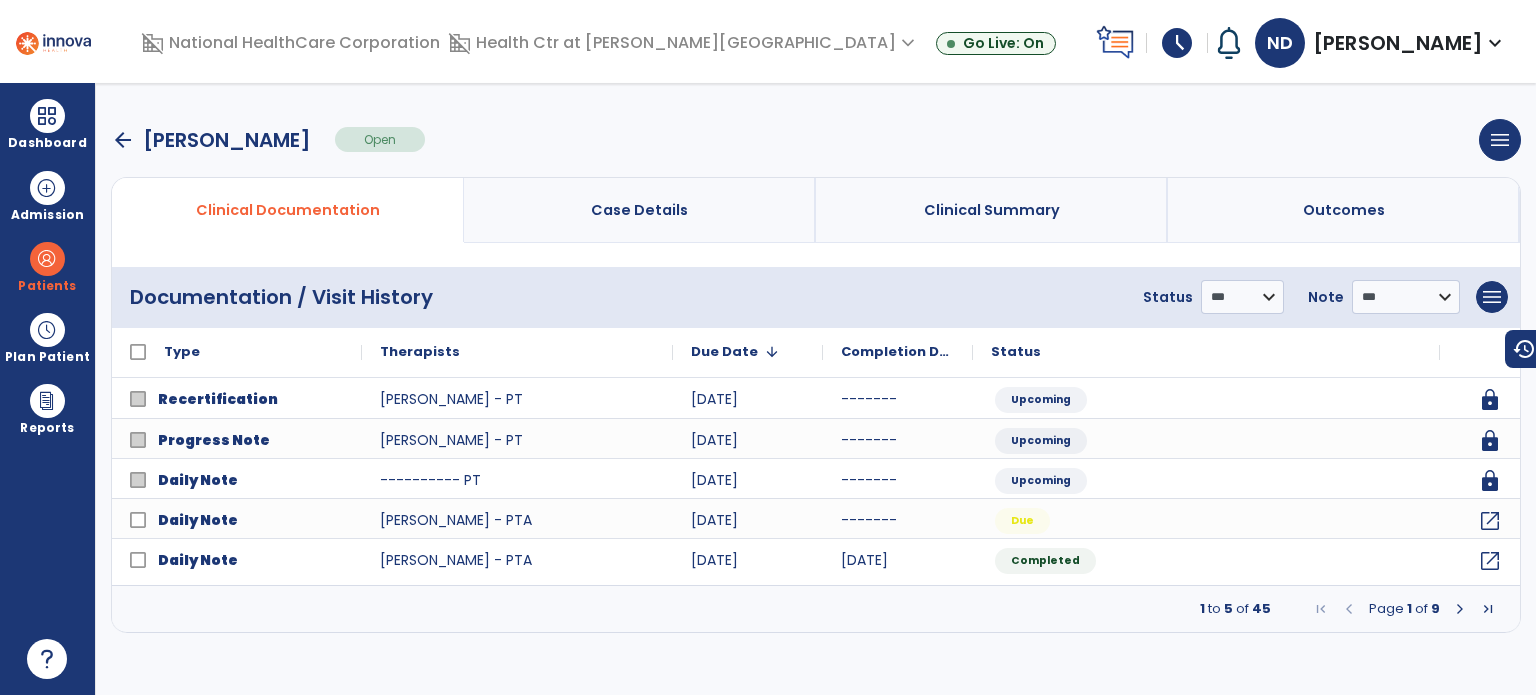 click at bounding box center (47, 188) 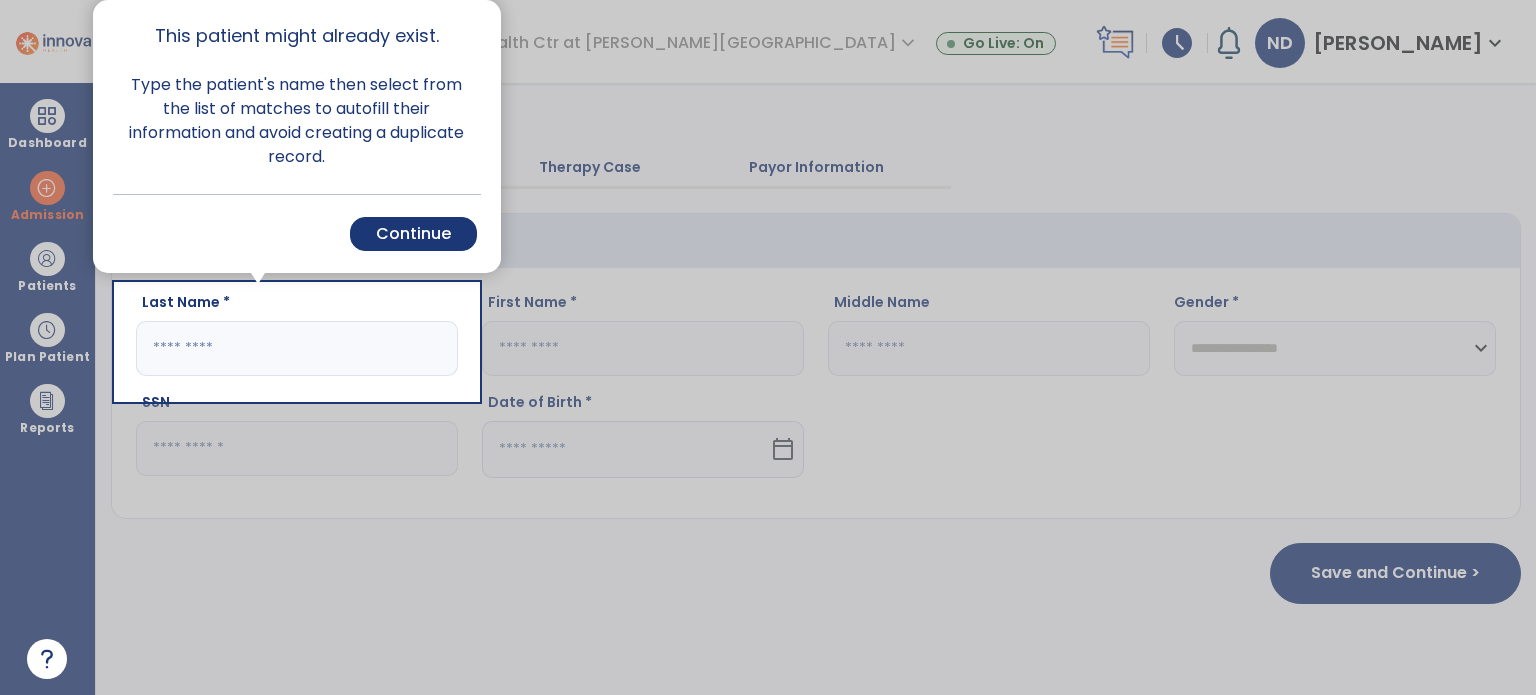 click at bounding box center [58, 347] 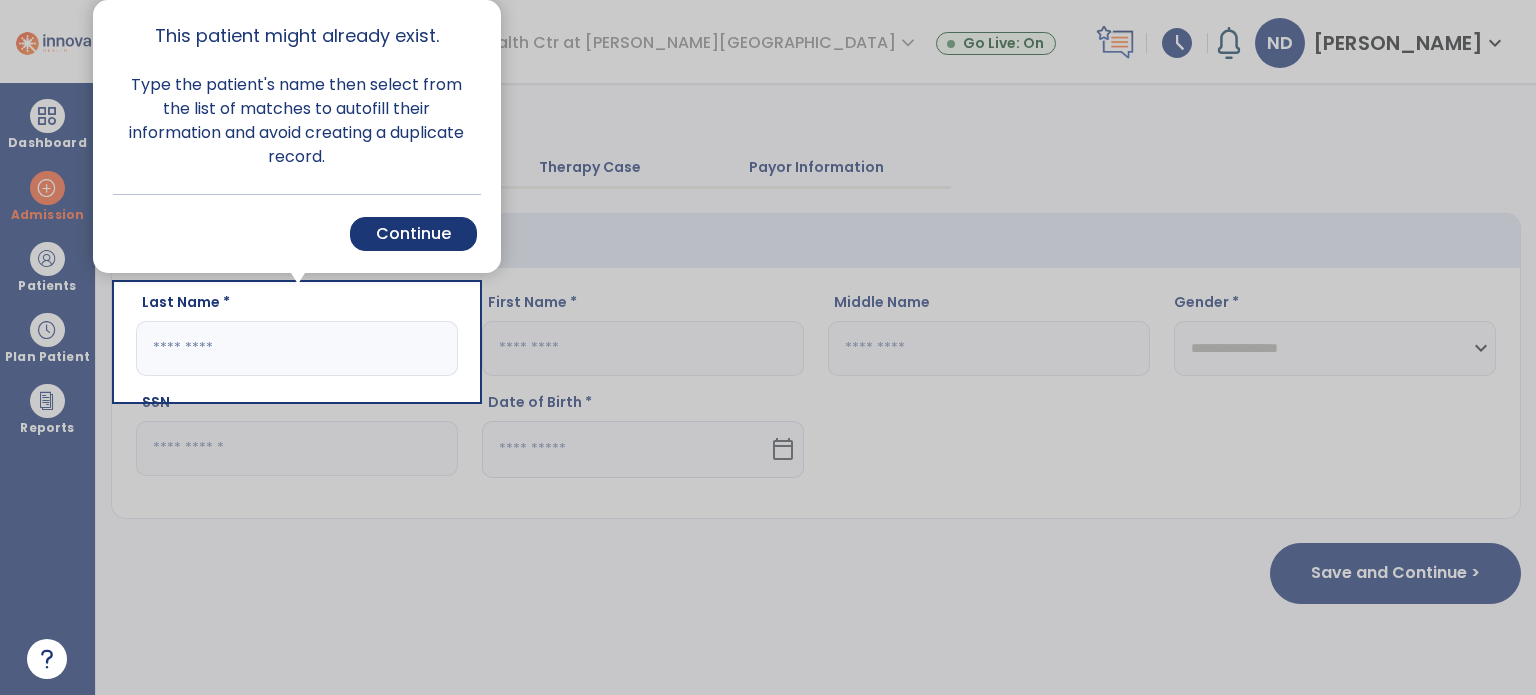 click on "Continue" at bounding box center (413, 234) 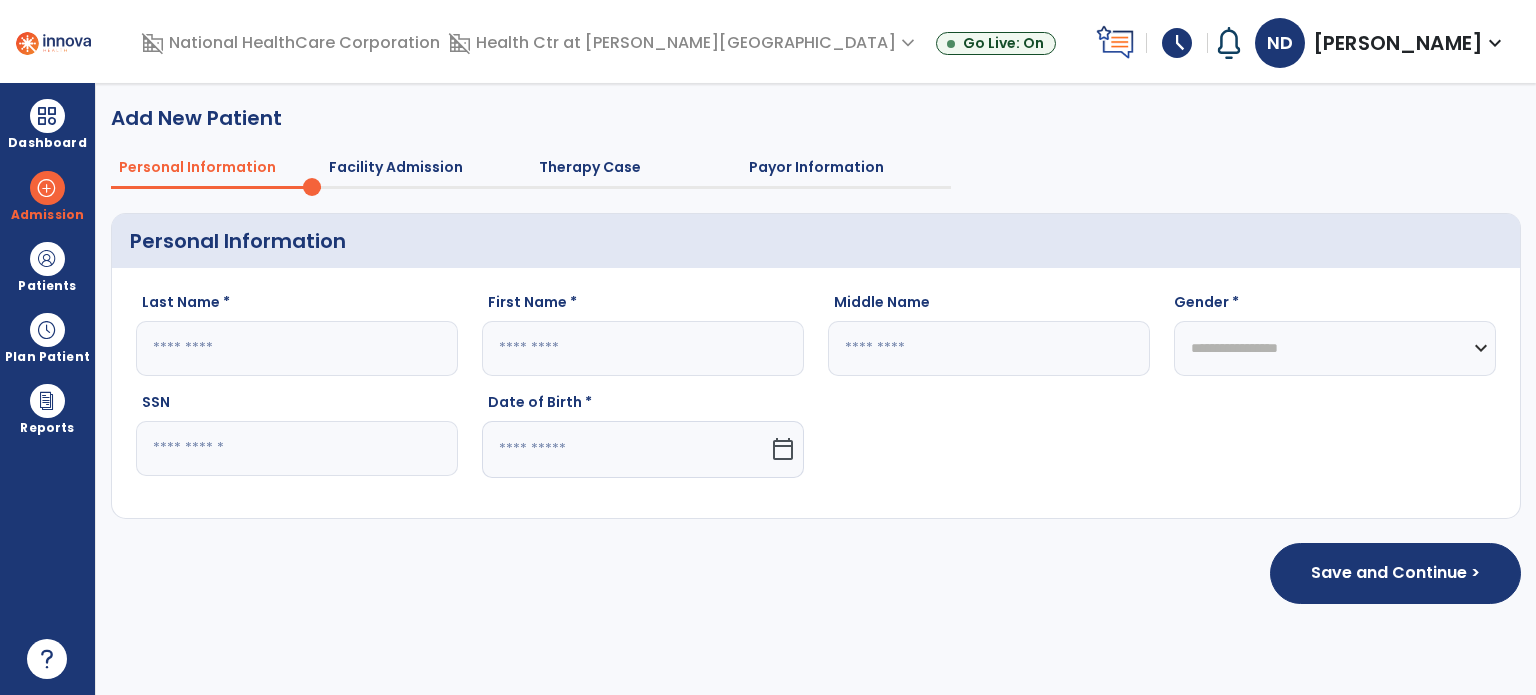 click on "Dashboard" at bounding box center (47, 124) 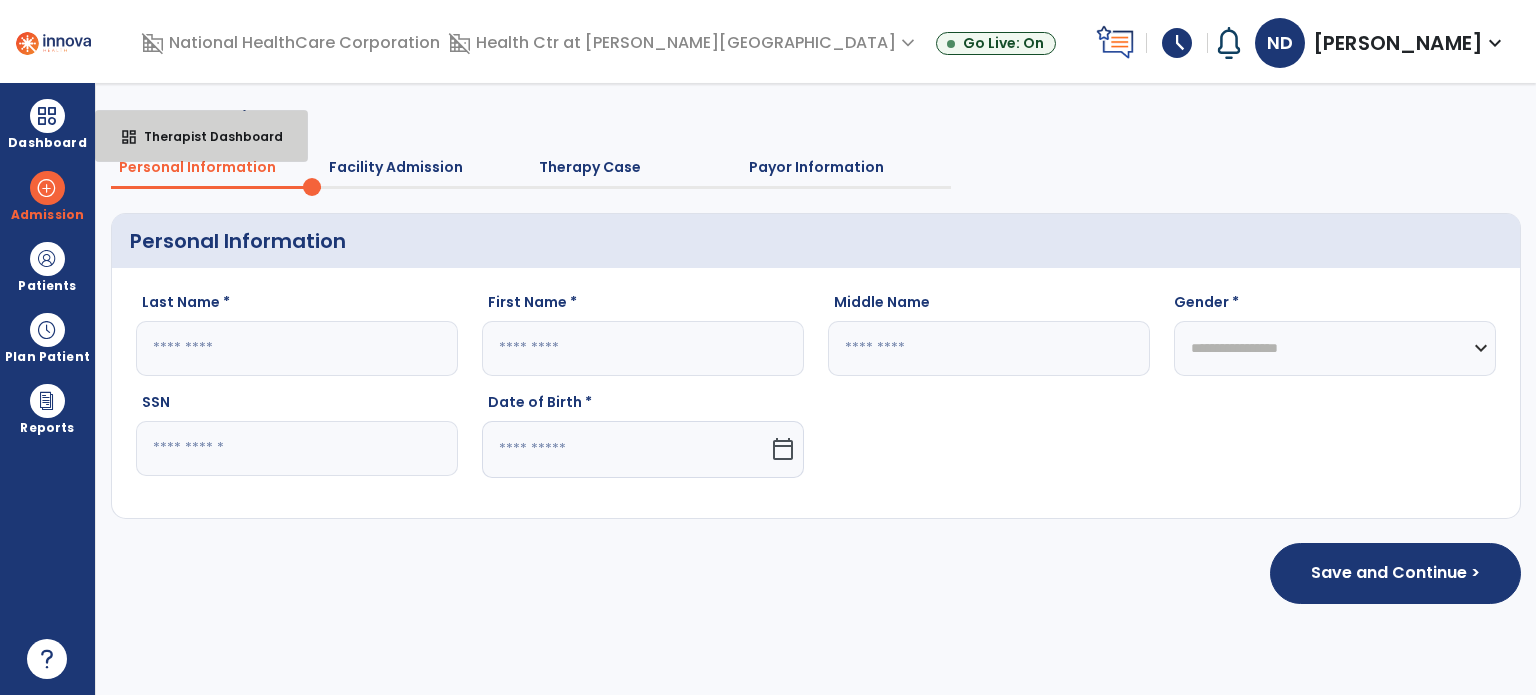 click on "Therapist Dashboard" at bounding box center [205, 136] 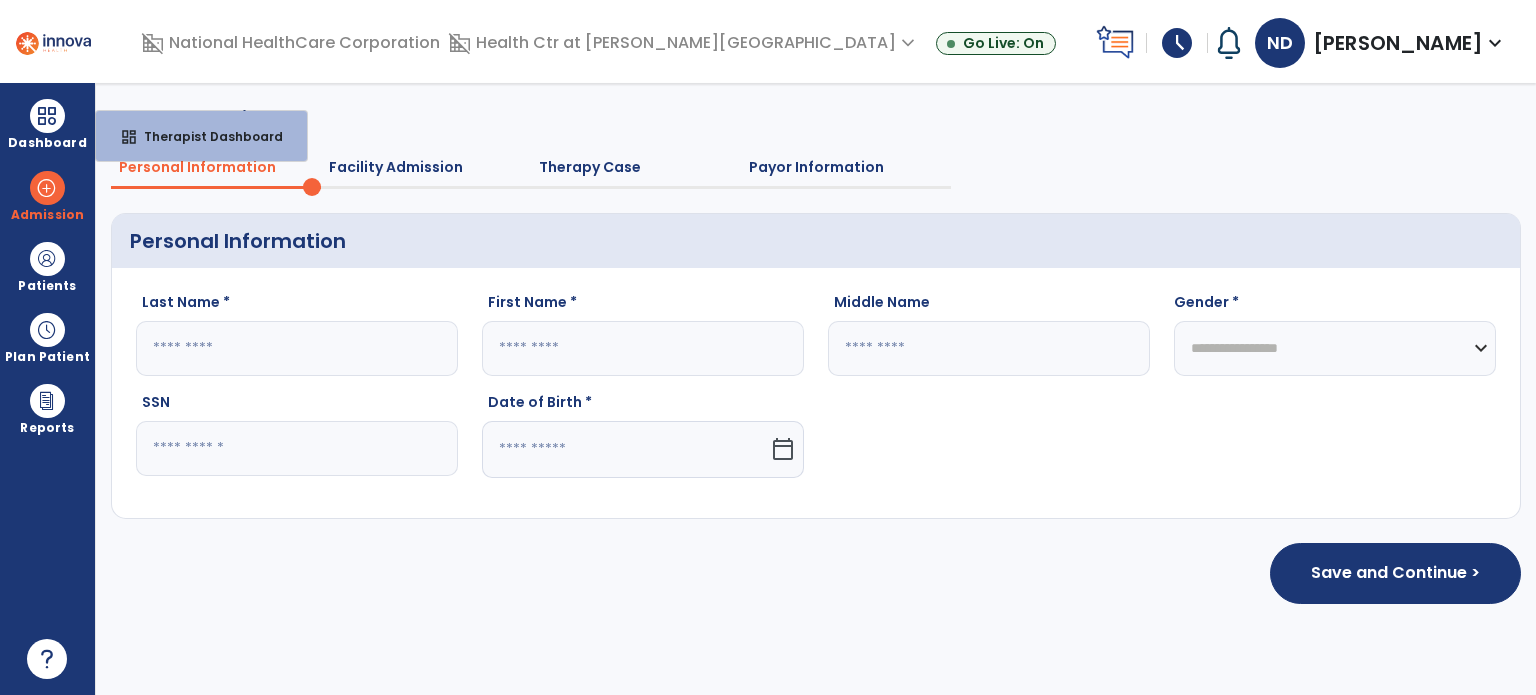select on "****" 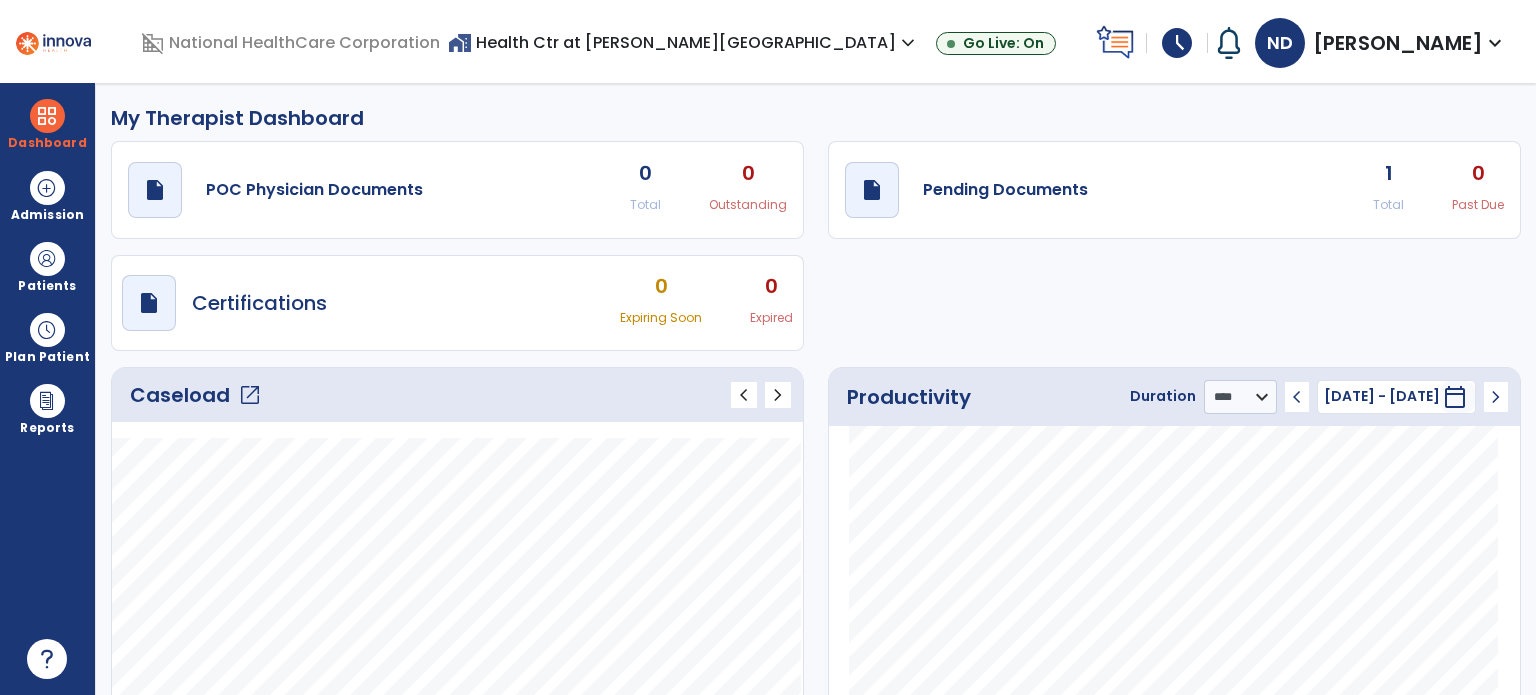 click on "open_in_new" 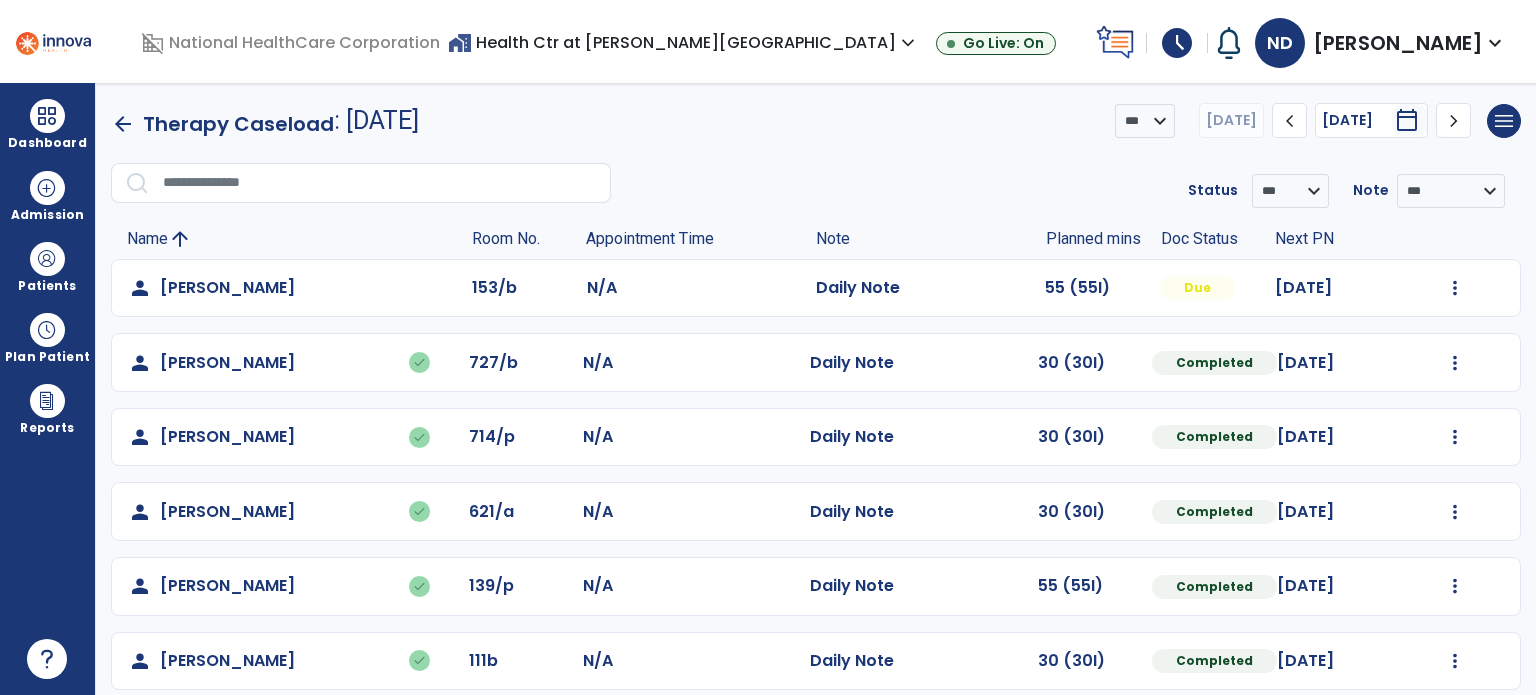 scroll, scrollTop: 0, scrollLeft: 0, axis: both 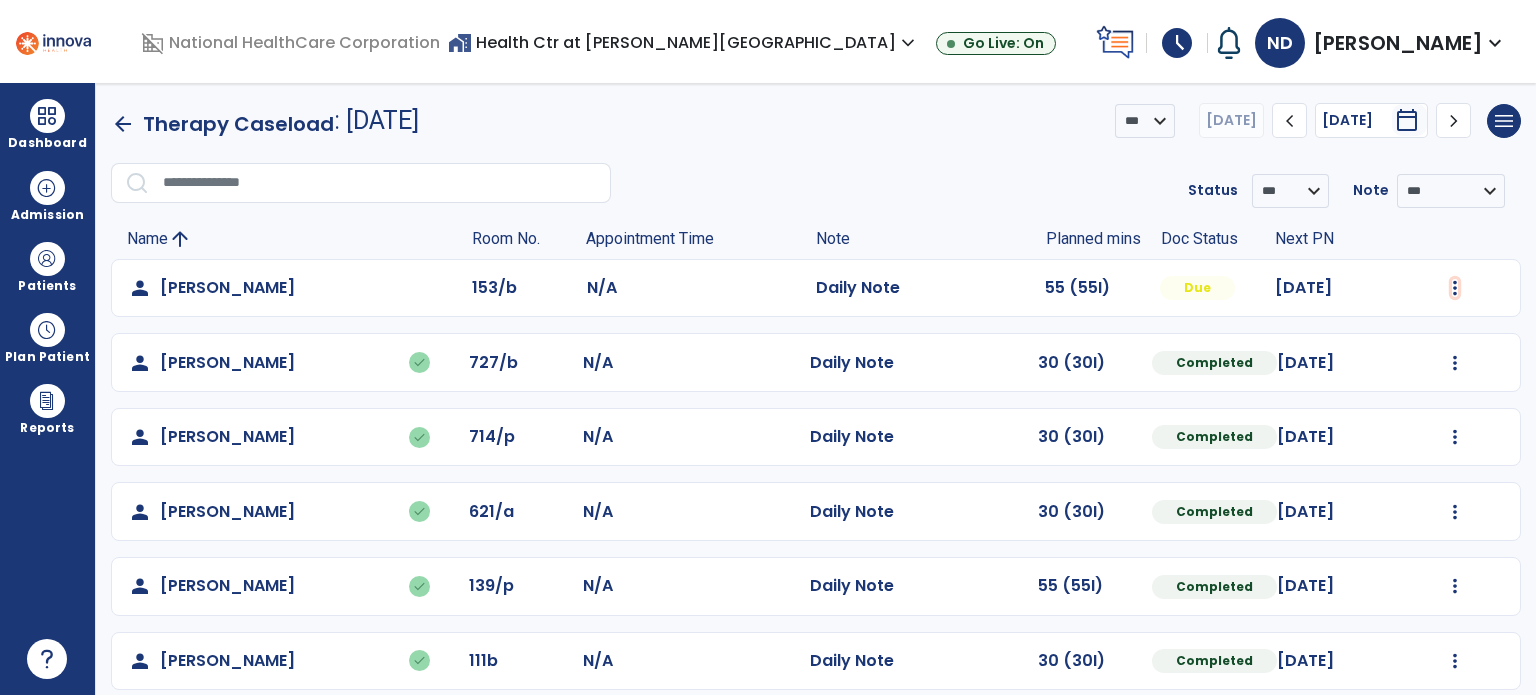 click at bounding box center (1455, 288) 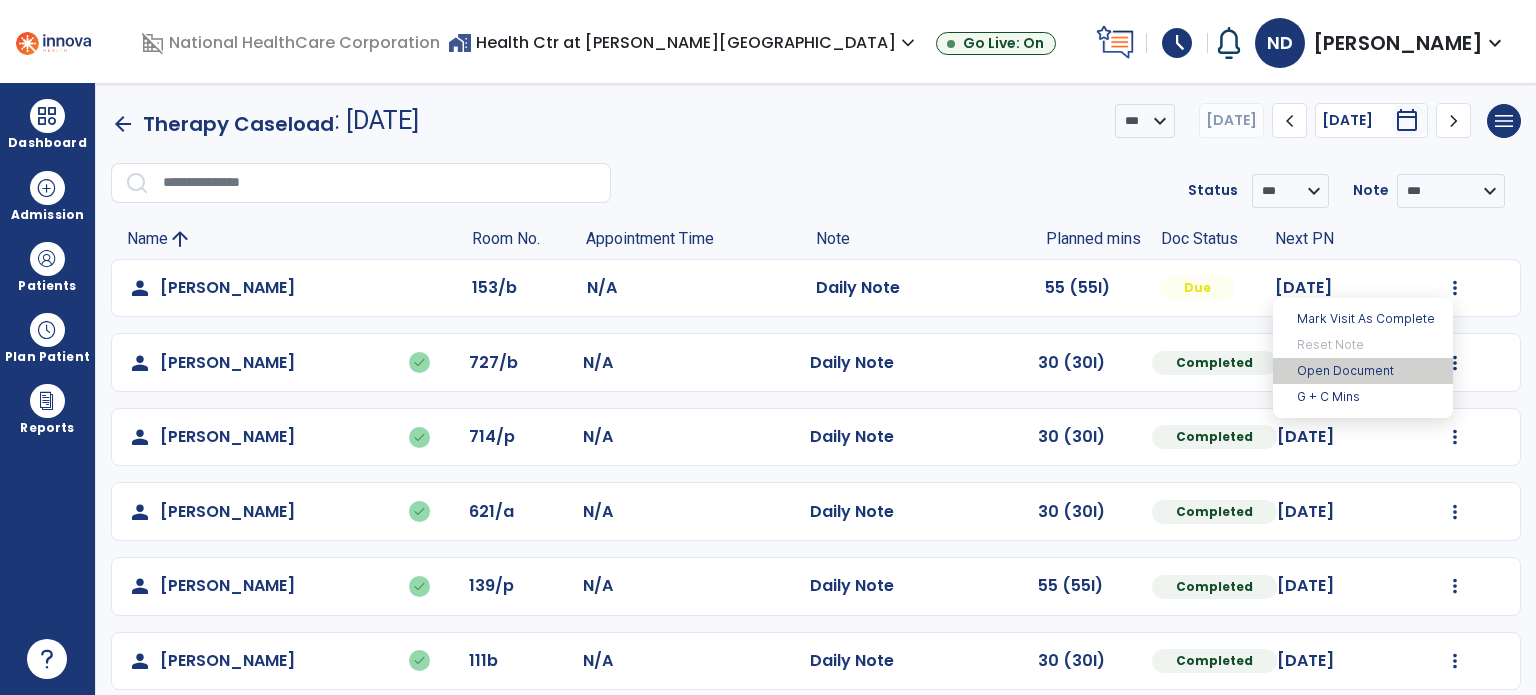 click on "Open Document" at bounding box center [1363, 371] 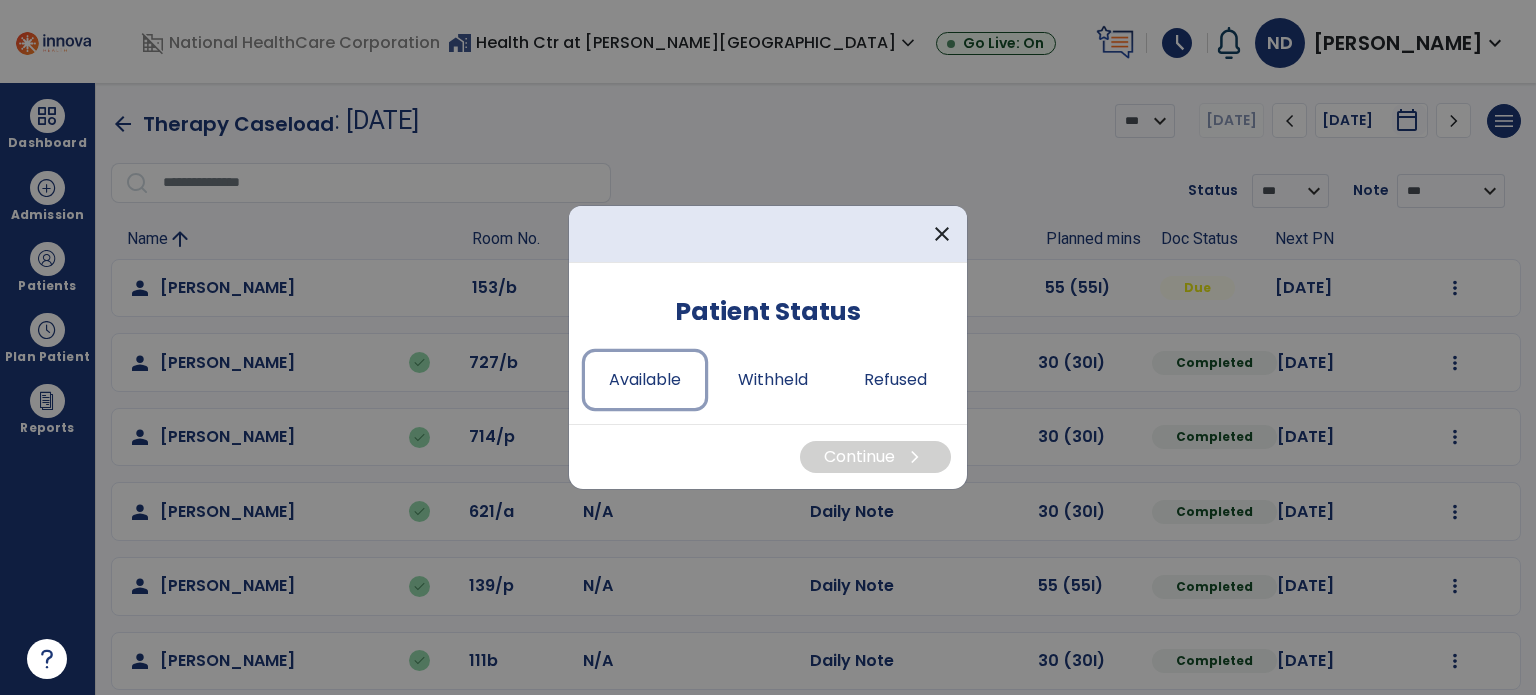 click on "Available" at bounding box center [645, 380] 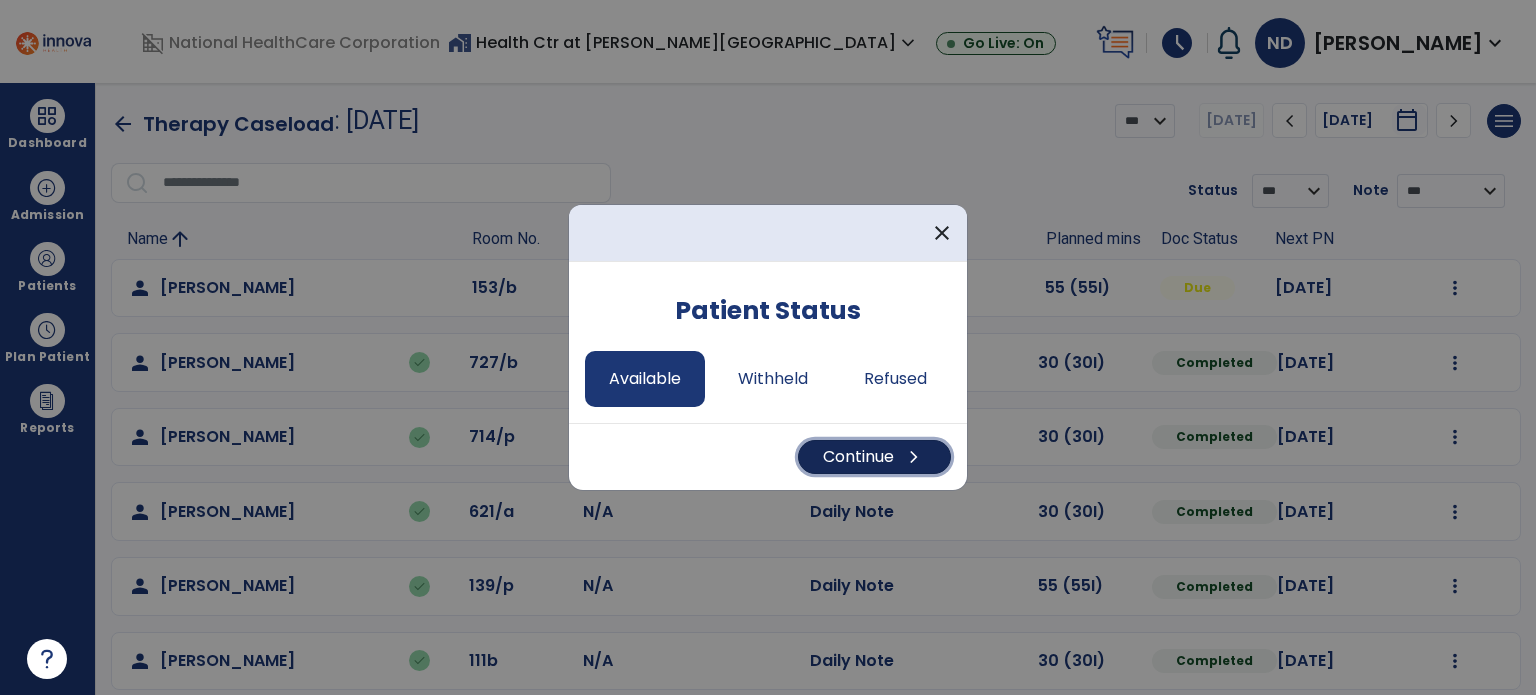 click on "Continue   chevron_right" at bounding box center [874, 457] 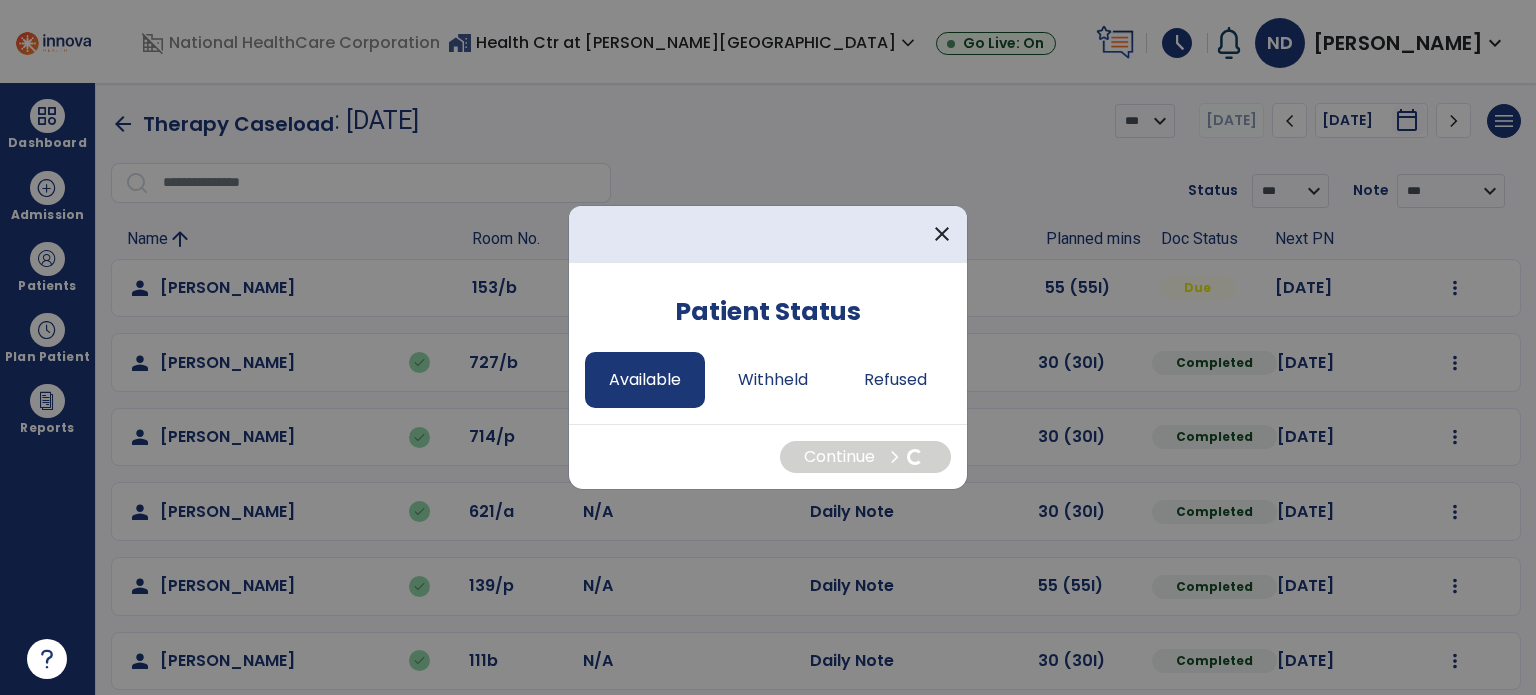 select on "*" 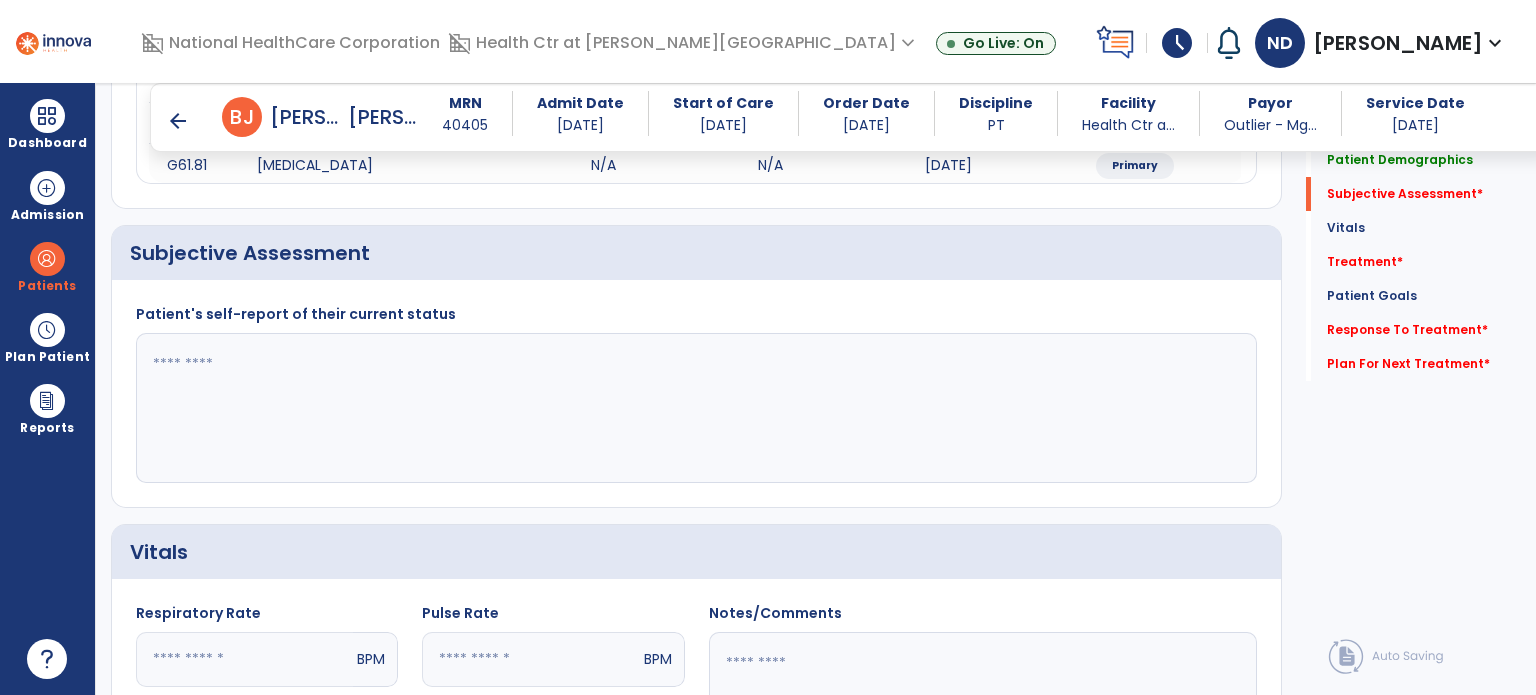 scroll, scrollTop: 348, scrollLeft: 0, axis: vertical 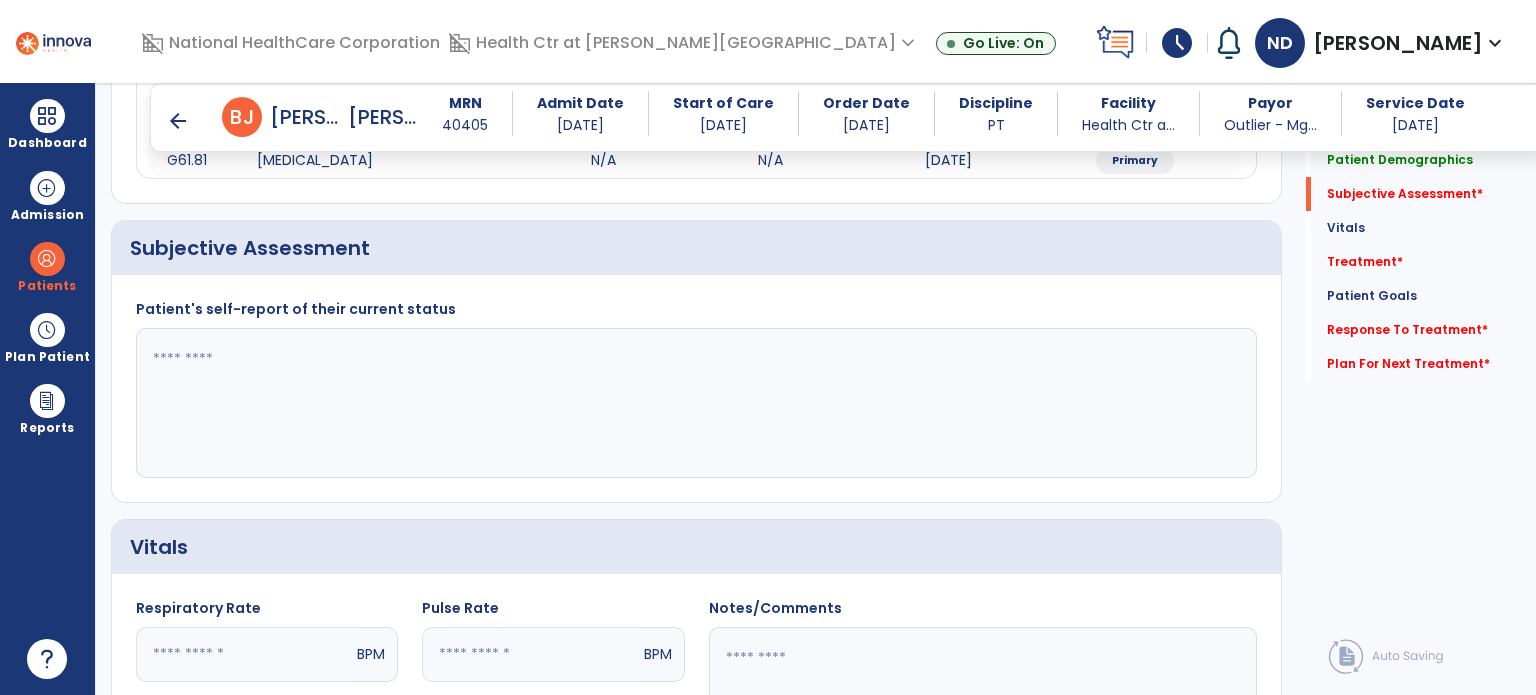 click 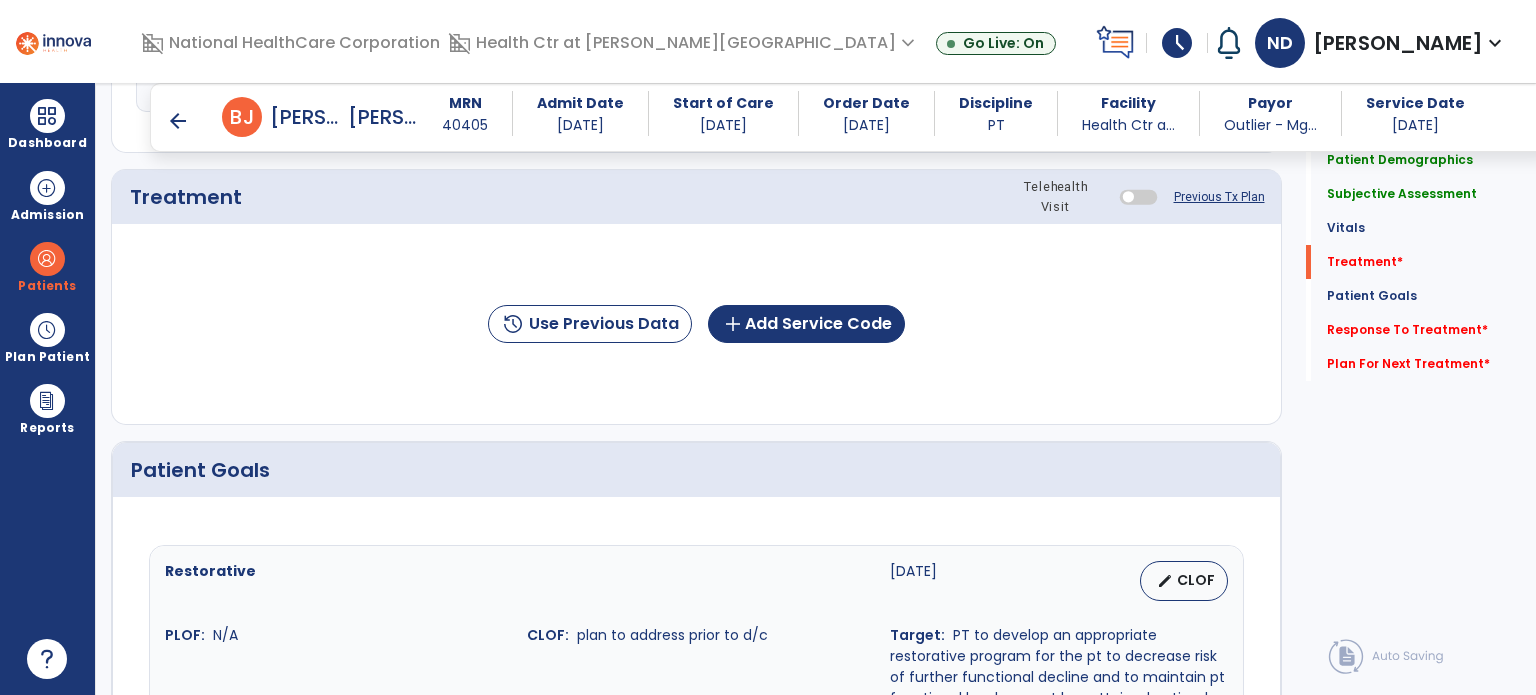 scroll, scrollTop: 1118, scrollLeft: 0, axis: vertical 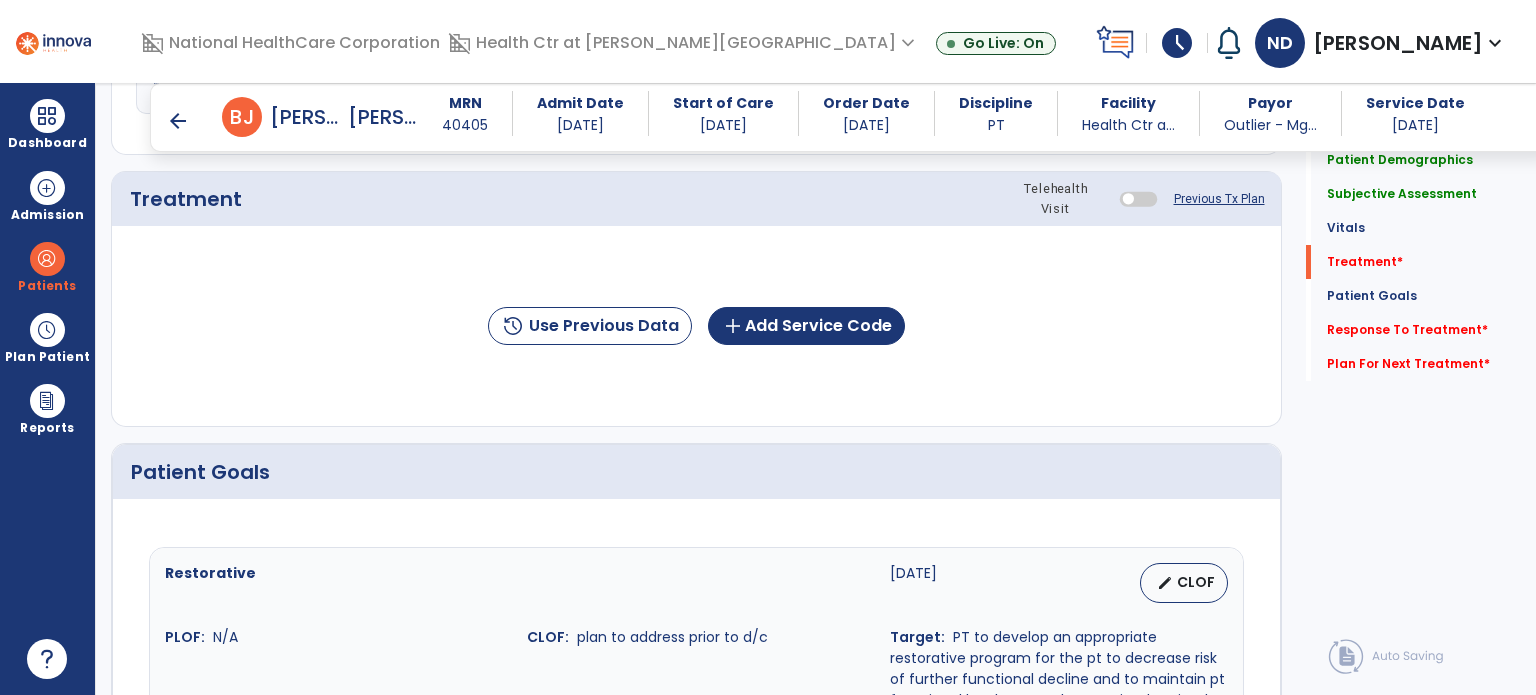 type on "**********" 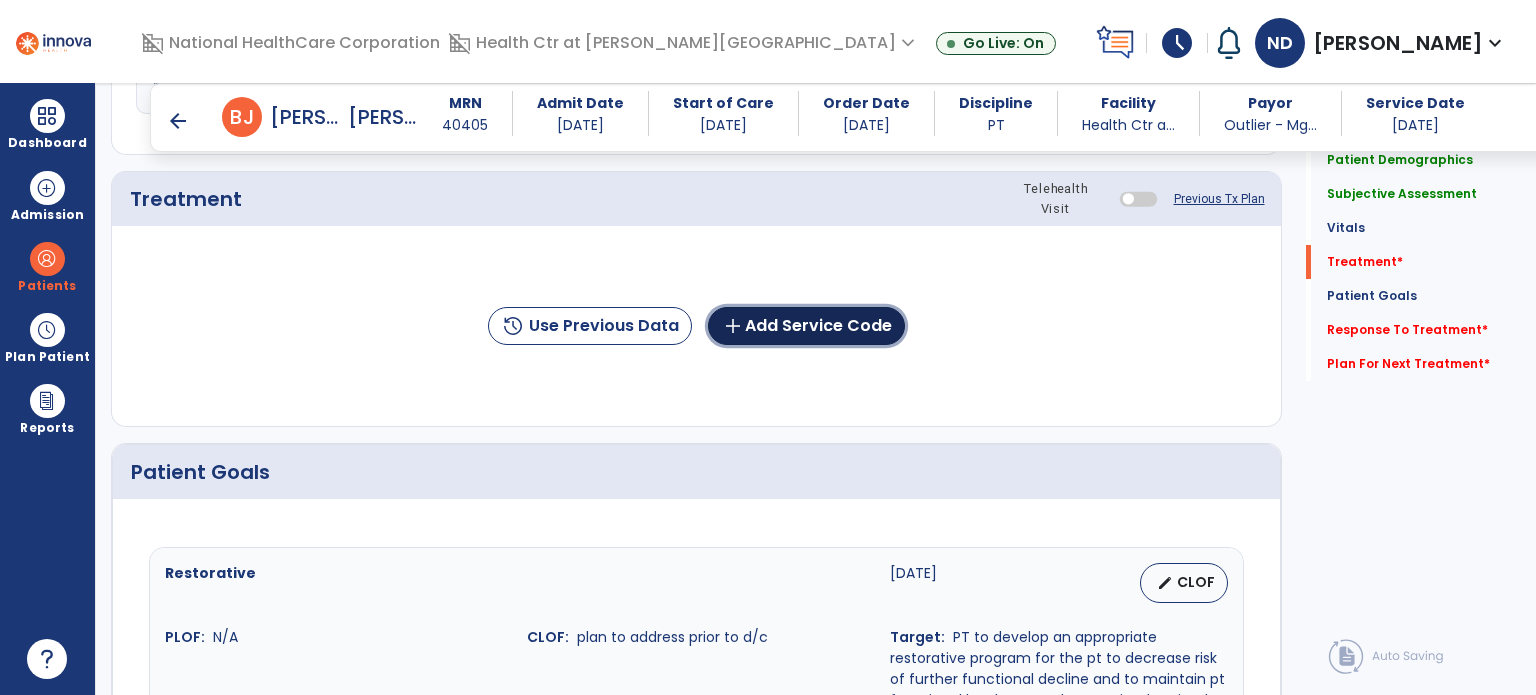 click on "add  Add Service Code" 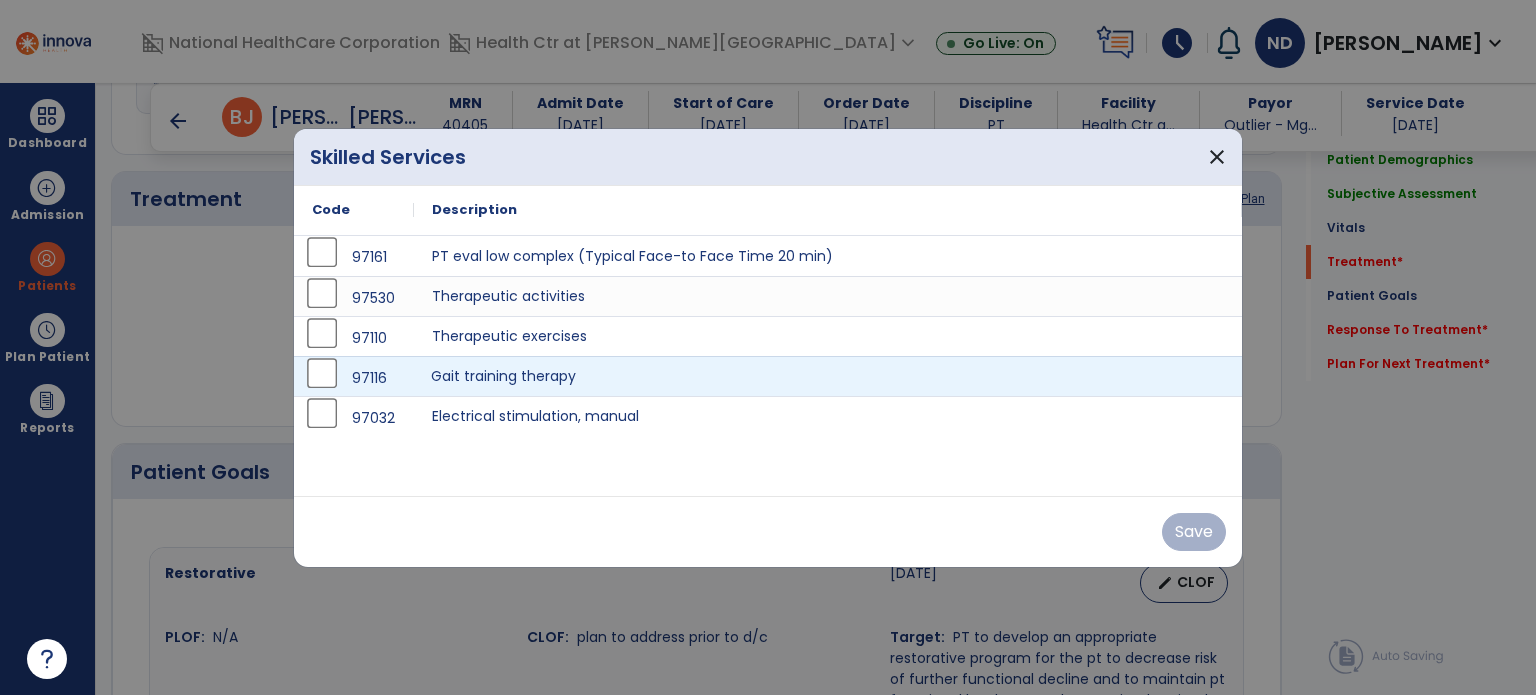 click on "Gait training therapy" at bounding box center (828, 376) 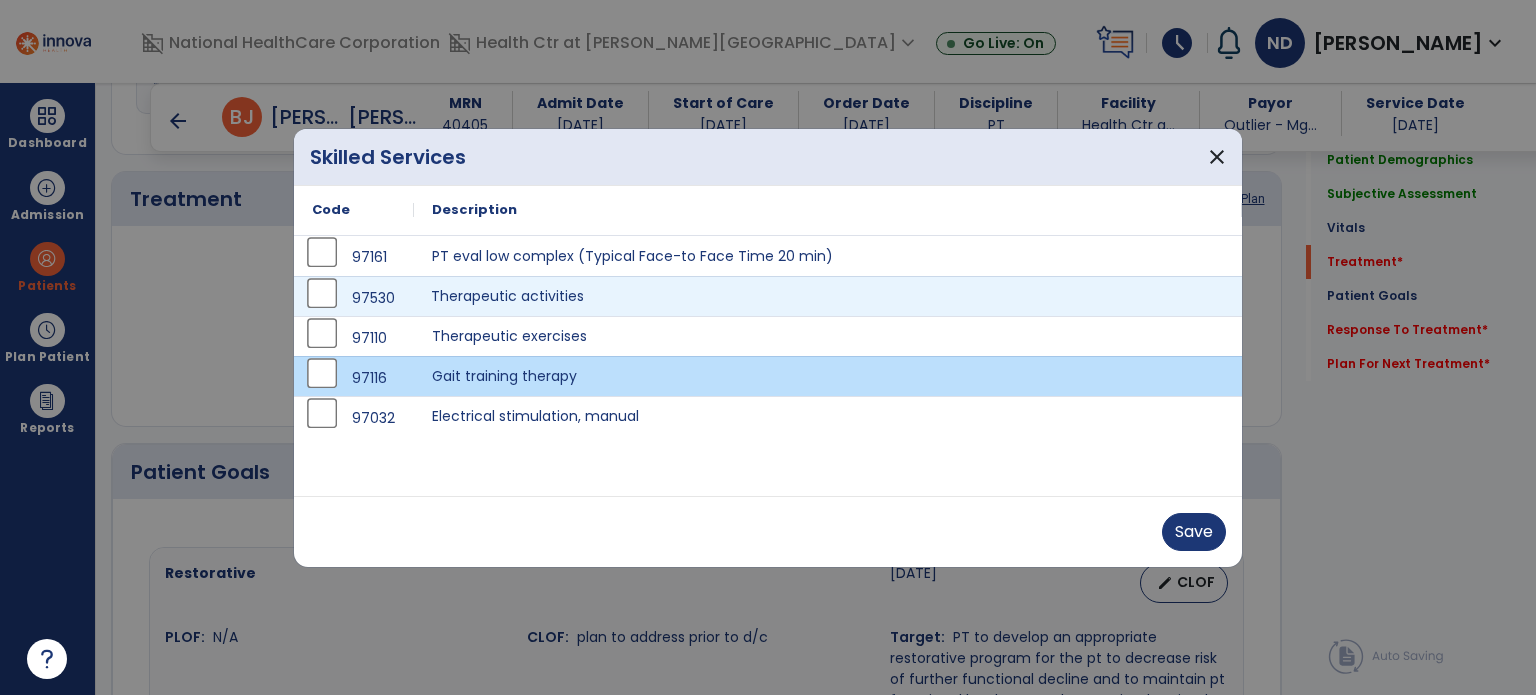 click on "Therapeutic activities" at bounding box center (828, 296) 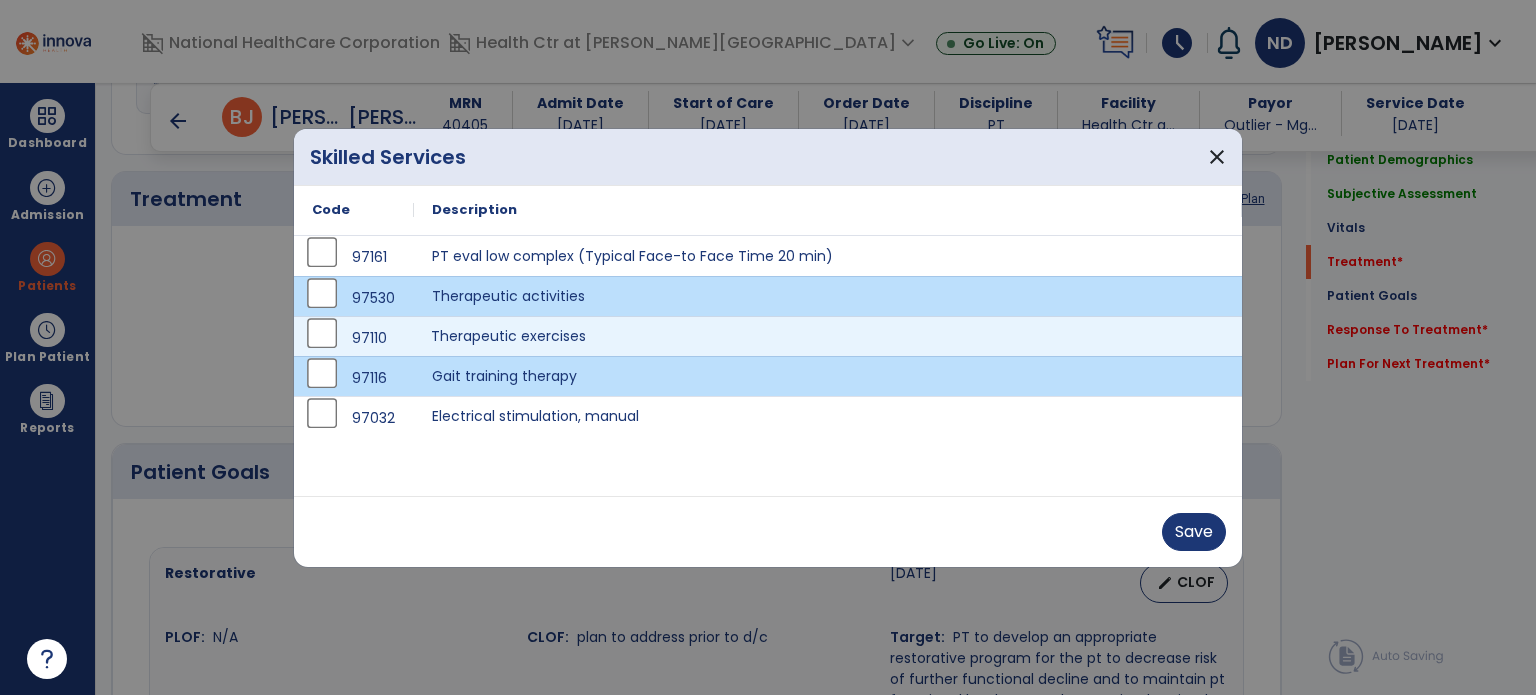 click on "Therapeutic exercises" at bounding box center (828, 336) 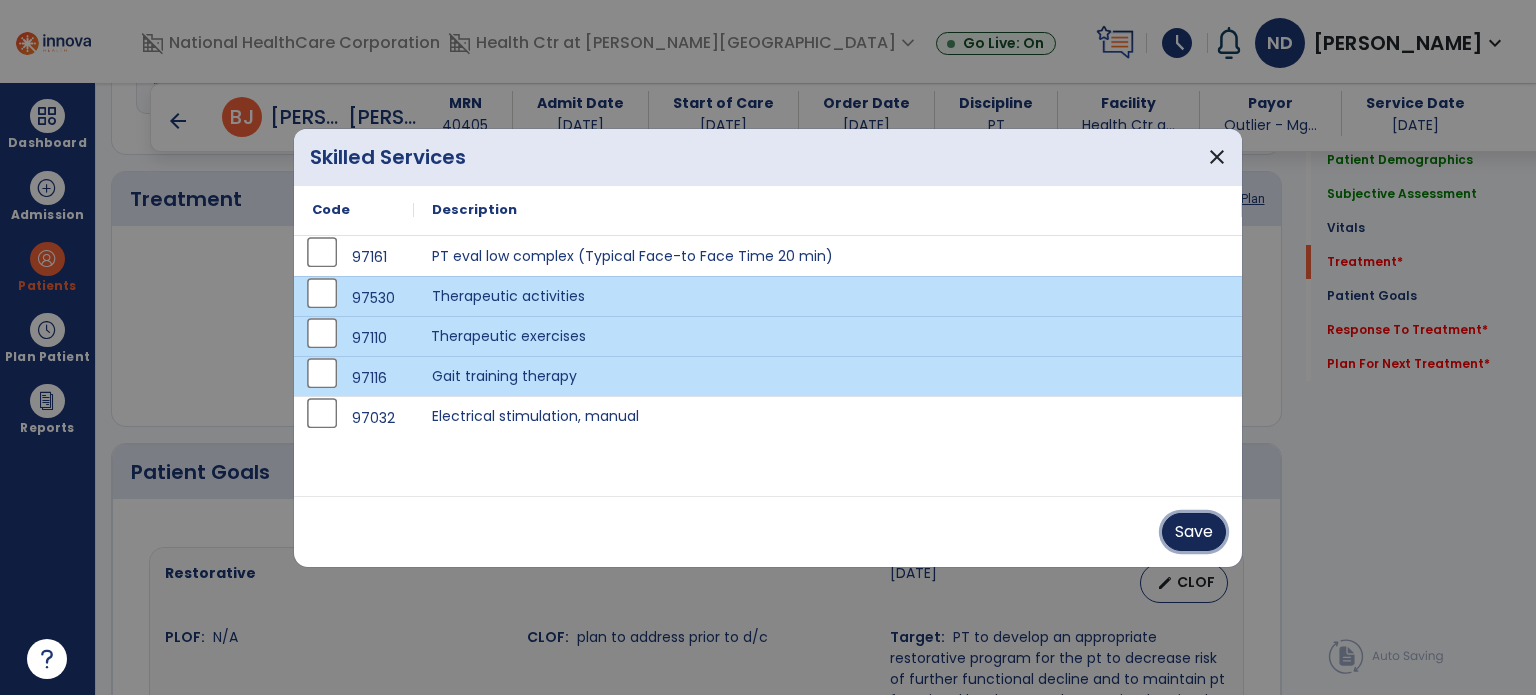 click on "Save" at bounding box center (1194, 532) 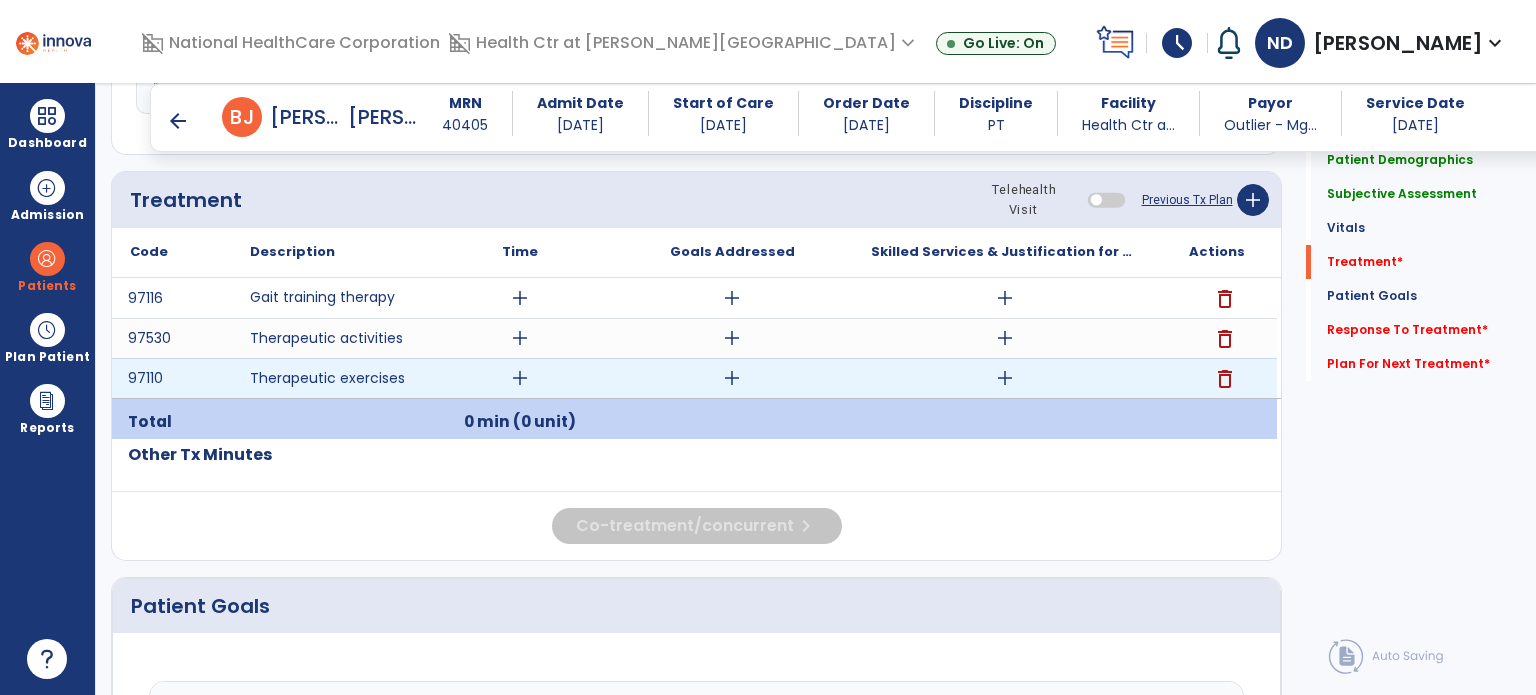 click on "add" at bounding box center [1005, 378] 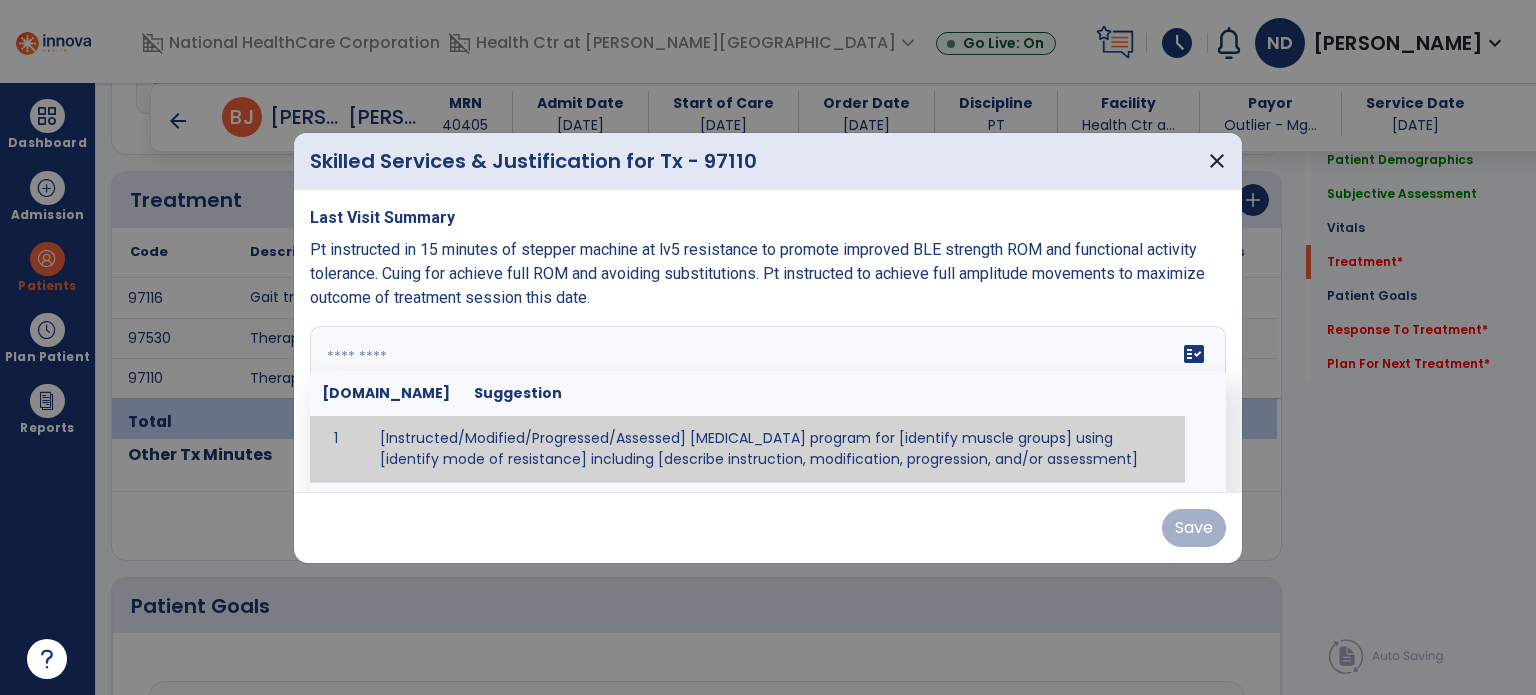click on "fact_check  [DOMAIN_NAME] Suggestion 1 [Instructed/Modified/Progressed/Assessed] [MEDICAL_DATA] program for [identify muscle groups] using [identify mode of resistance] including [describe instruction, modification, progression, and/or assessment] 2 [Instructed/Modified/Progressed/Assessed] aerobic exercise program using [identify equipment/mode] including [describe instruction, modification,progression, and/or assessment] 3 [Instructed/Modified/Progressed/Assessed] [PROM/A/AROM/AROM] program for [identify joint movements] using [contract-relax, over-pressure, inhibitory techniques, other] 4 [Assessed/Tested] aerobic capacity with administration of [aerobic capacity test]" at bounding box center (768, 401) 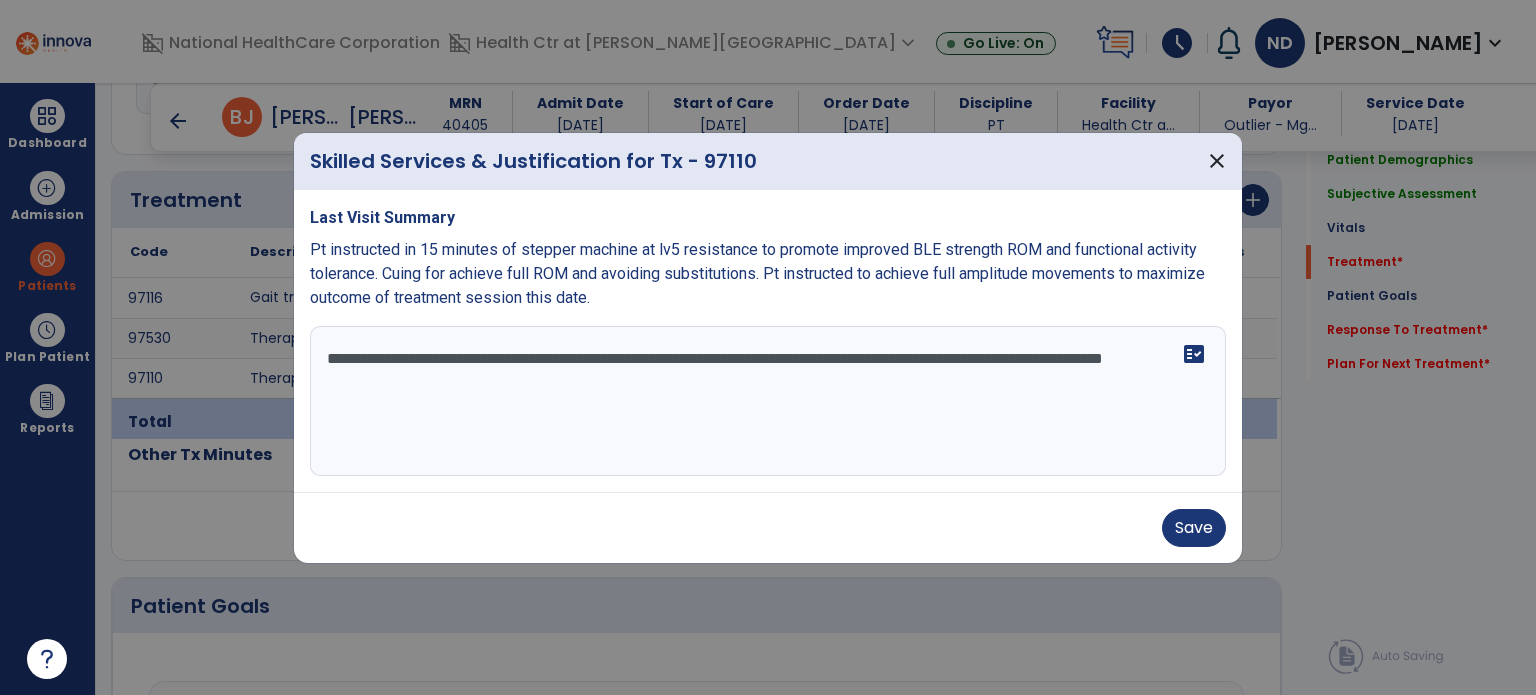 type on "**********" 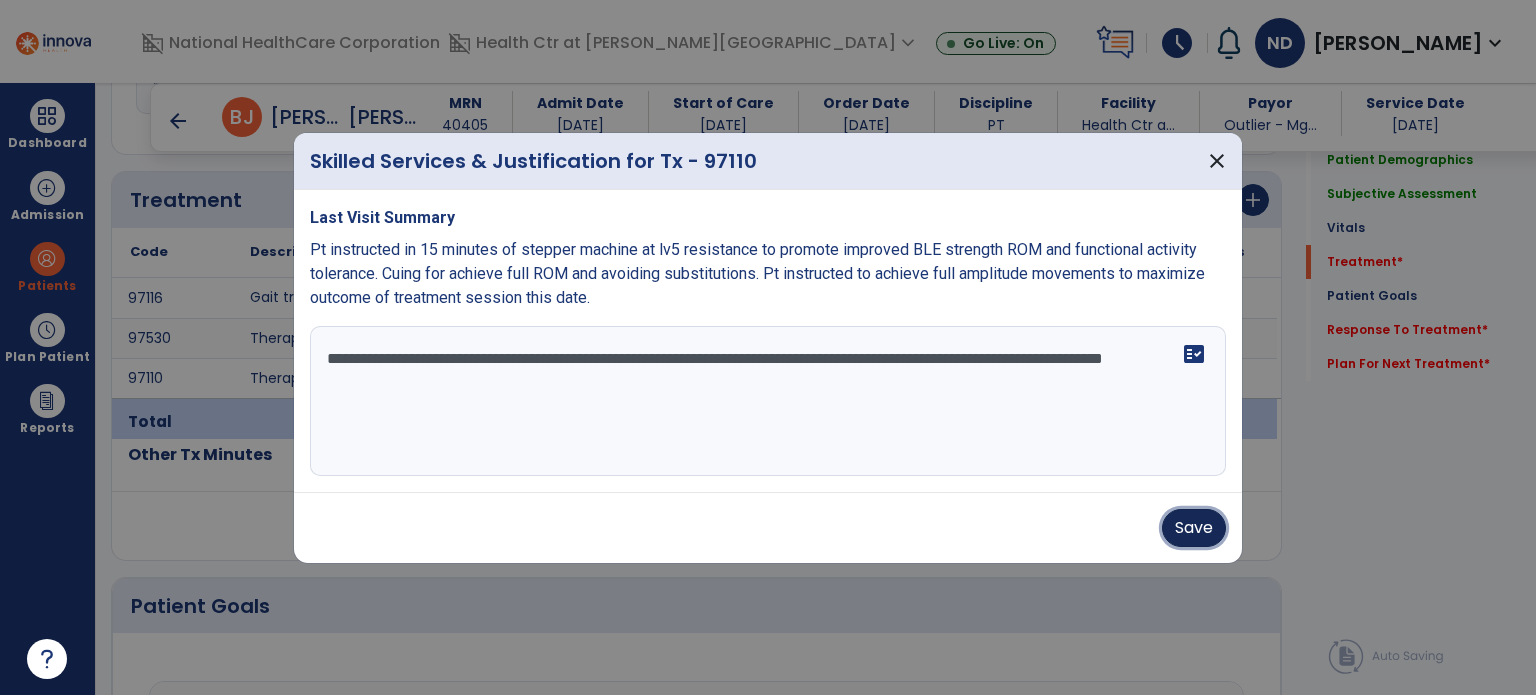 click on "Save" at bounding box center (1194, 528) 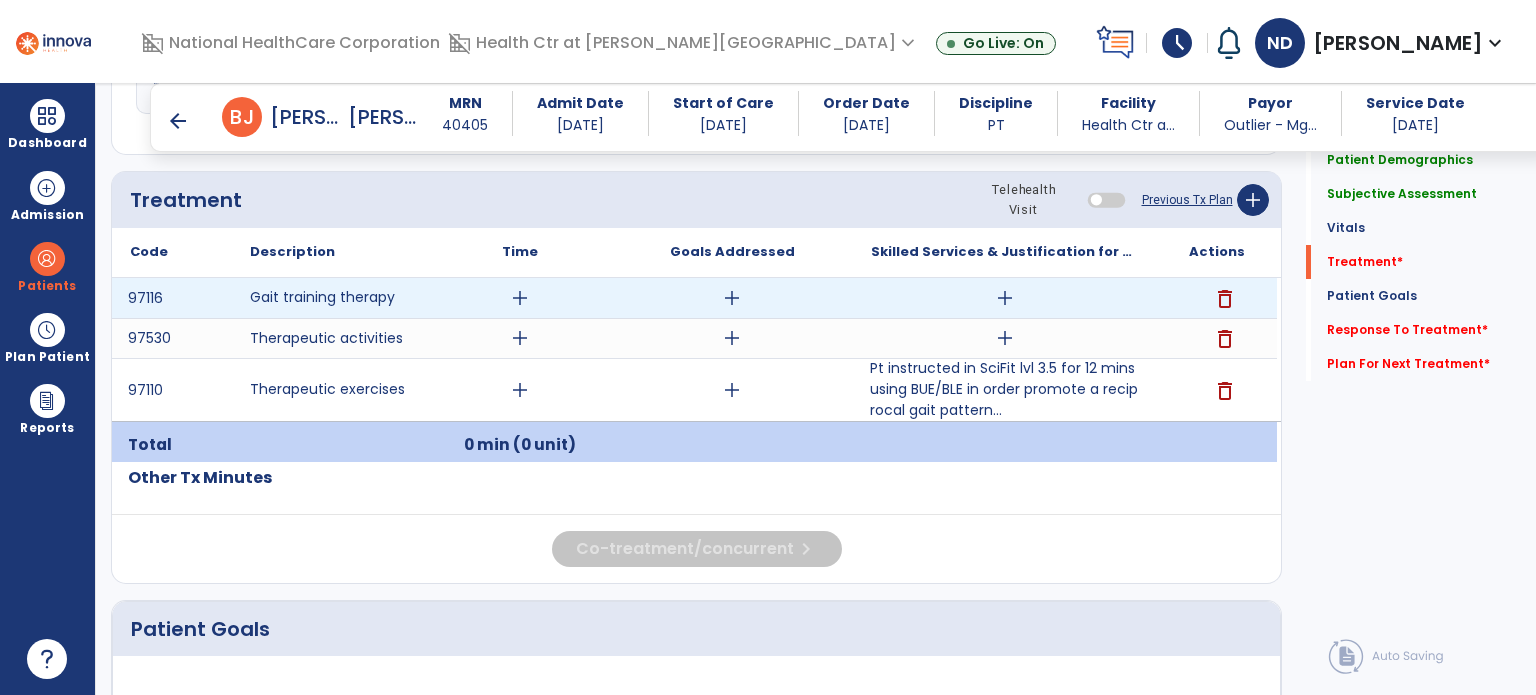 click on "add" at bounding box center (1005, 298) 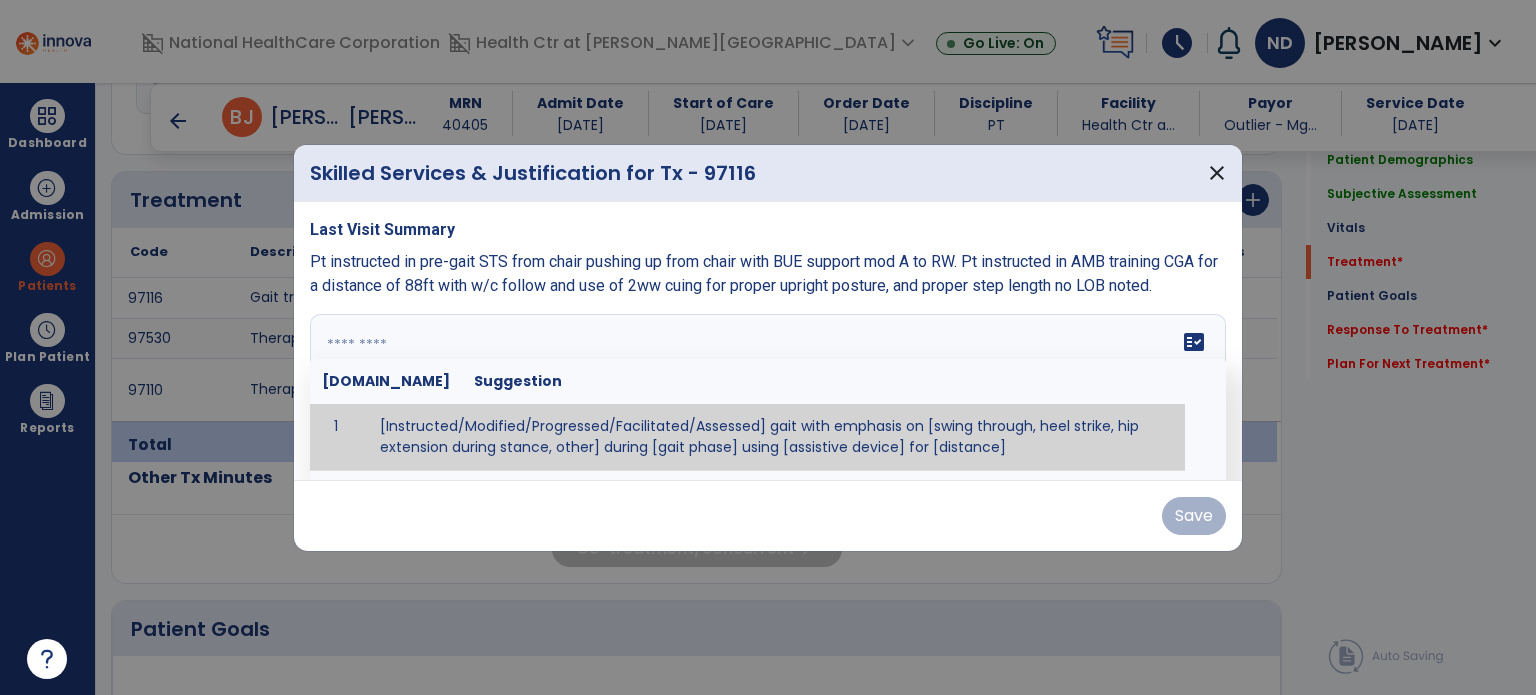 click at bounding box center (766, 389) 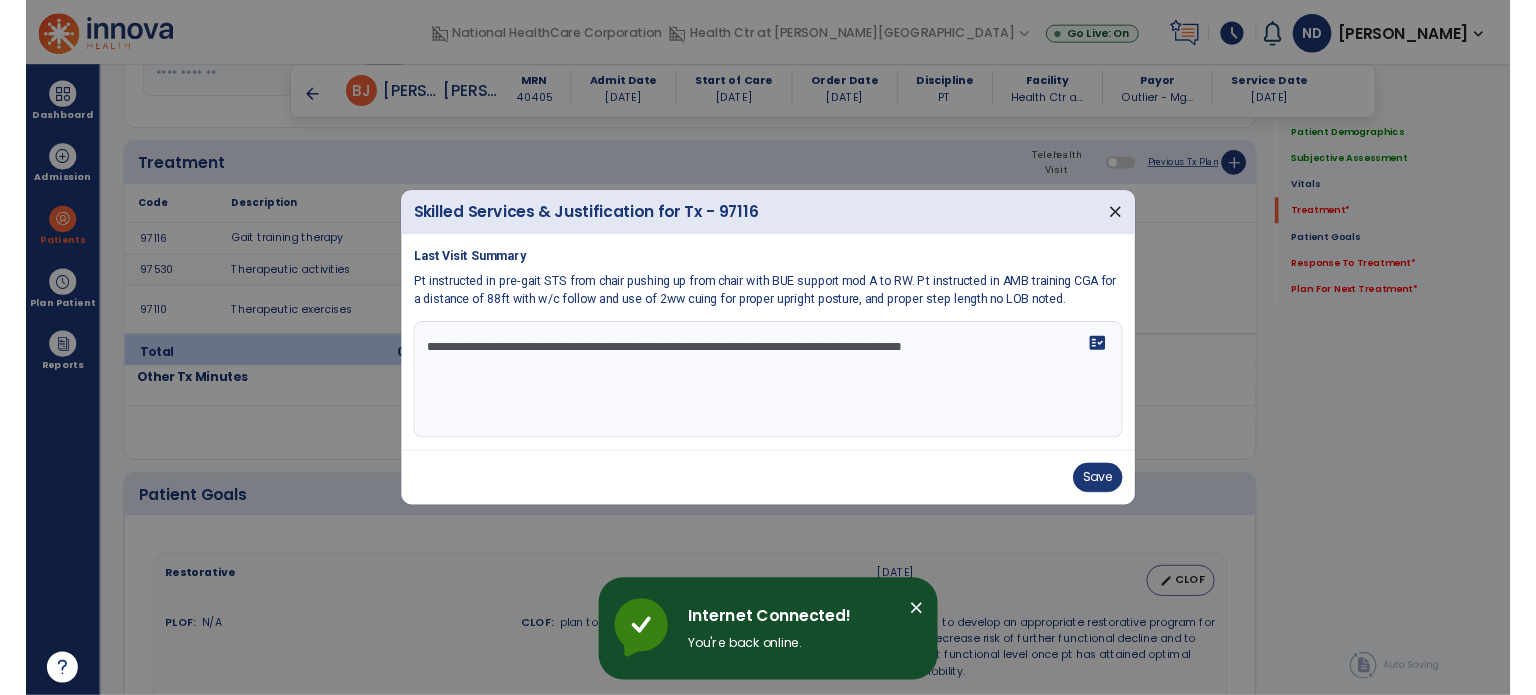 scroll, scrollTop: 1118, scrollLeft: 0, axis: vertical 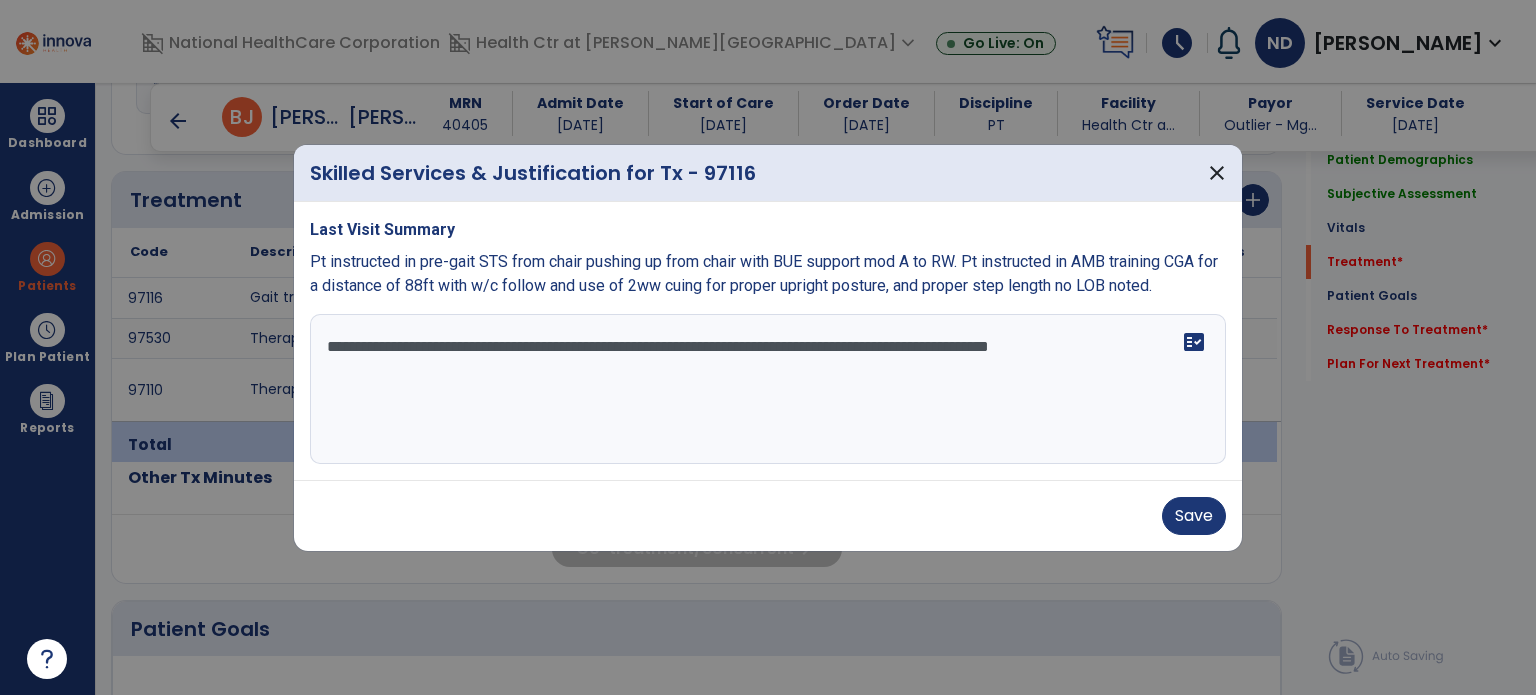 click on "Pt instructed in pre-gait STS from chair pushing up from chair with BUE support mod A to RW. Pt instructed in AMB training CGA for a distance of 88ft with w/c follow and use of 2ww cuing for proper upright posture, and proper step length no LOB noted." at bounding box center (764, 273) 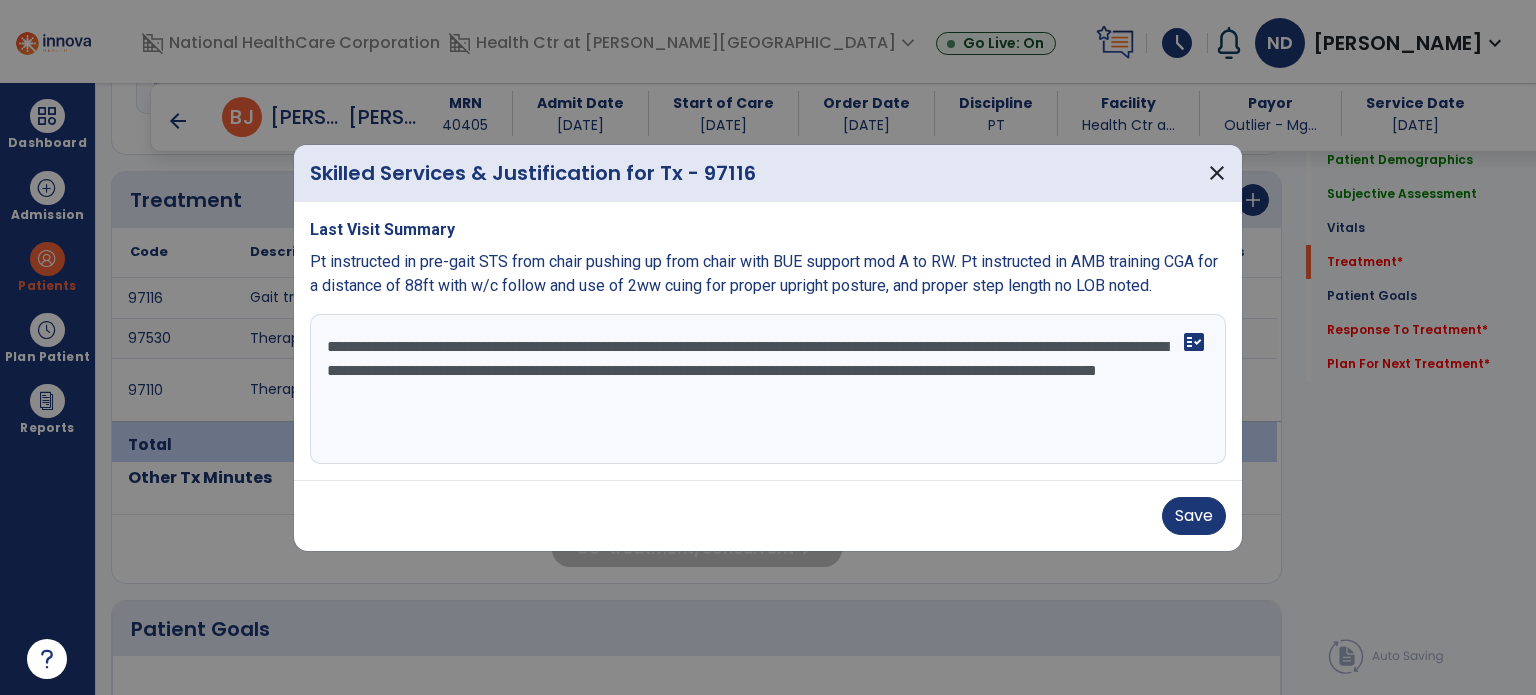 type on "**********" 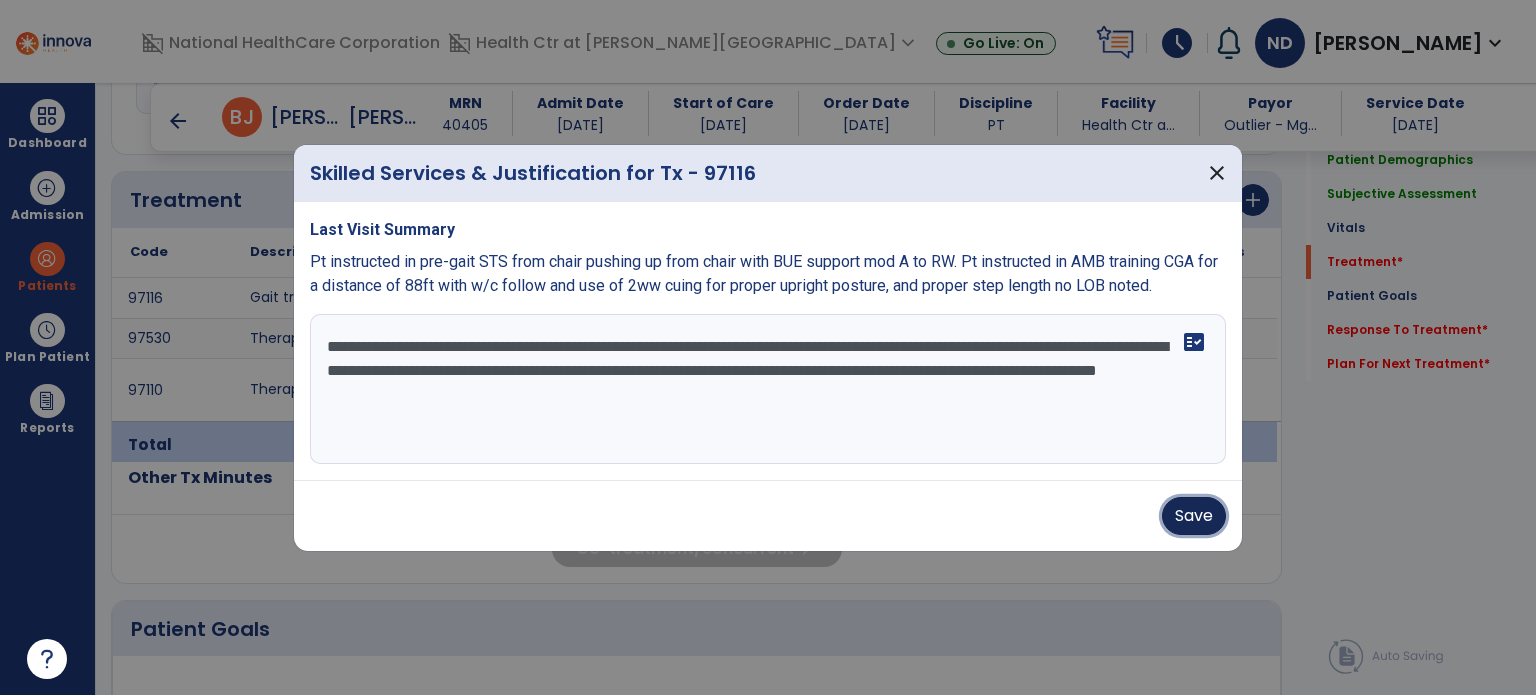 click on "Save" at bounding box center (1194, 516) 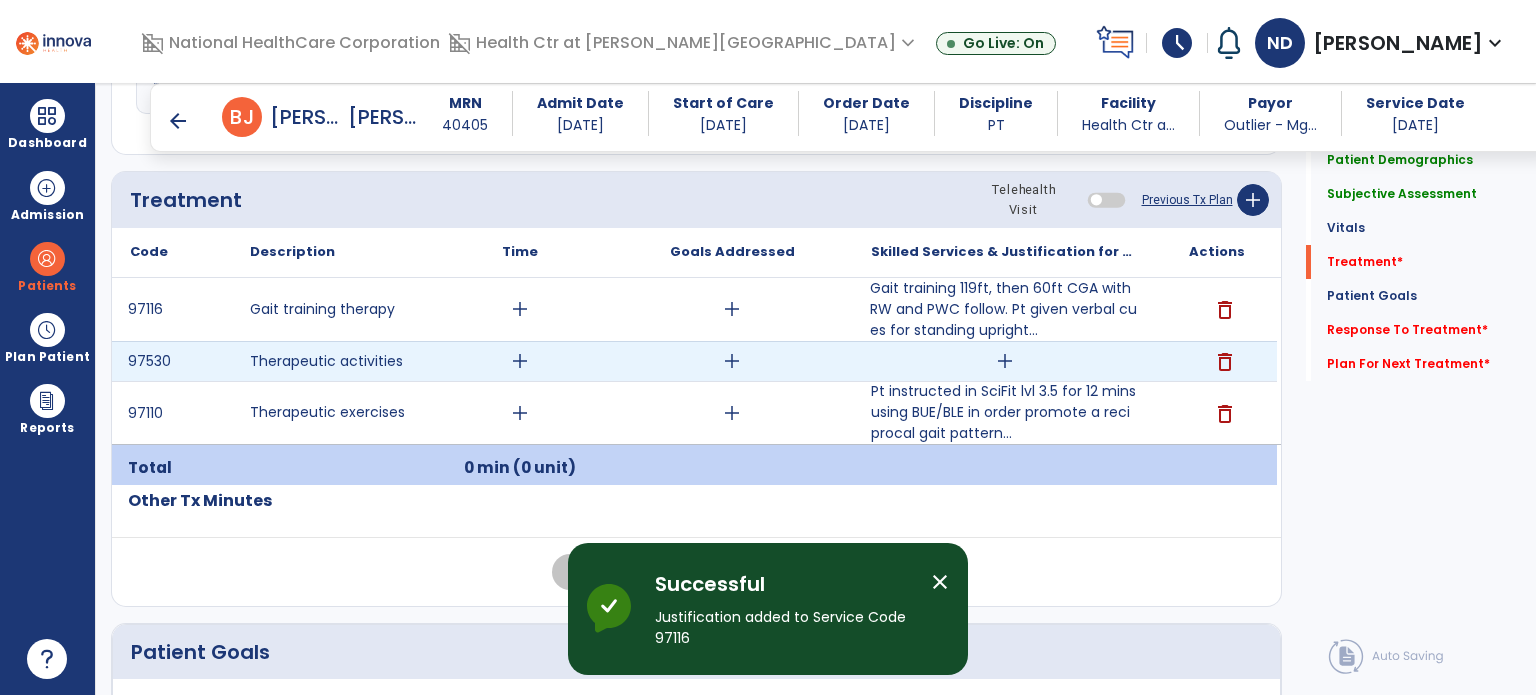 click on "add" at bounding box center (1005, 361) 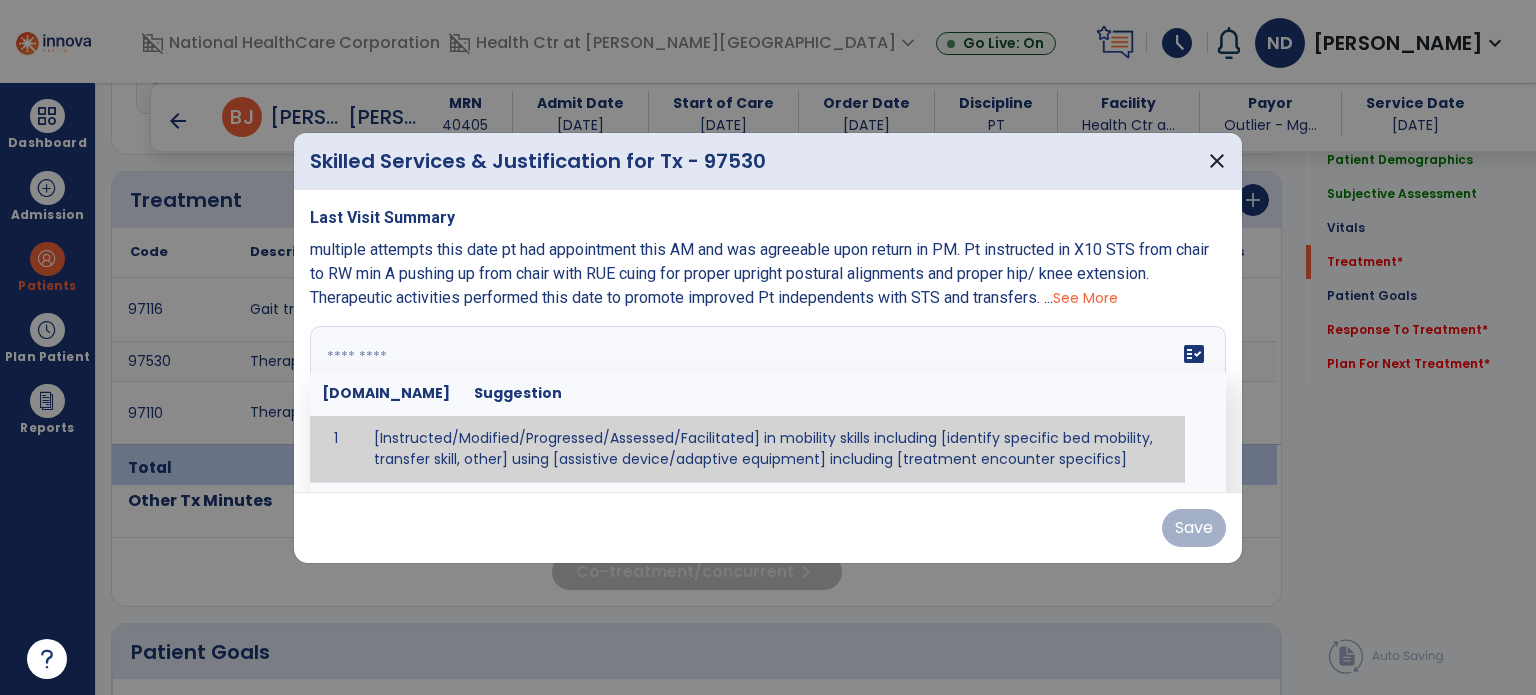 click at bounding box center [766, 401] 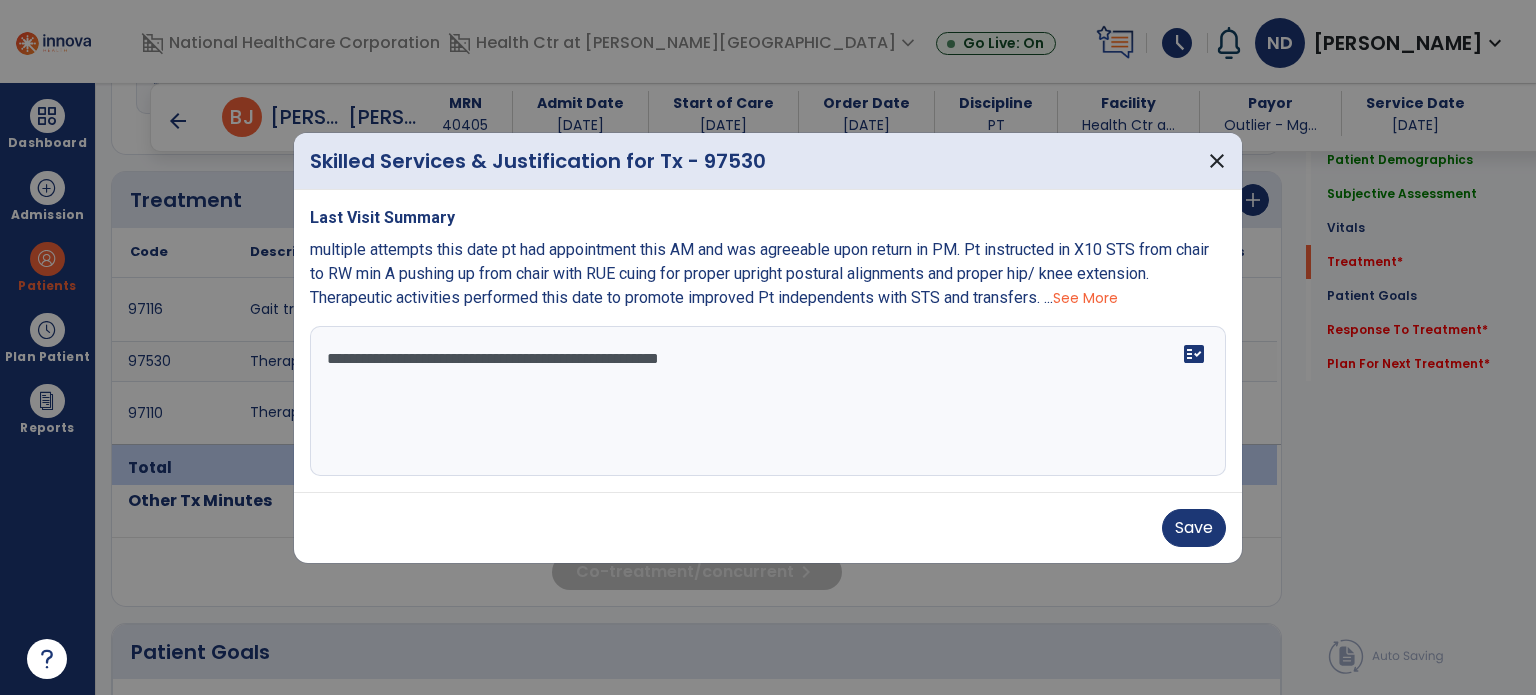 click on "**********" at bounding box center [768, 401] 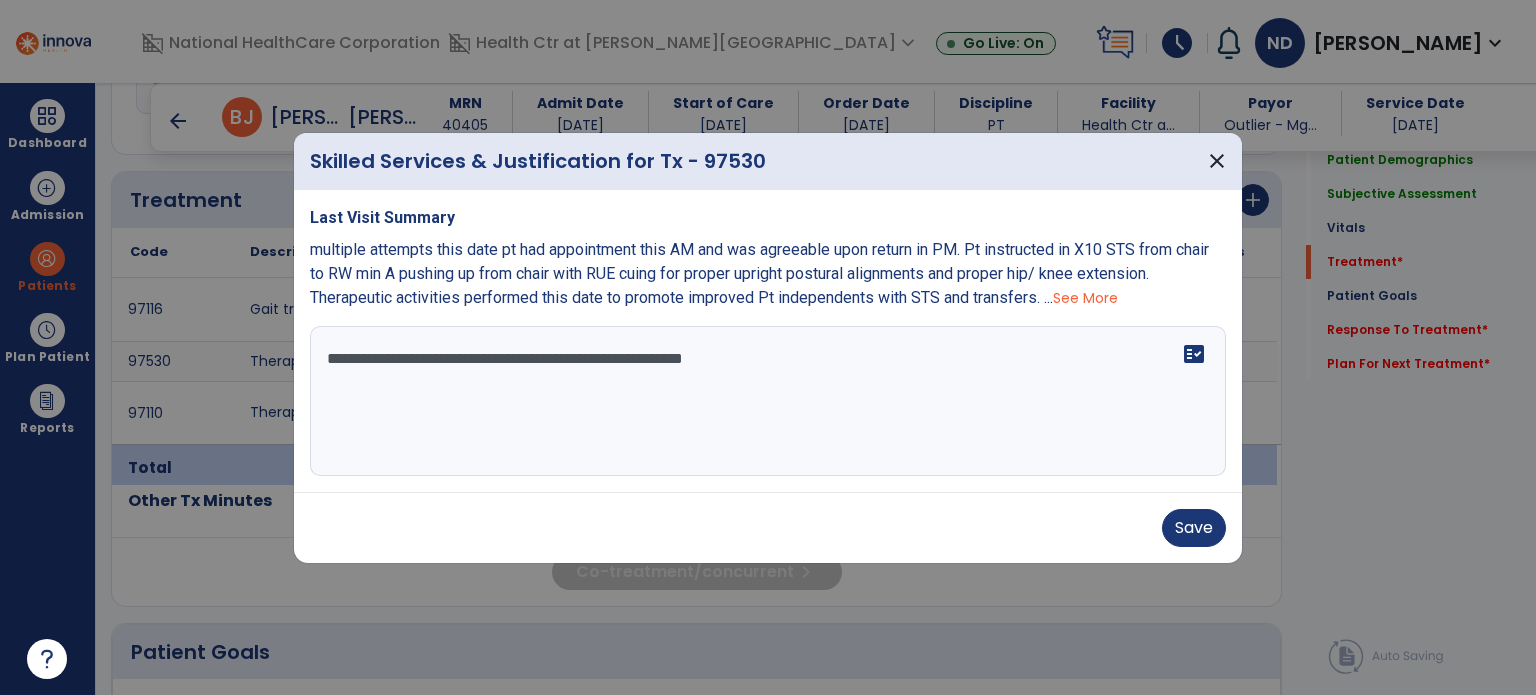 click on "**********" at bounding box center (768, 401) 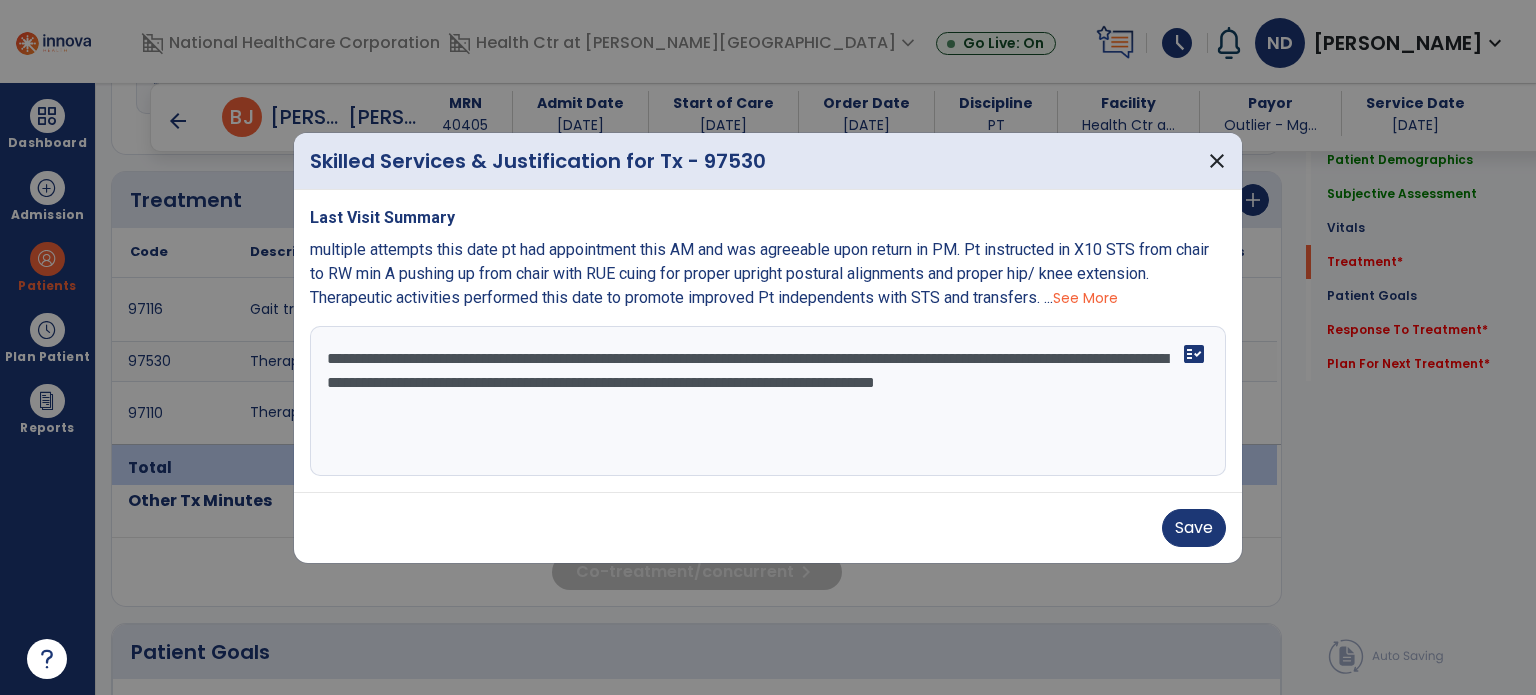 click on "**********" at bounding box center (768, 401) 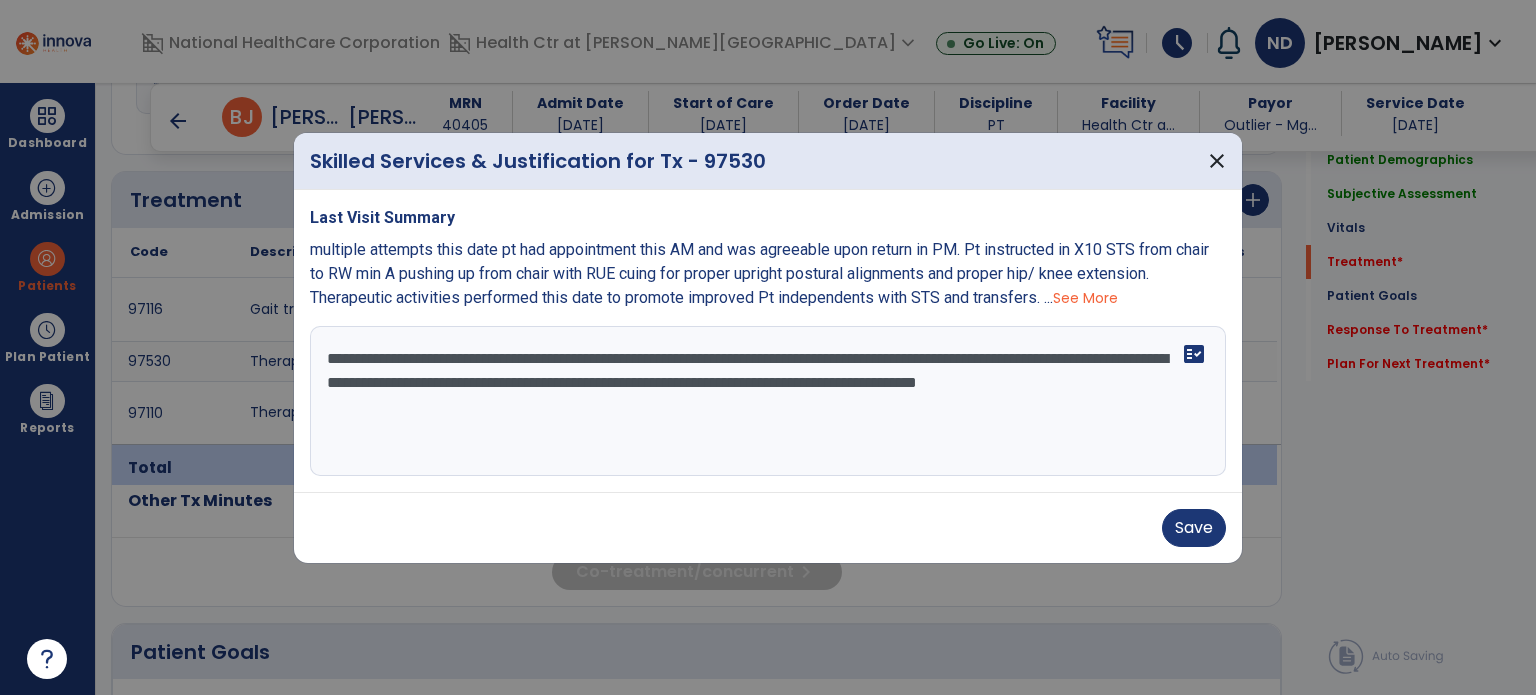 click on "**********" at bounding box center [768, 401] 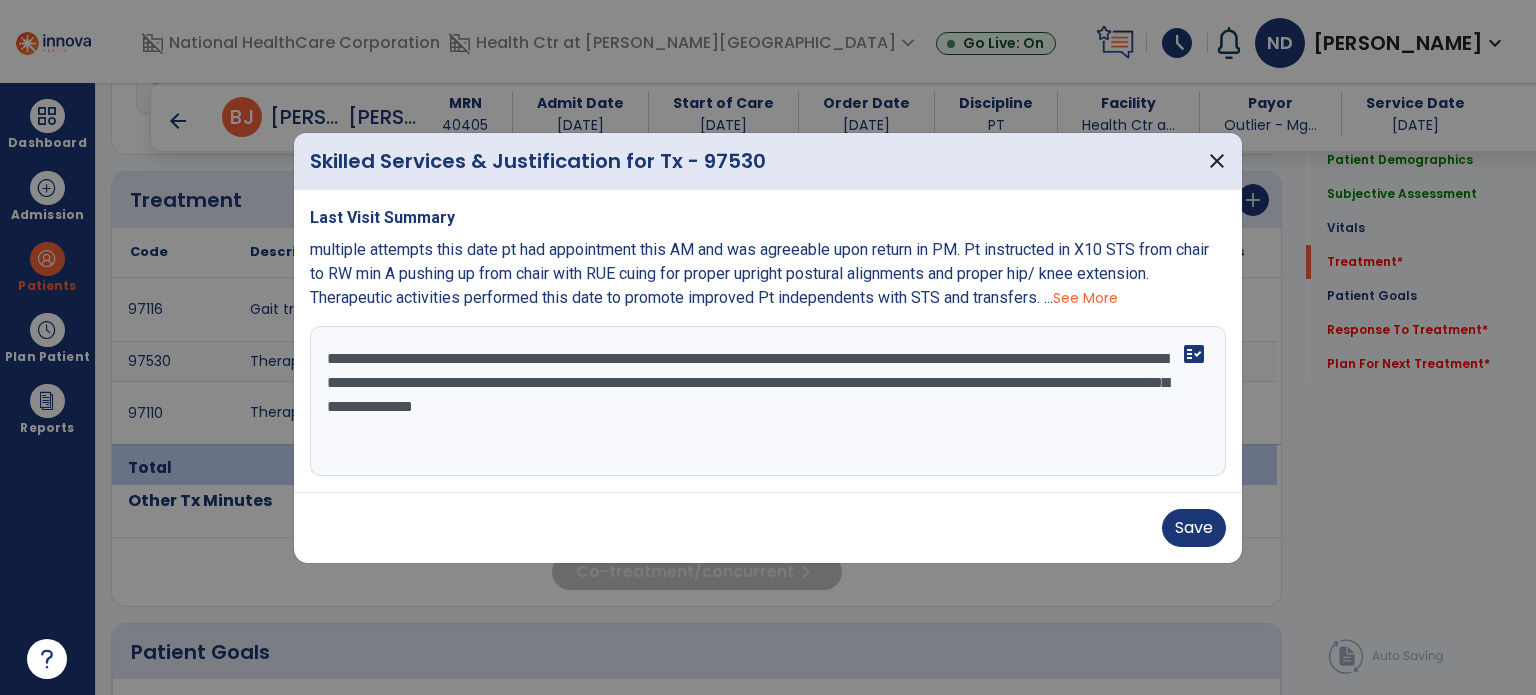 type on "**********" 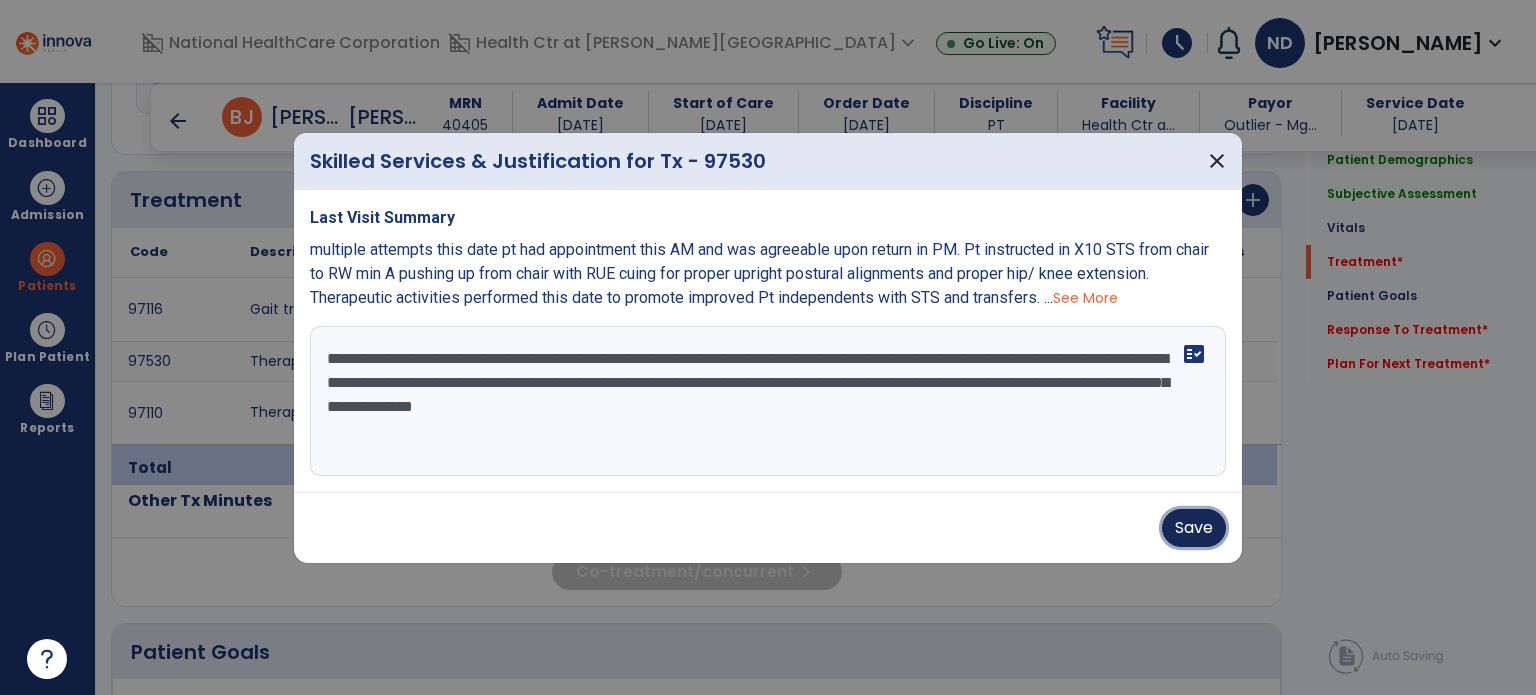 click on "Save" at bounding box center (1194, 528) 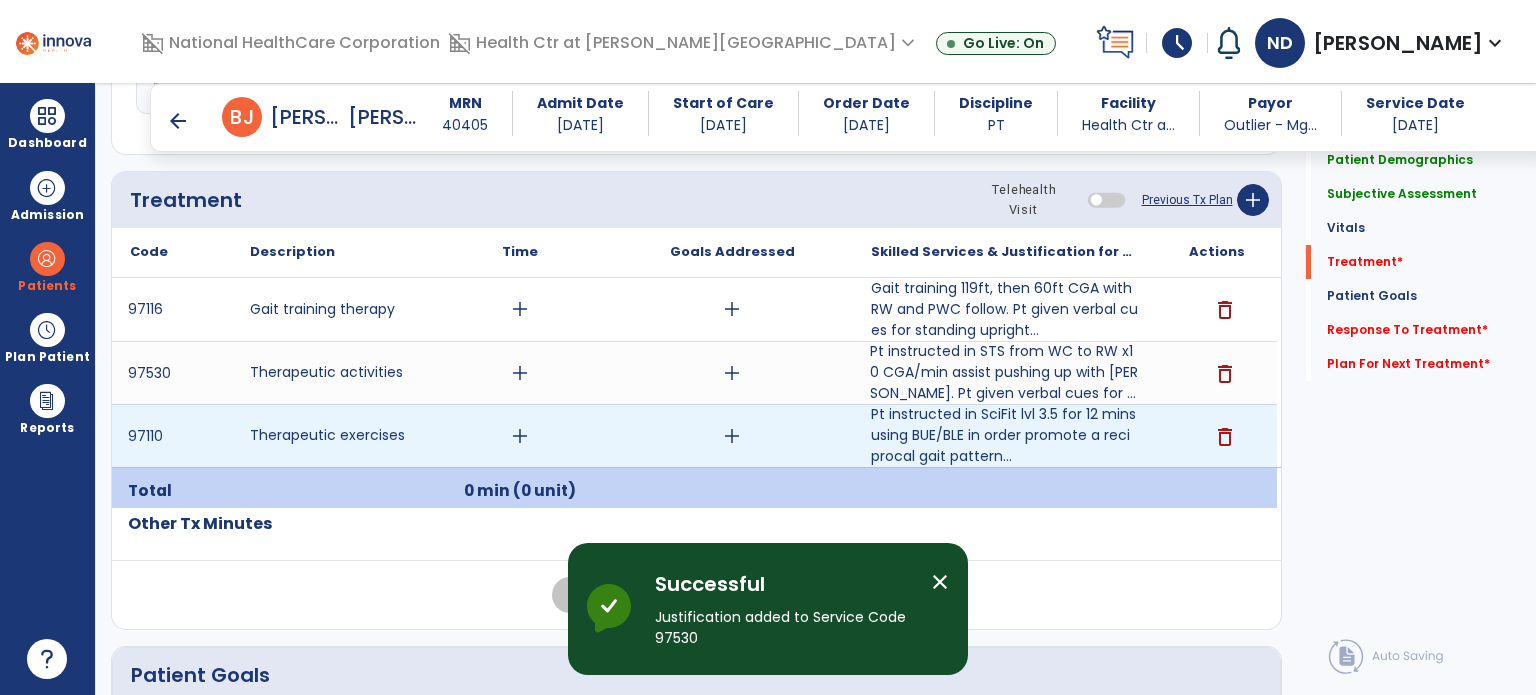 click on "add" at bounding box center [732, 436] 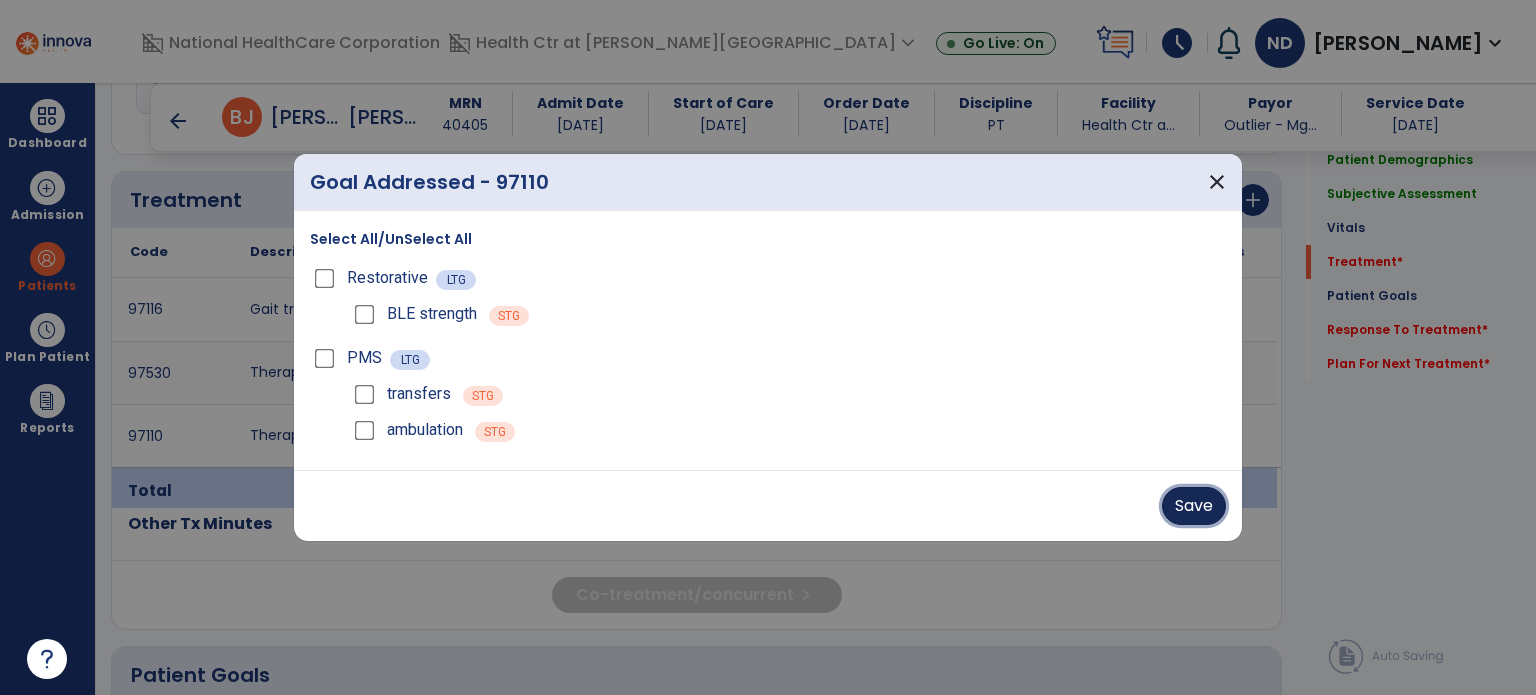 click on "Save" at bounding box center [1194, 506] 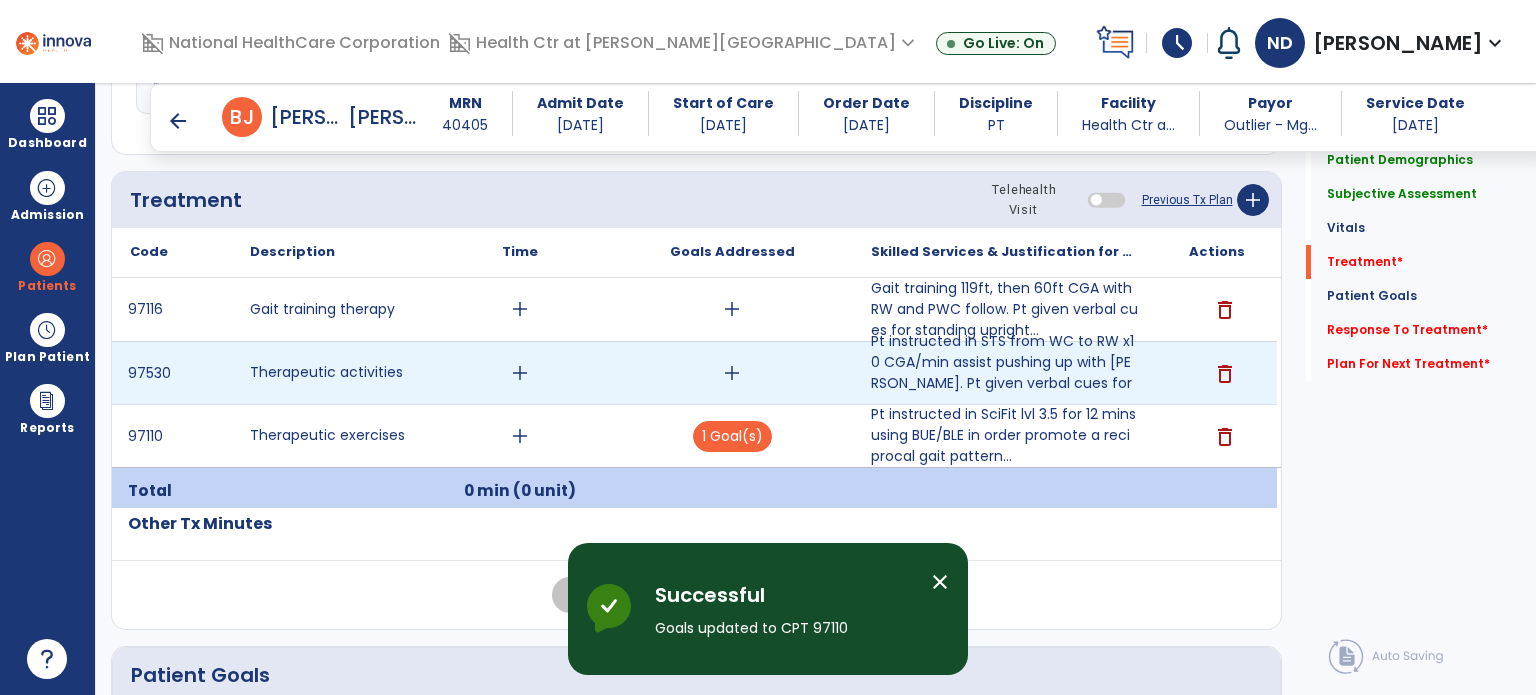 click on "add" at bounding box center [732, 373] 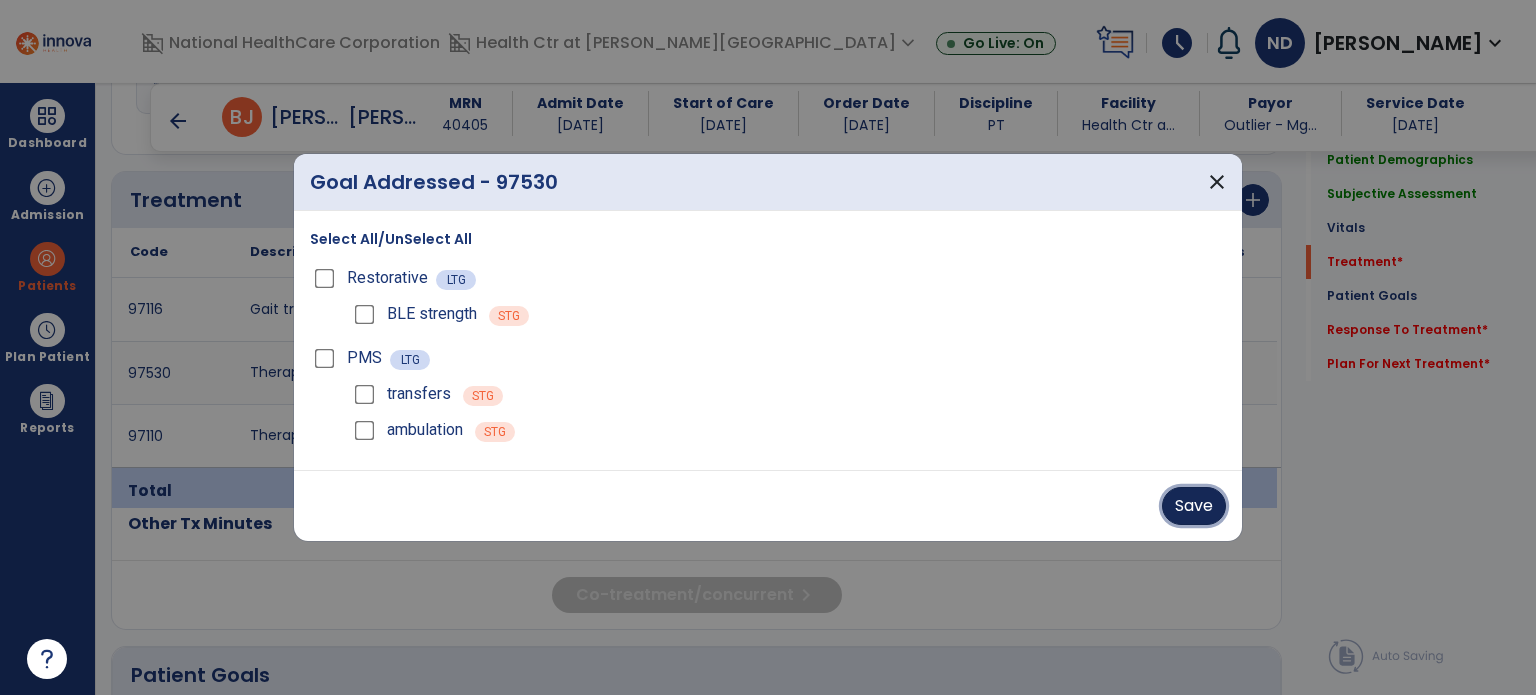click on "Save" at bounding box center [1194, 506] 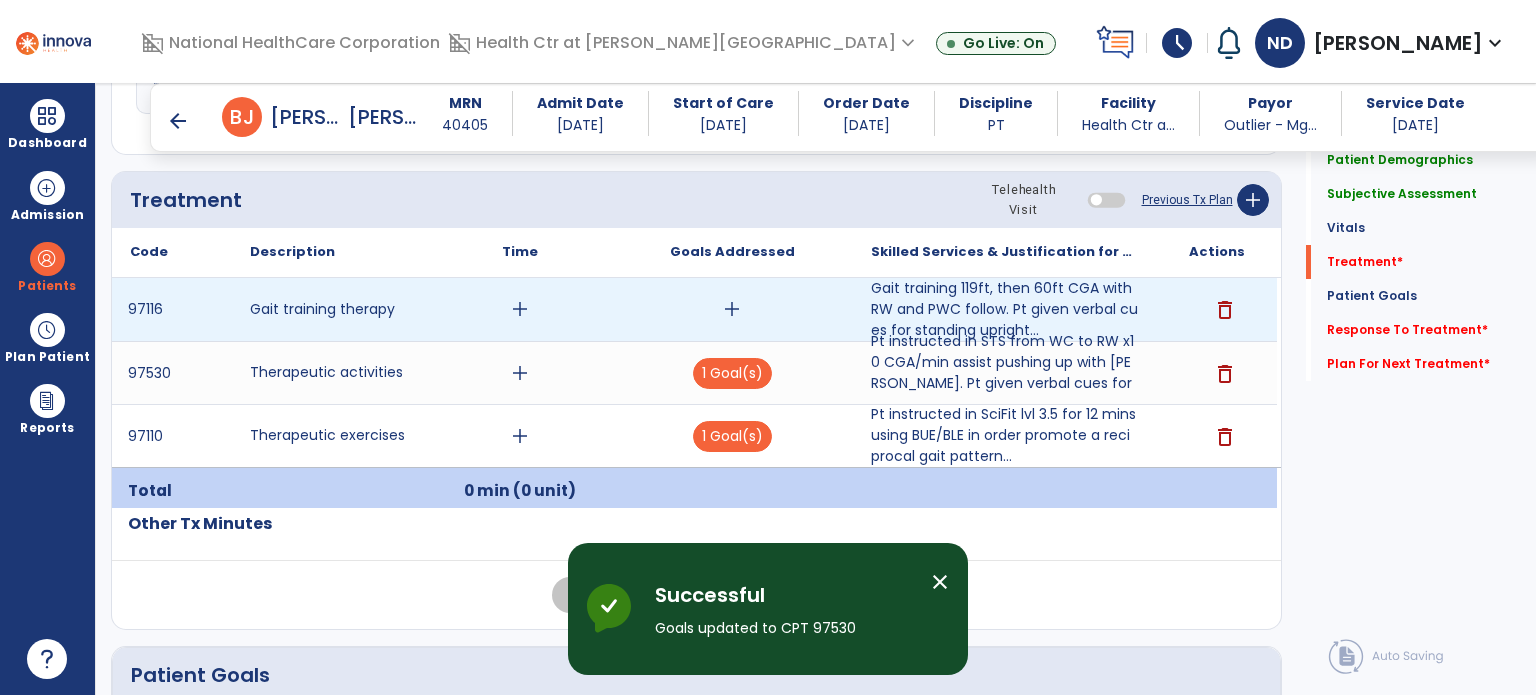 click on "add" at bounding box center (732, 309) 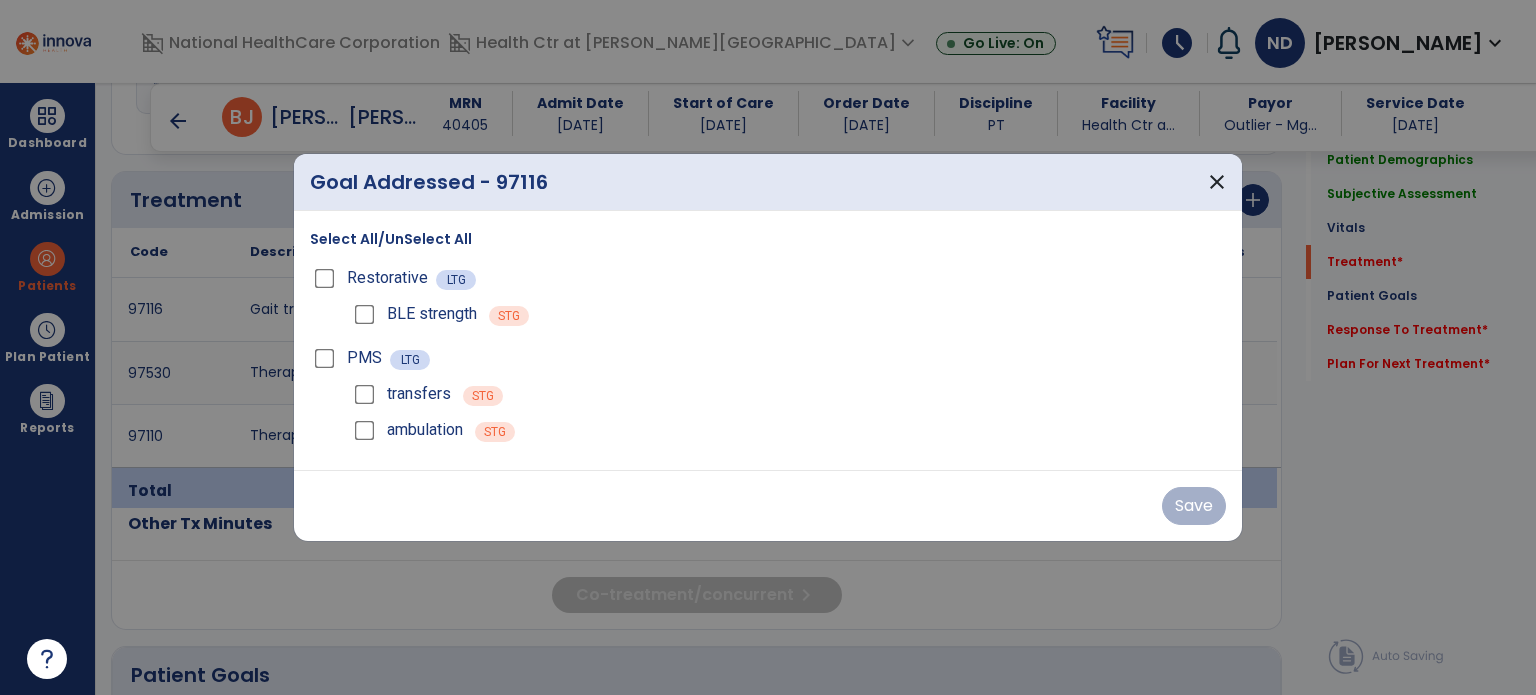 click on "ambulation" at bounding box center (406, 430) 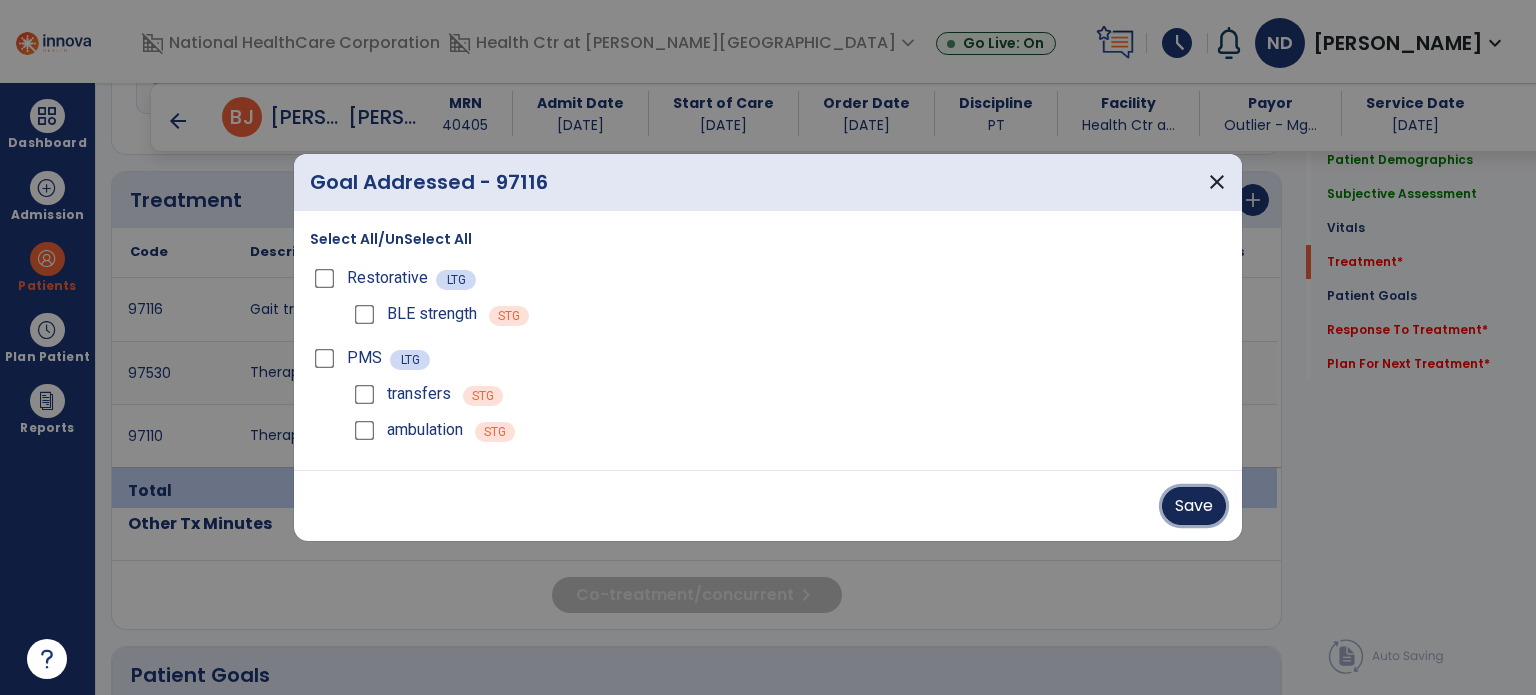 click on "Save" at bounding box center [1194, 506] 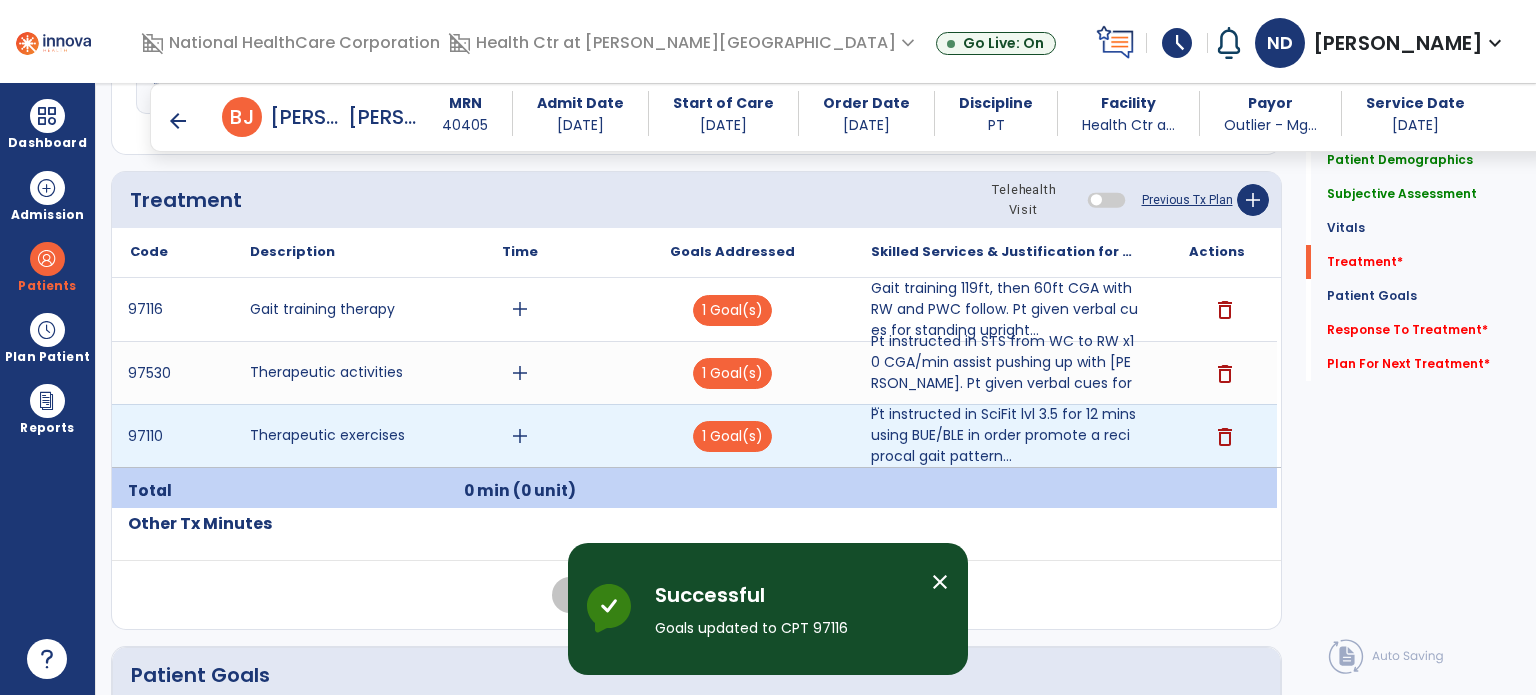 click on "add" at bounding box center [520, 436] 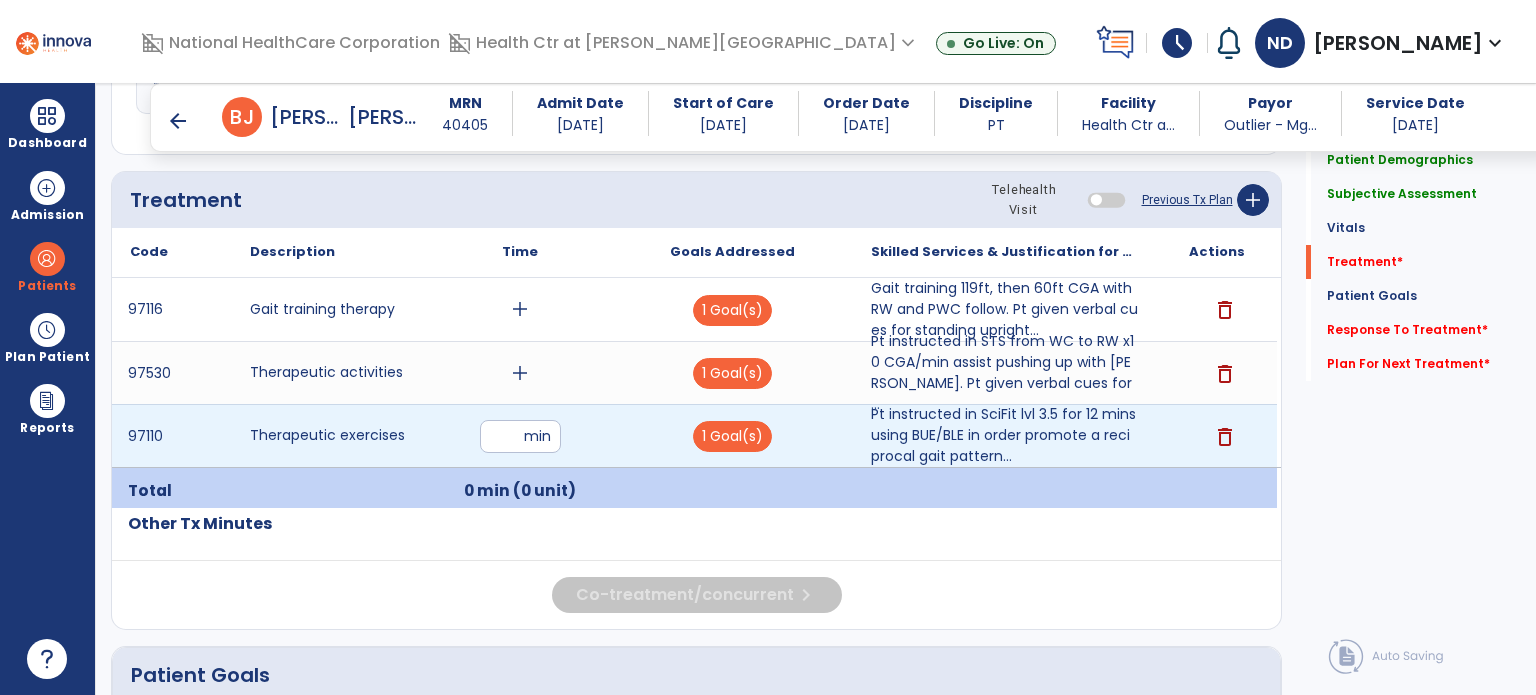 type on "**" 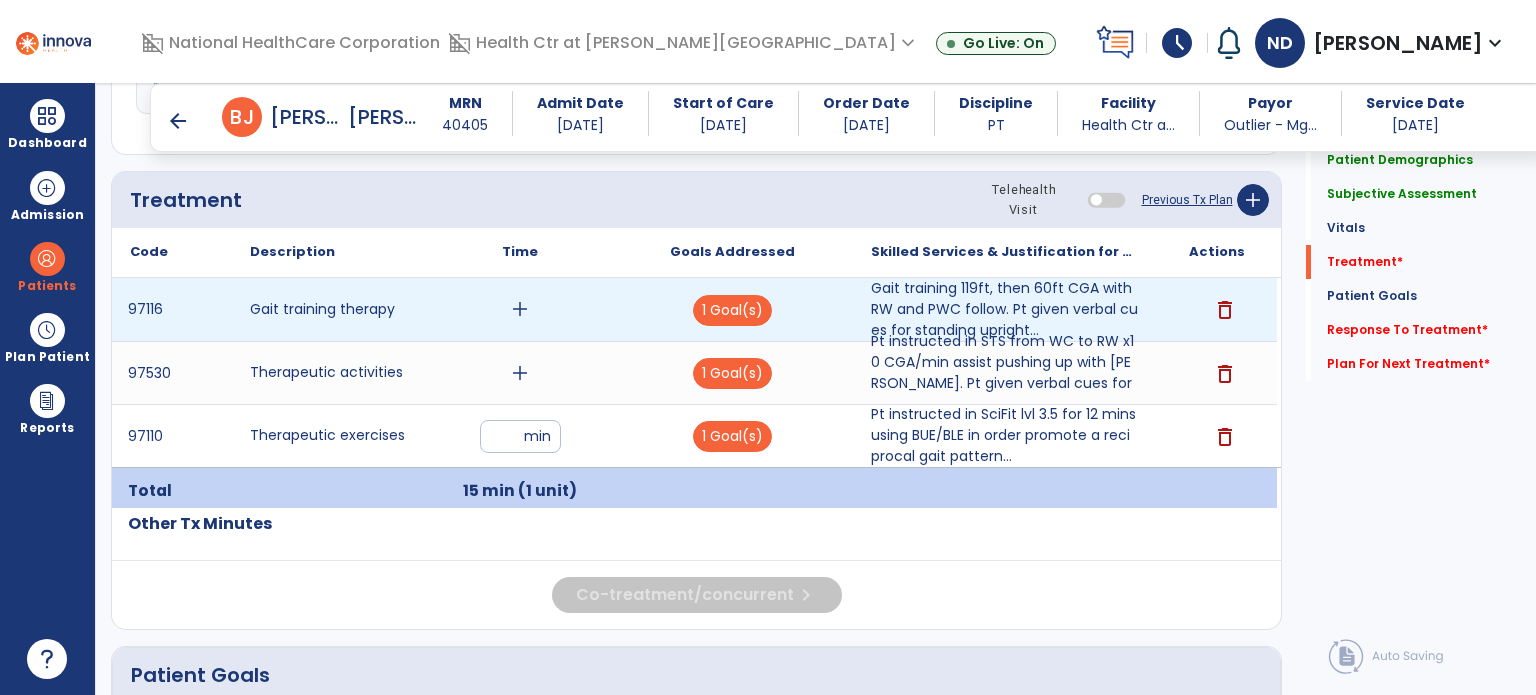 click on "add" at bounding box center (520, 309) 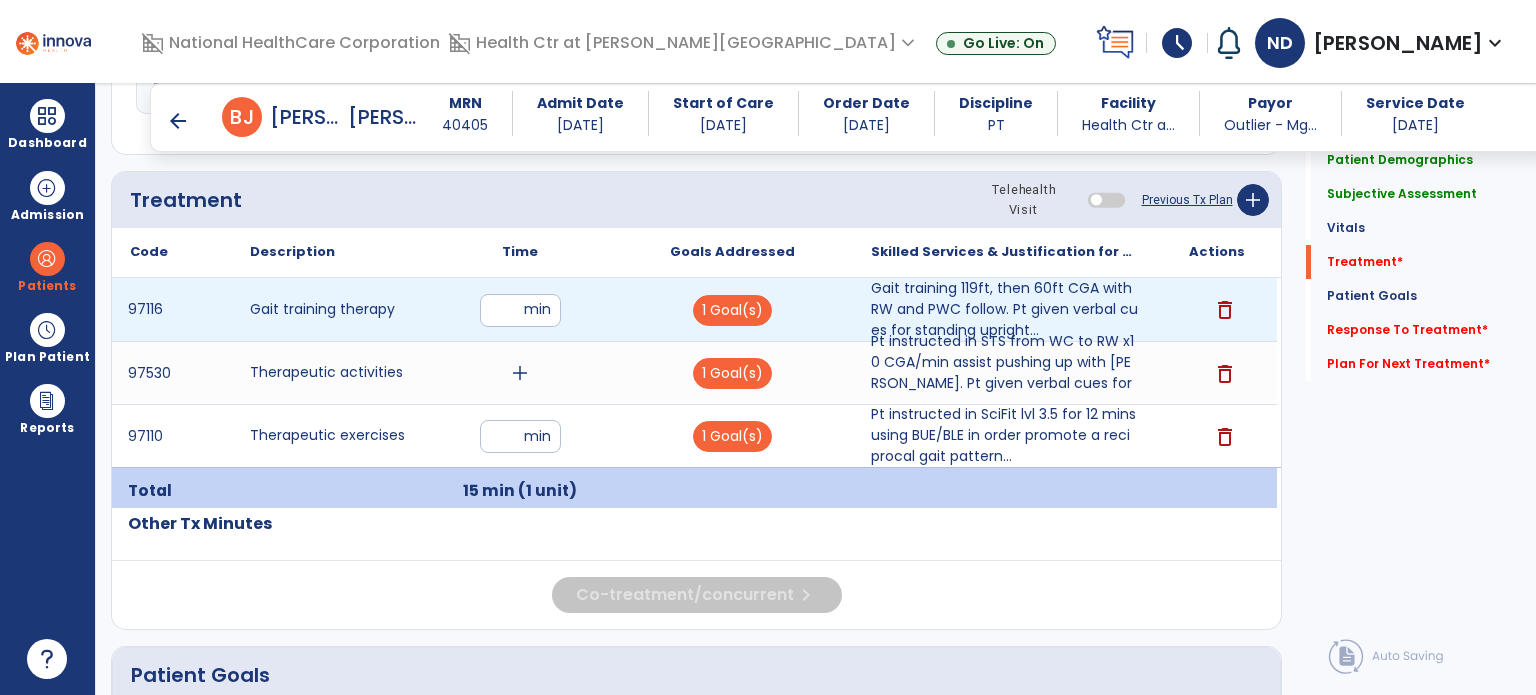 type on "**" 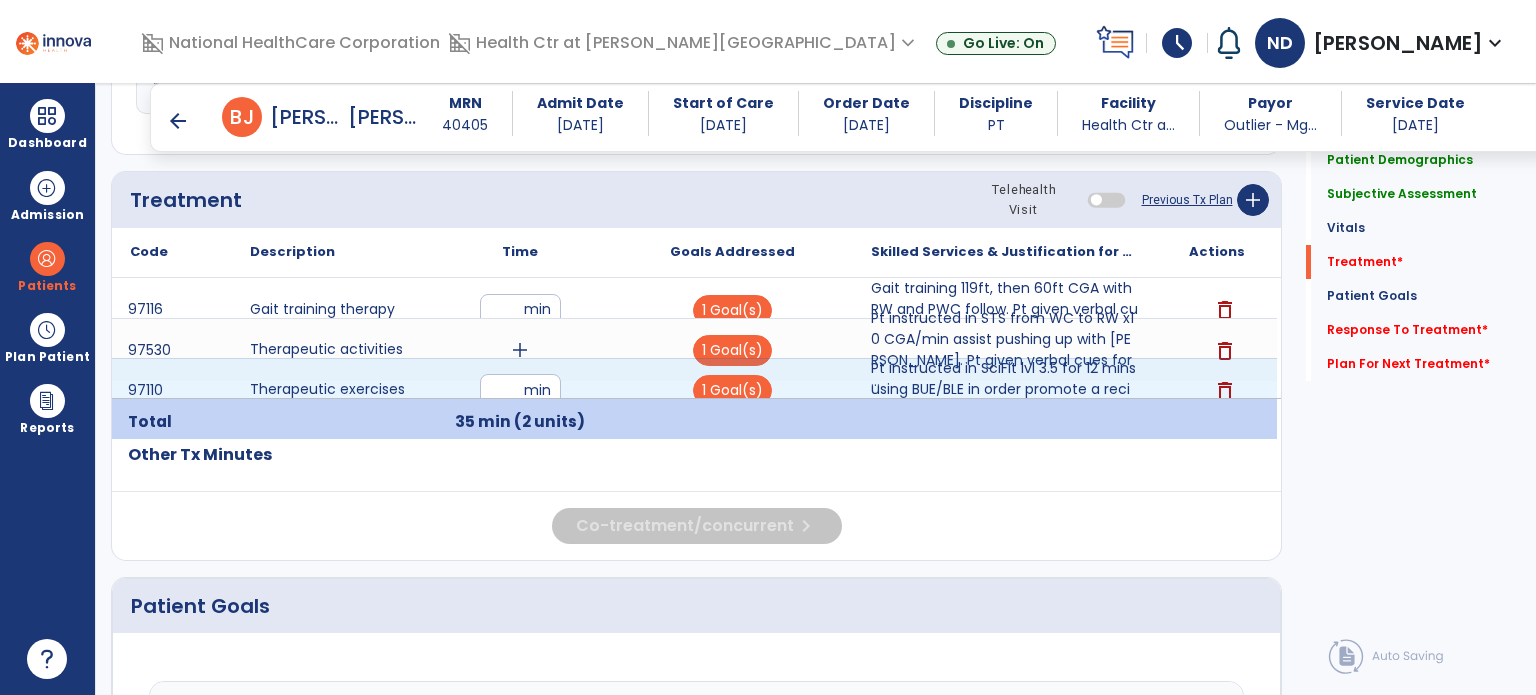 click on "** min" at bounding box center [520, 390] 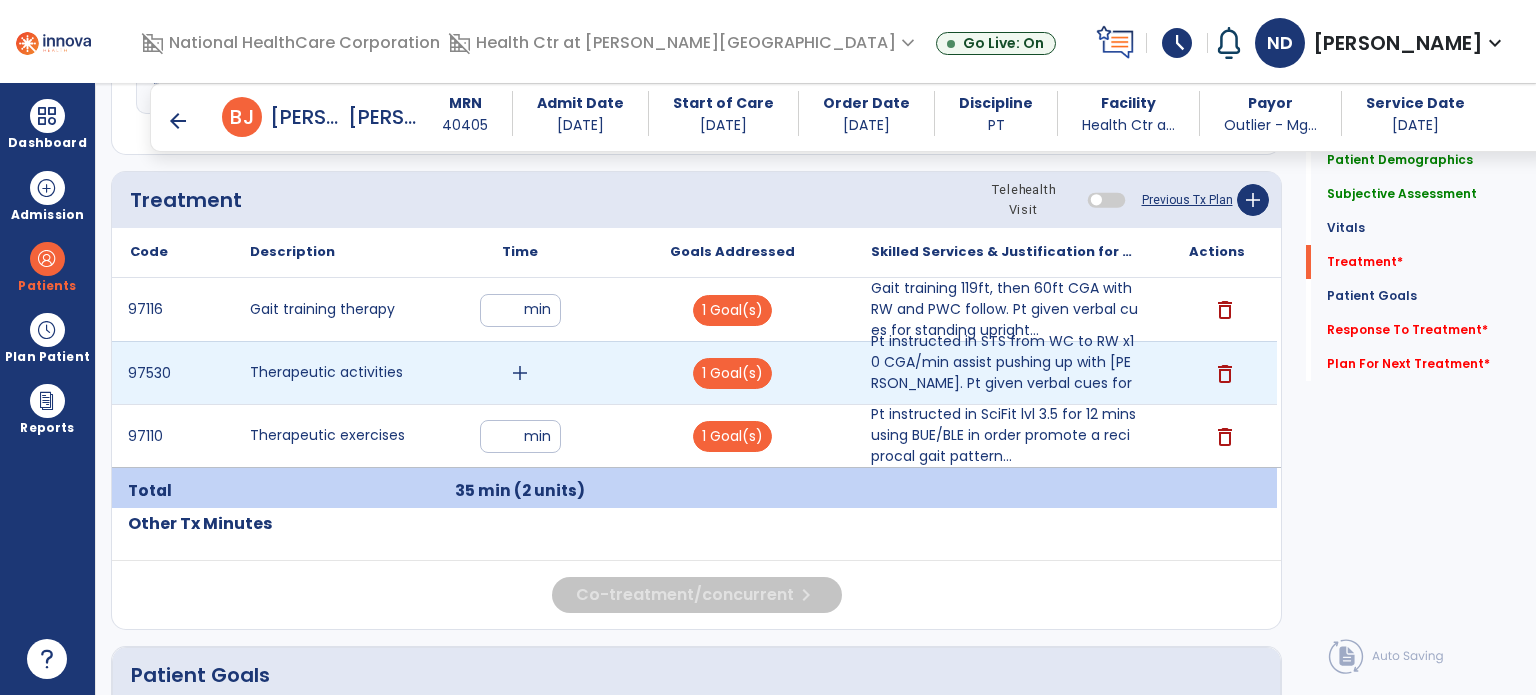 click on "add" at bounding box center [520, 373] 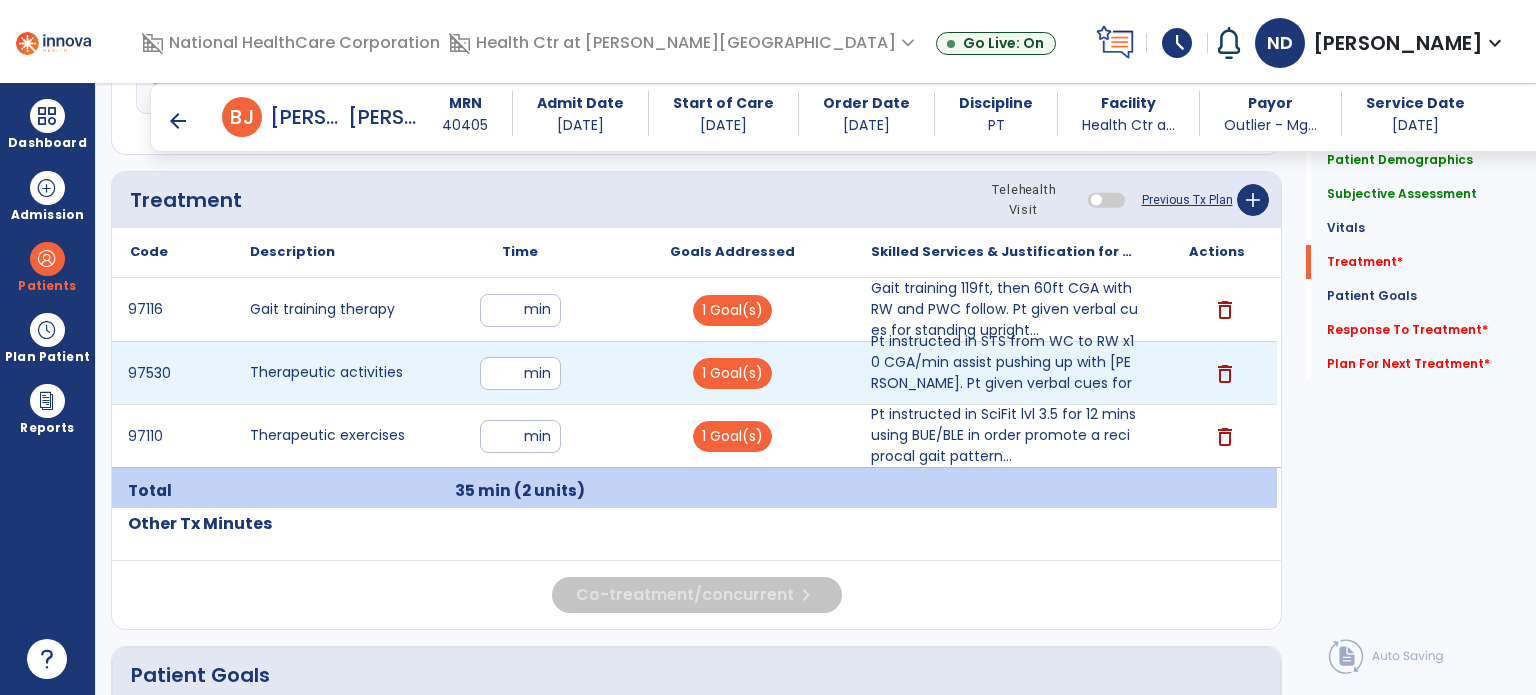 type on "**" 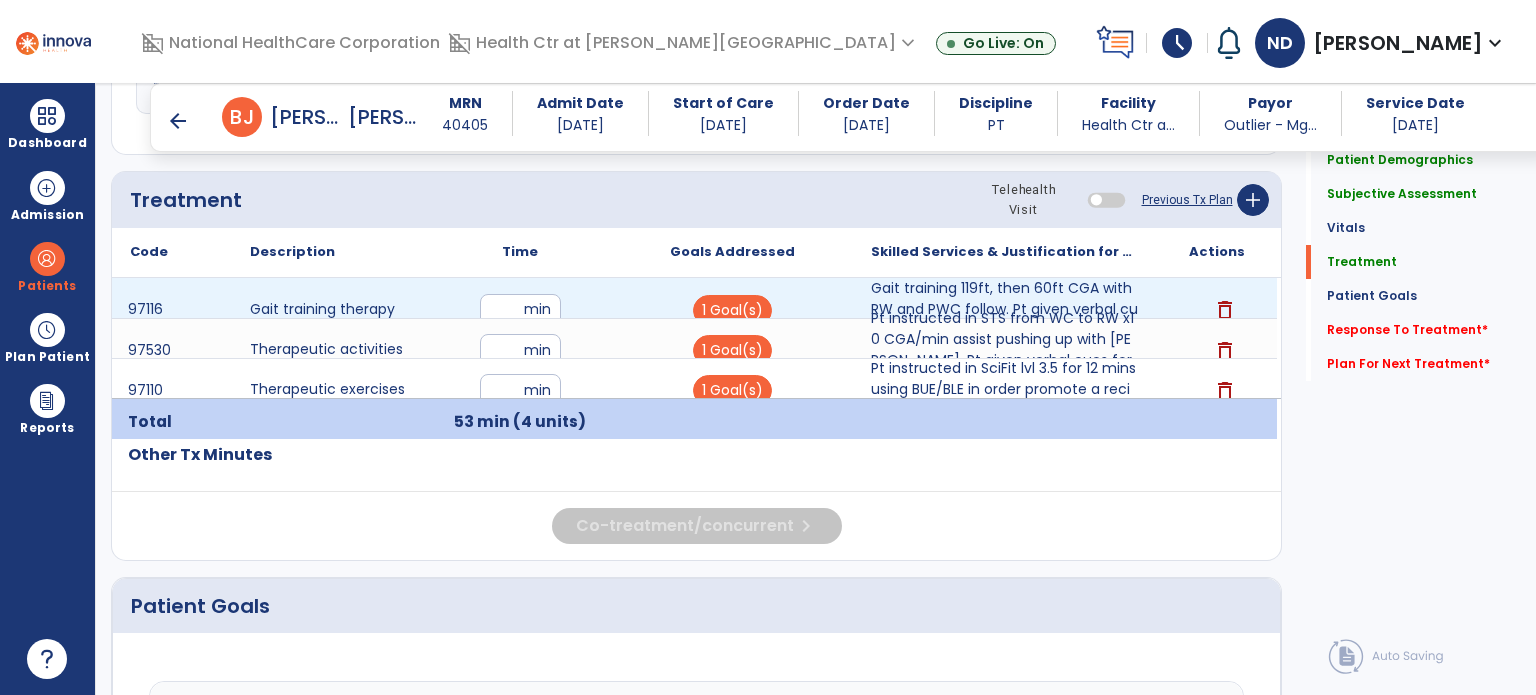 click on "**" at bounding box center (520, 310) 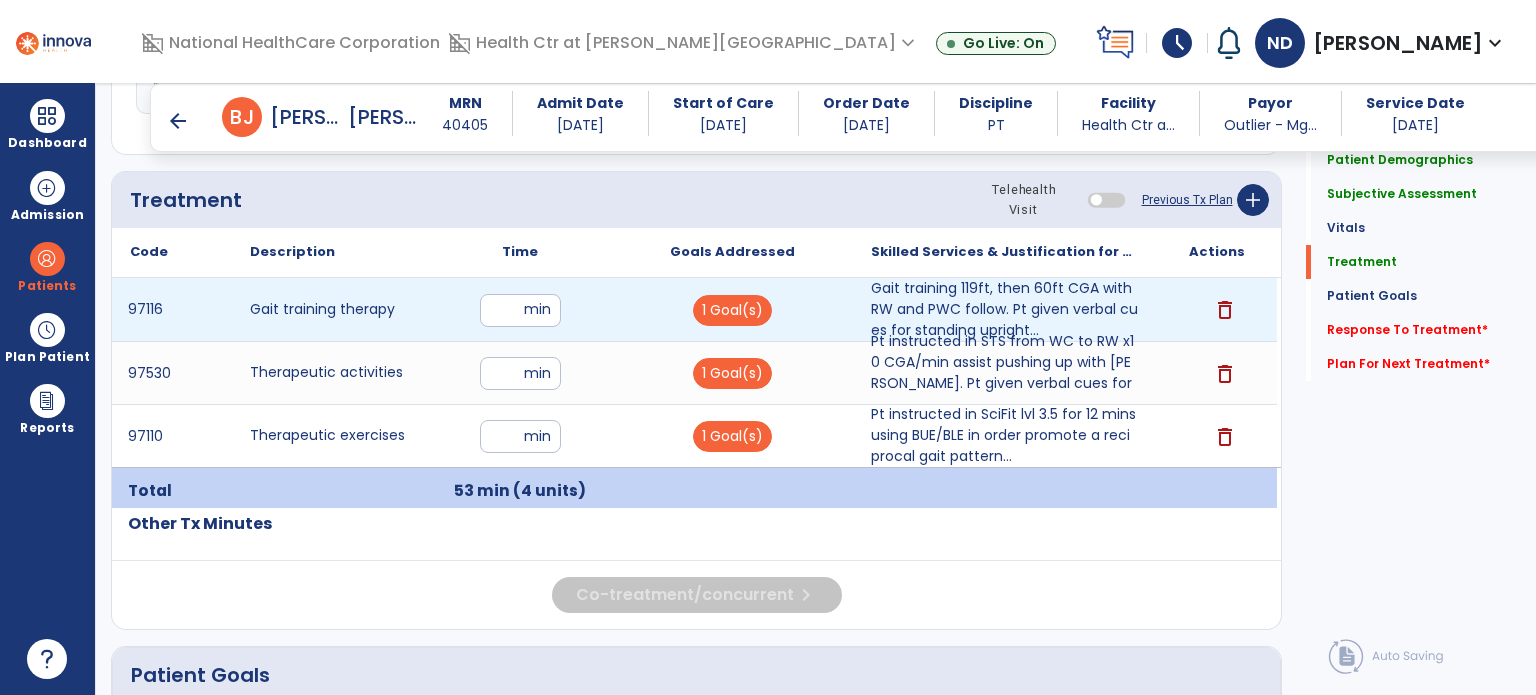 type on "**" 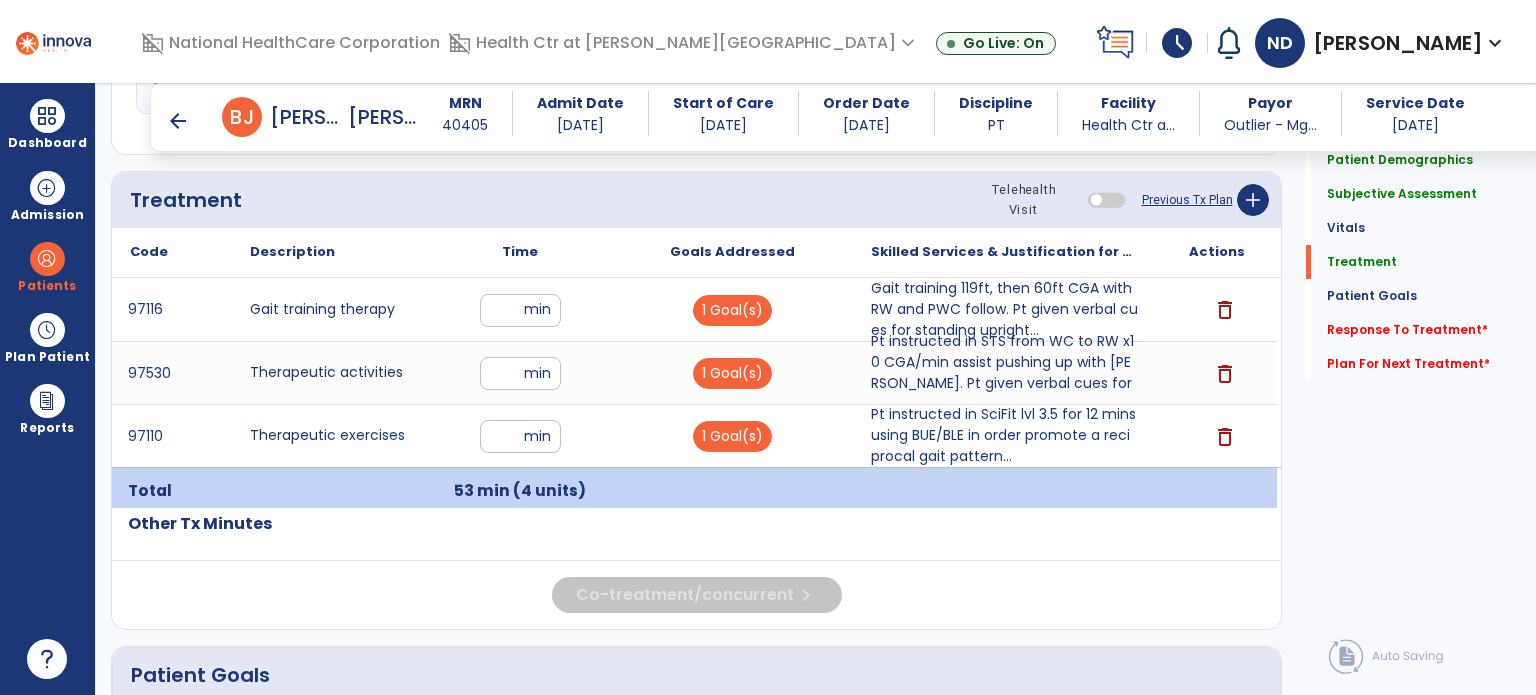 click on "Response To Treatment   *  Response To Treatment   *" 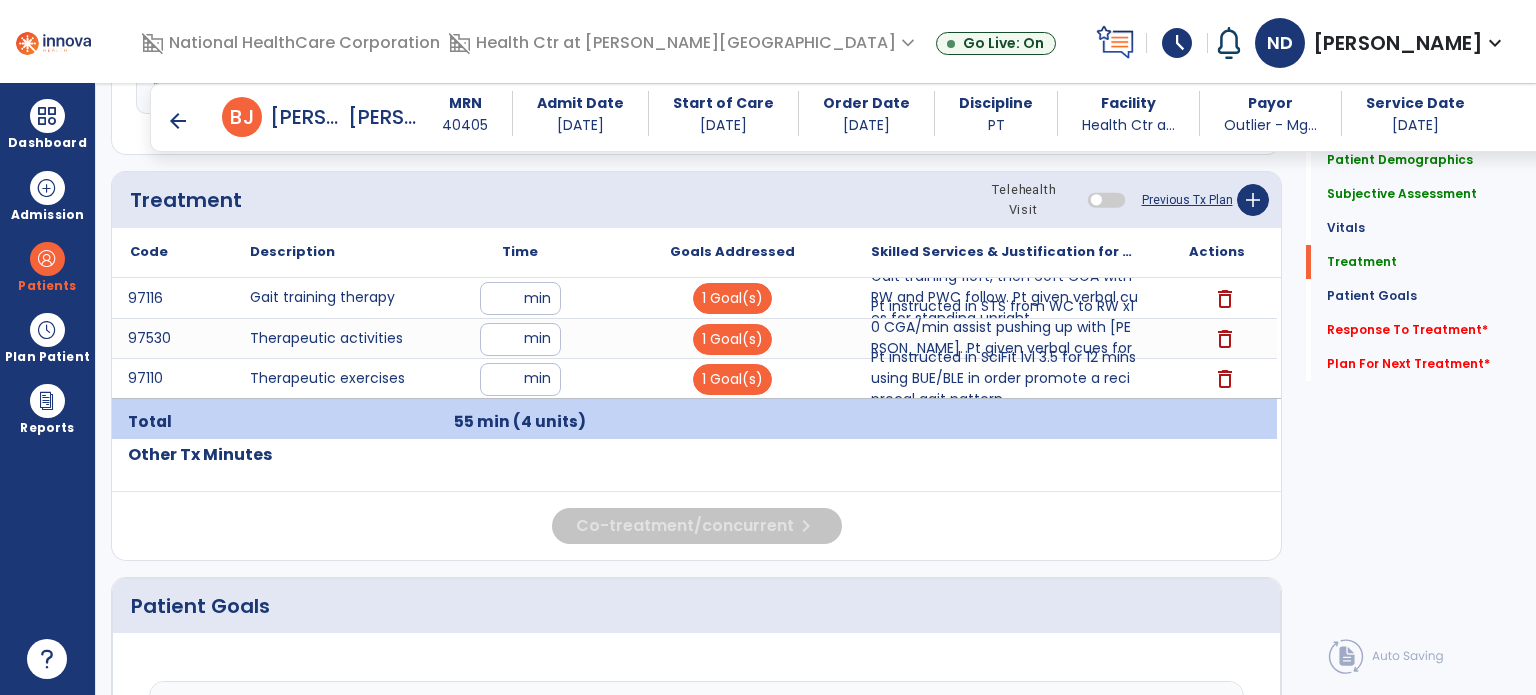 click on "Response To Treatment   *" 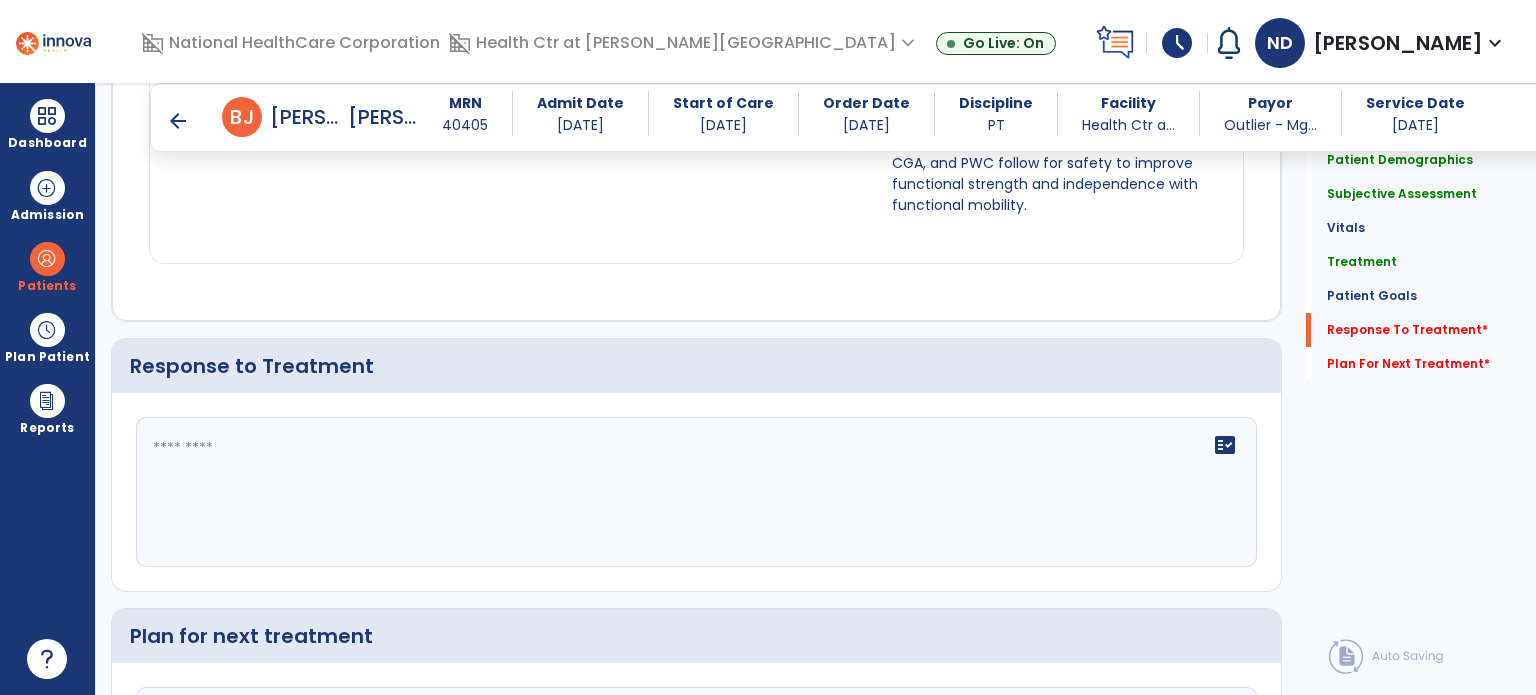 scroll, scrollTop: 3266, scrollLeft: 0, axis: vertical 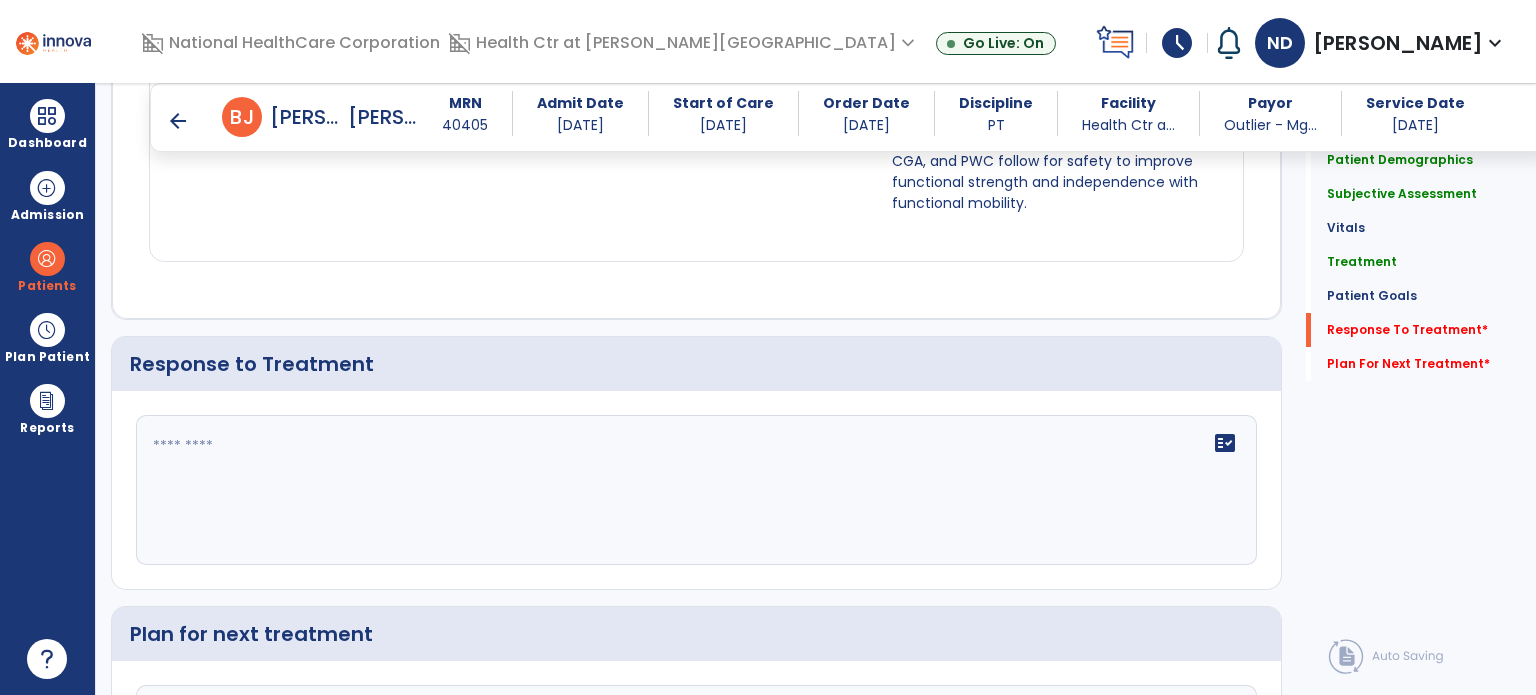 drag, startPoint x: 789, startPoint y: 381, endPoint x: 705, endPoint y: 466, distance: 119.503136 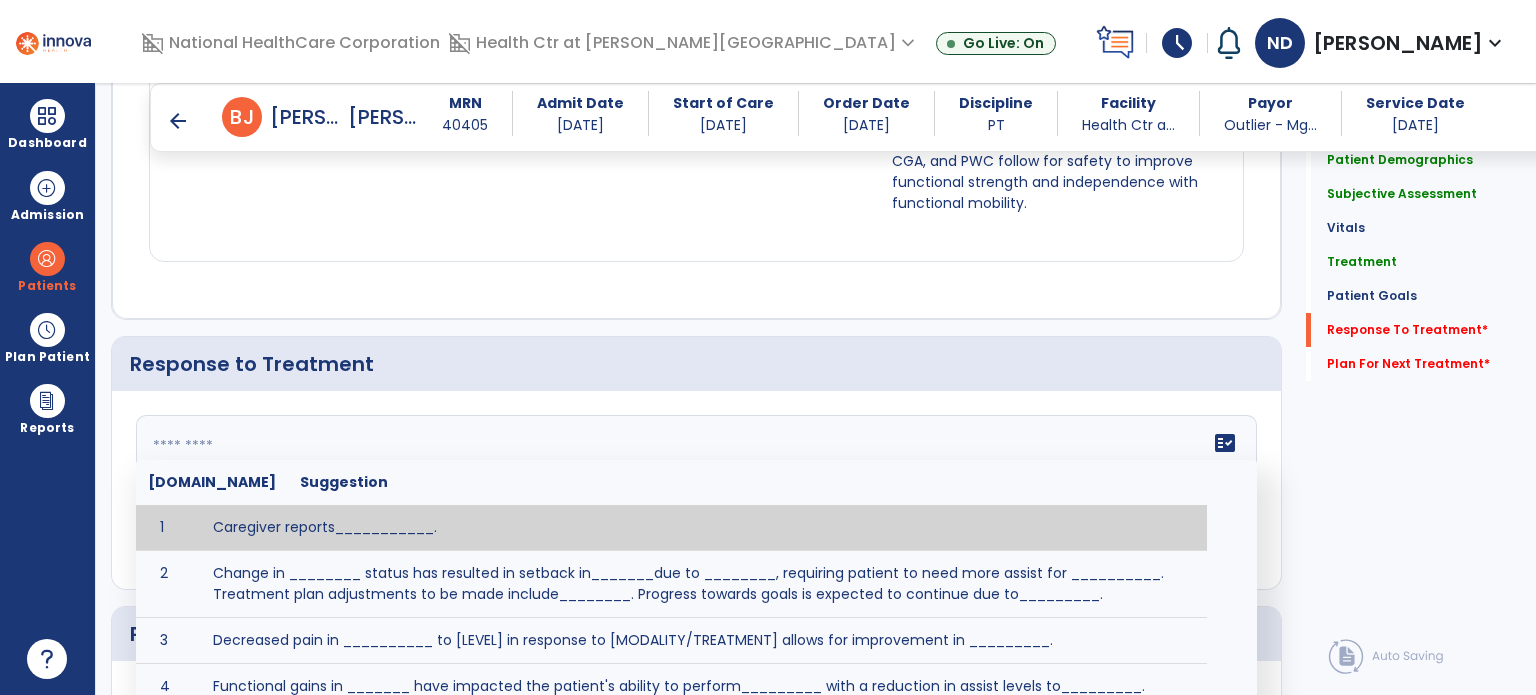 click on "fact_check  [DOMAIN_NAME] Suggestion 1 Caregiver reports___________. 2 Change in ________ status has resulted in setback in_______due to ________, requiring patient to need more assist for __________.   Treatment plan adjustments to be made include________.  Progress towards goals is expected to continue due to_________. 3 Decreased pain in __________ to [LEVEL] in response to [MODALITY/TREATMENT] allows for improvement in _________. 4 Functional gains in _______ have impacted the patient's ability to perform_________ with a reduction in assist levels to_________. 5 Functional progress this week has been significant due to__________. 6 Gains in ________ have improved the patient's ability to perform ______with decreased levels of assist to___________. 7 Improvement in ________allows patient to tolerate higher levels of challenges in_________. 8 Pain in [AREA] has decreased to [LEVEL] in response to [TREATMENT/MODALITY], allowing fore ease in completing__________. 9 10 11 12 13 14 15 16 17 18 19 20 21" 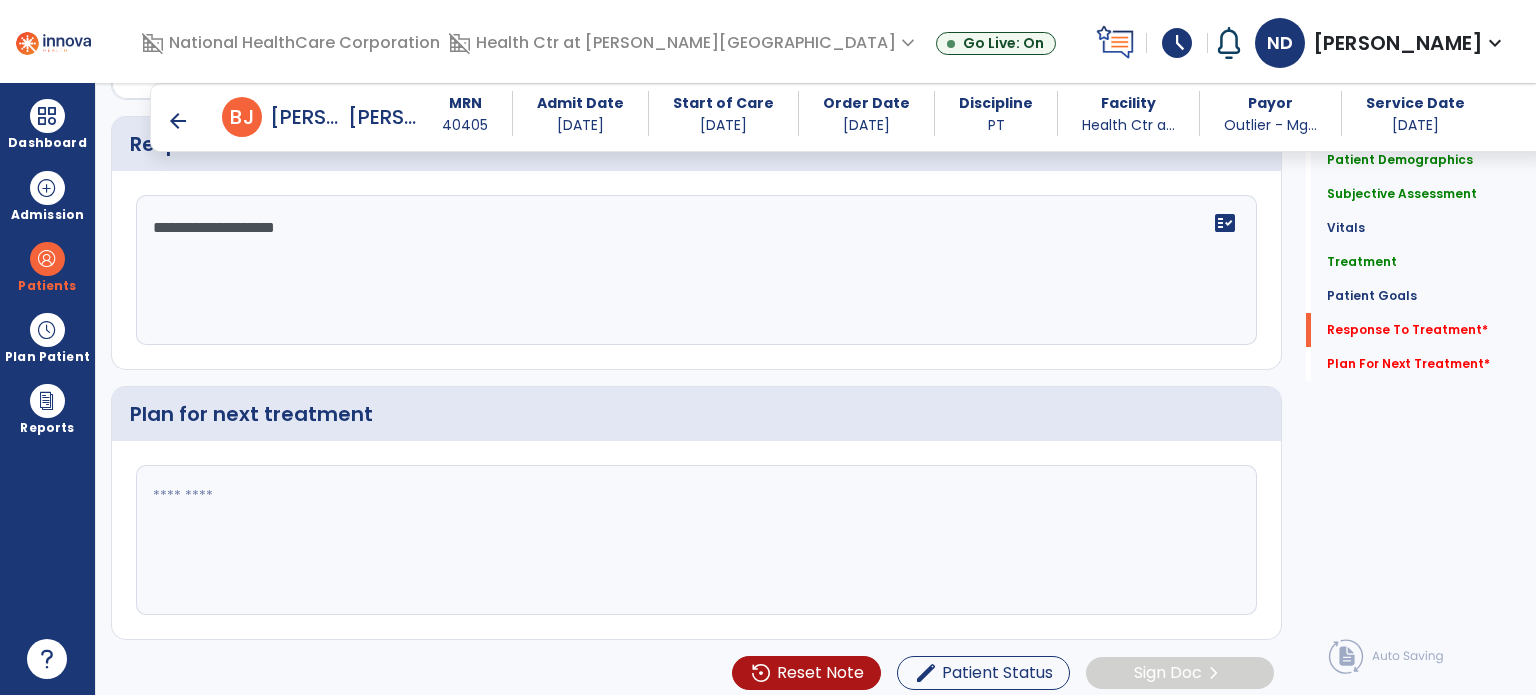 scroll, scrollTop: 3490, scrollLeft: 0, axis: vertical 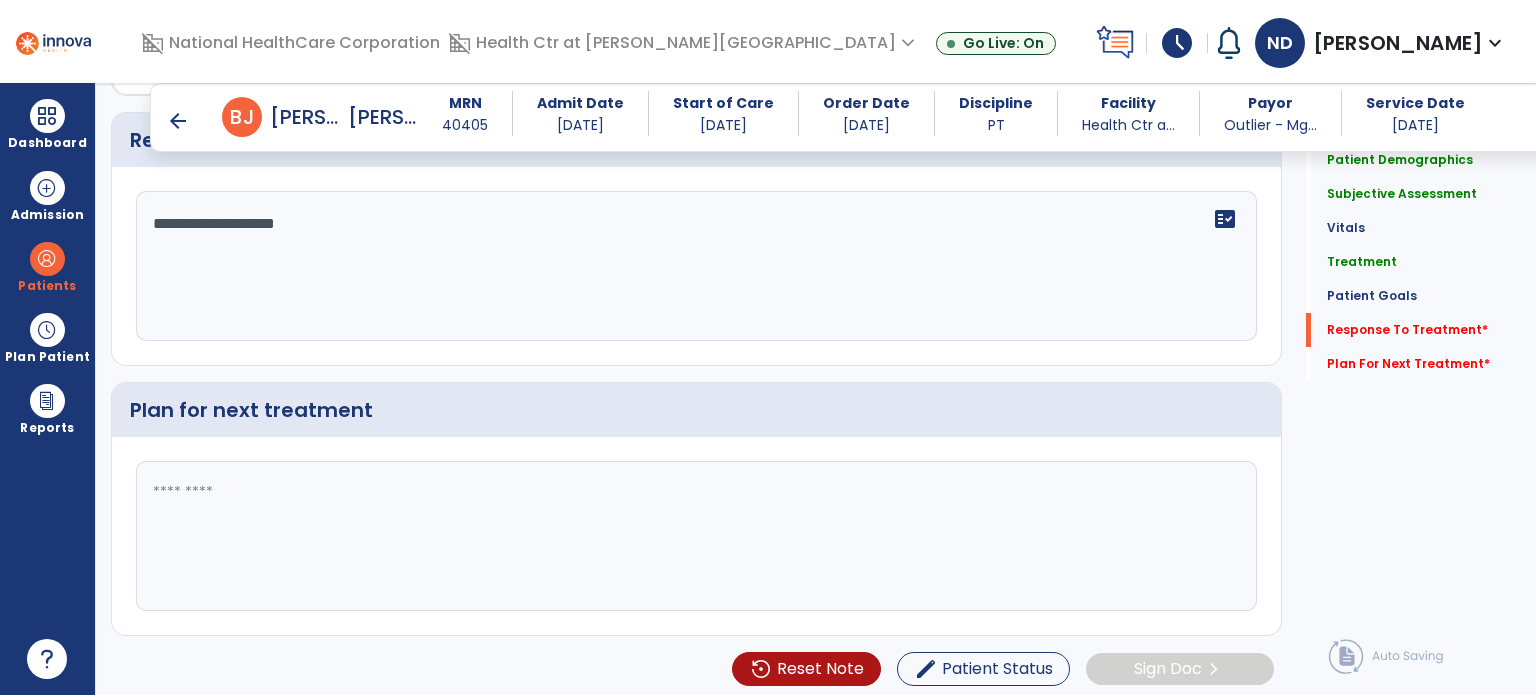 type on "**********" 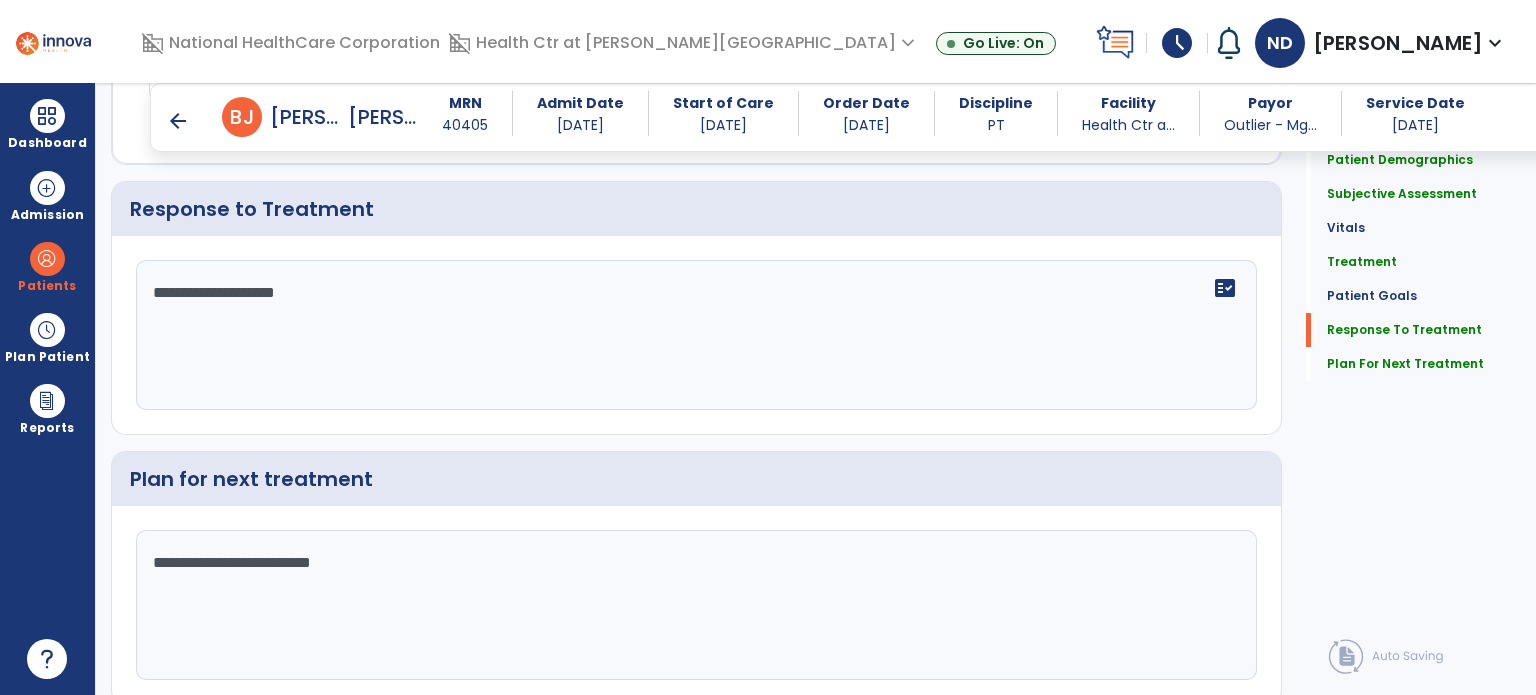scroll, scrollTop: 3490, scrollLeft: 0, axis: vertical 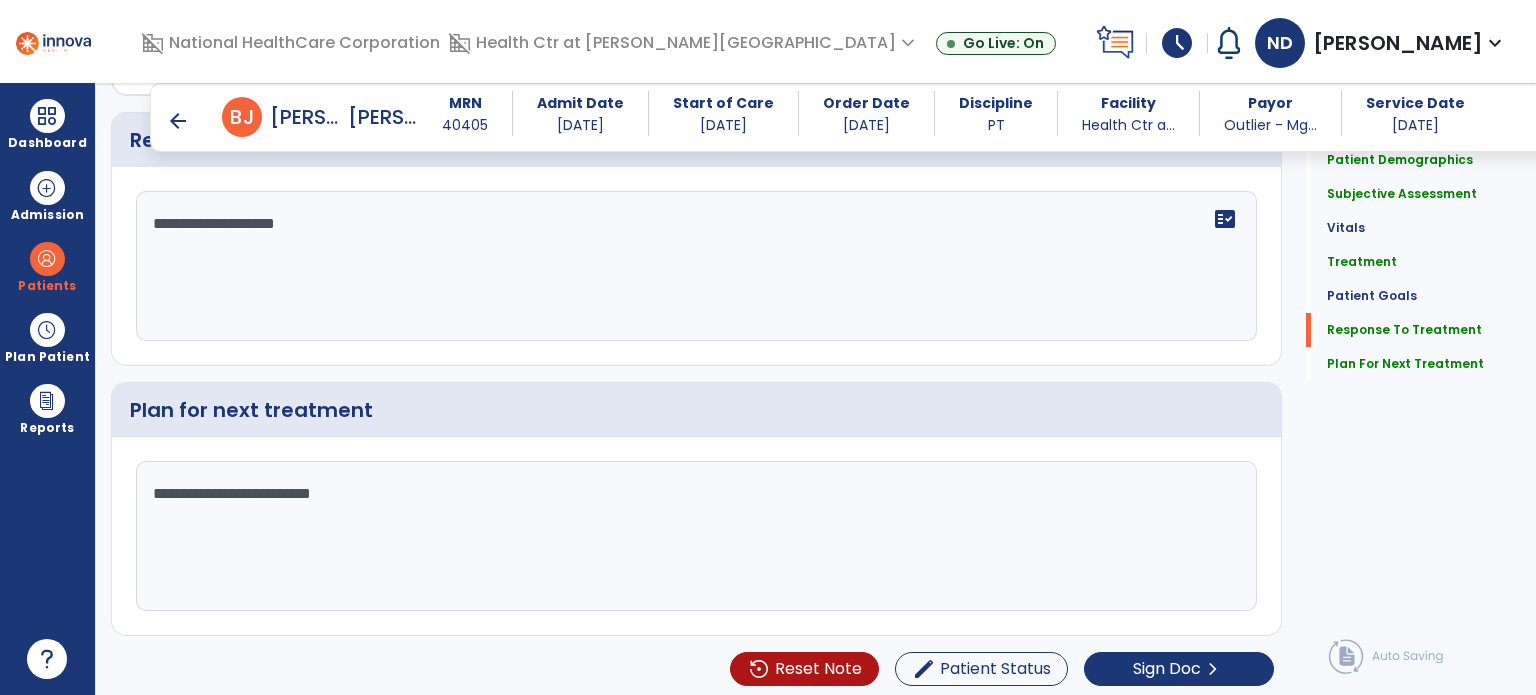 type on "**********" 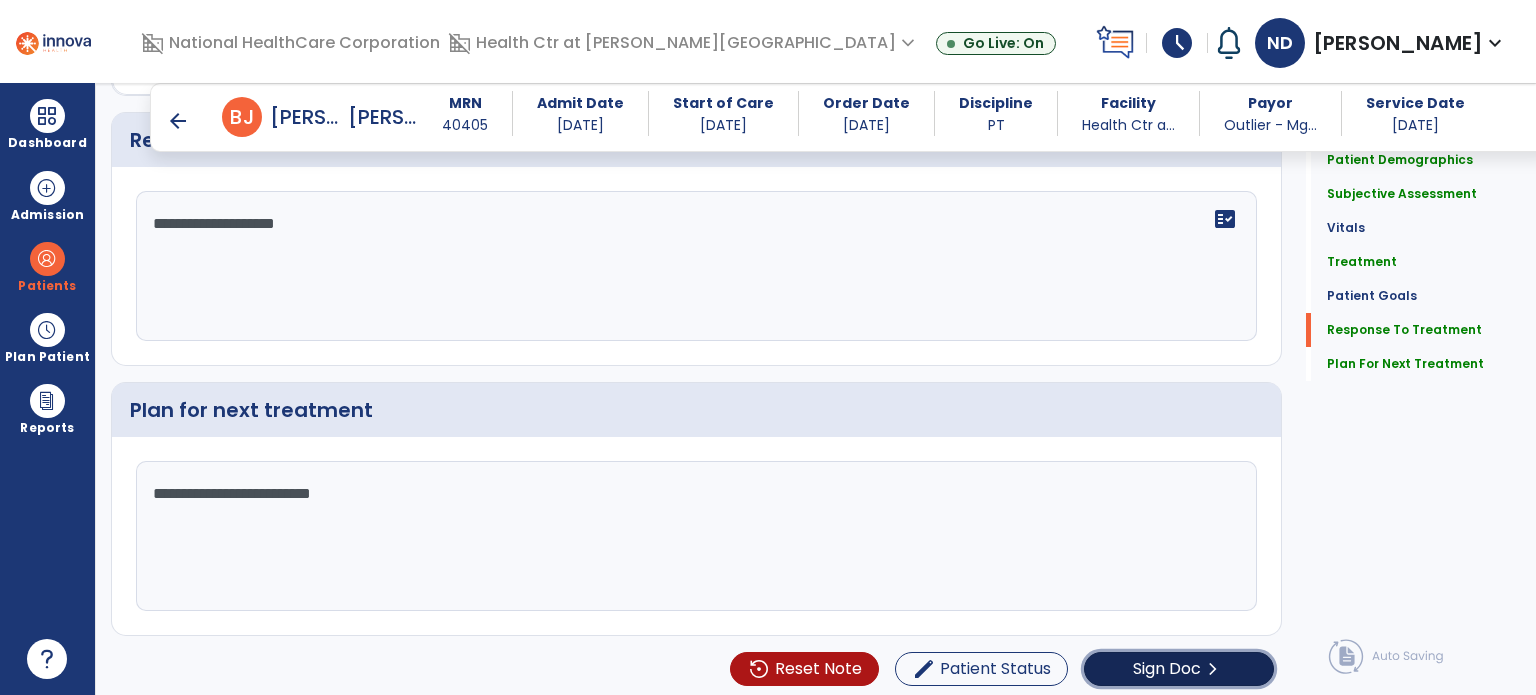click on "Sign Doc  chevron_right" 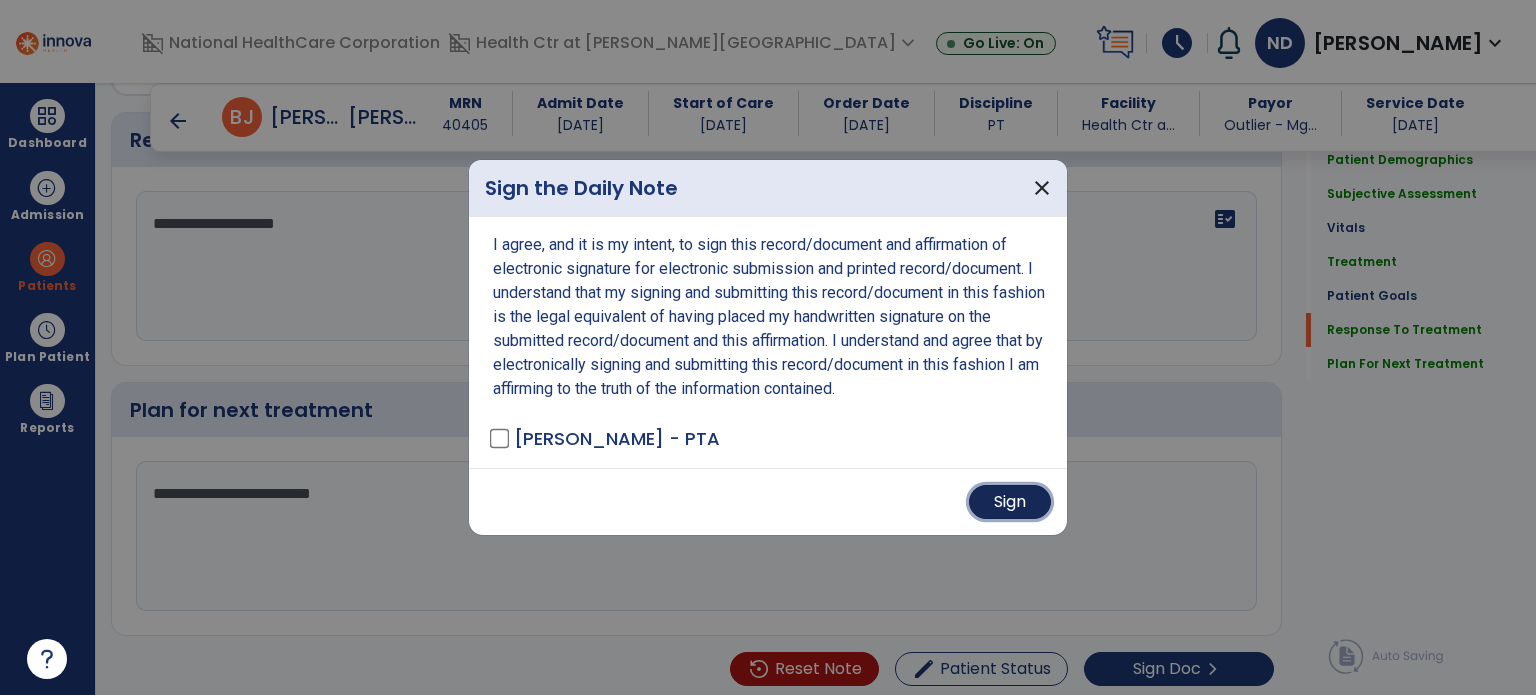 click on "Sign" at bounding box center (1010, 502) 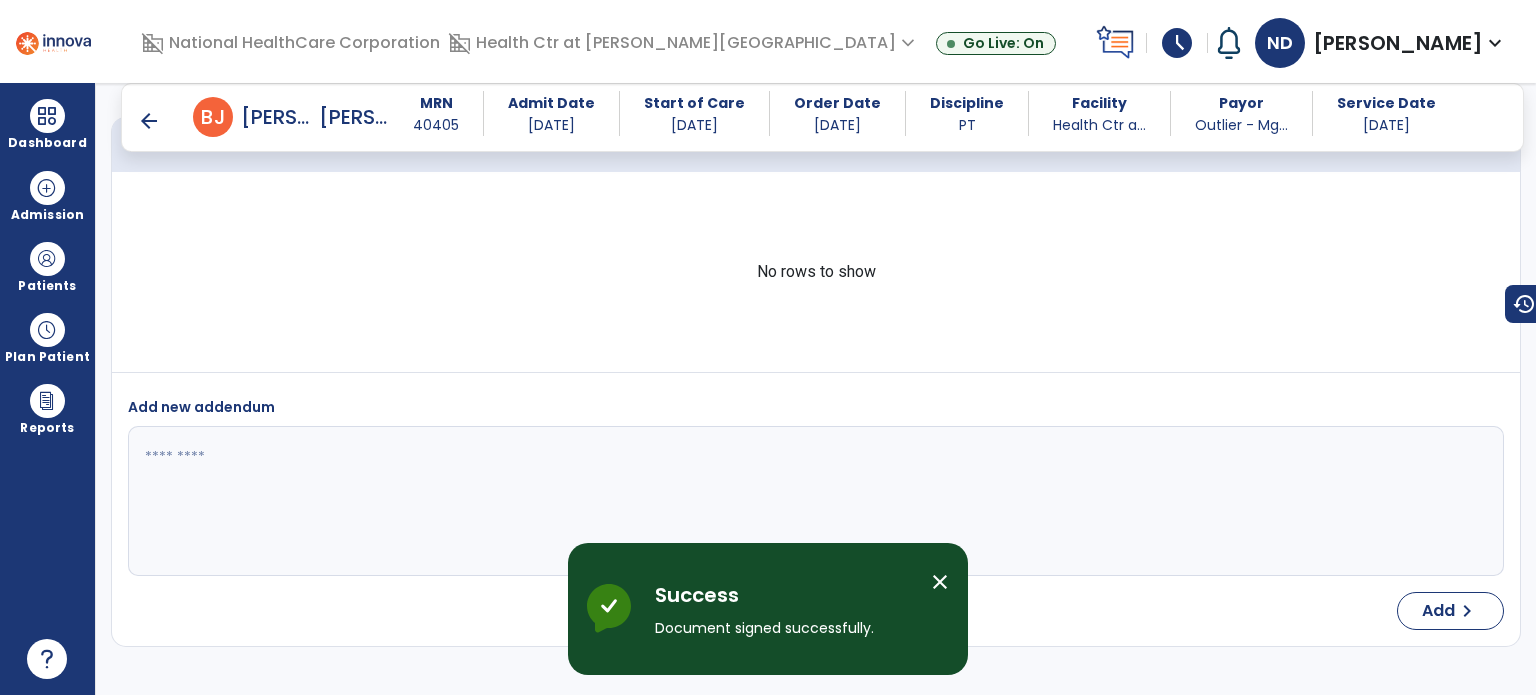 scroll, scrollTop: 4796, scrollLeft: 0, axis: vertical 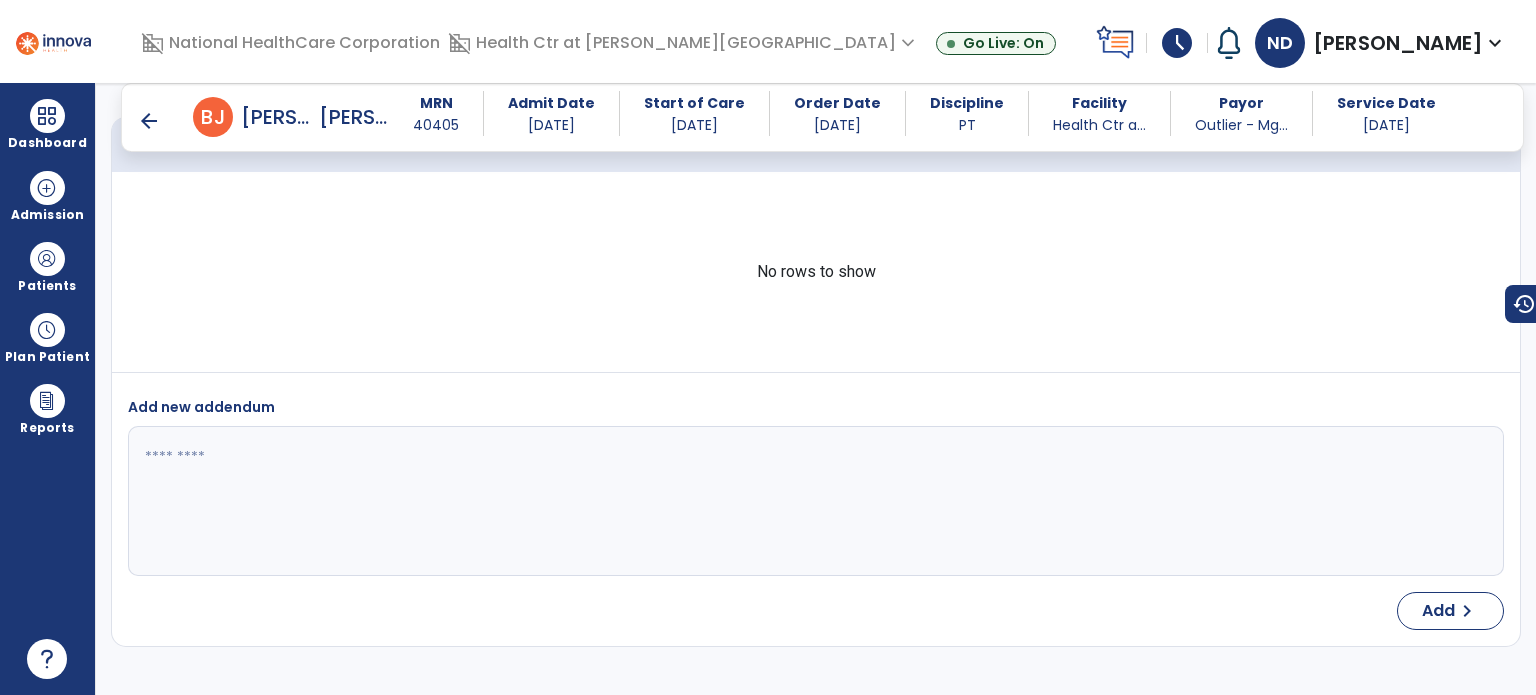 click at bounding box center (47, 116) 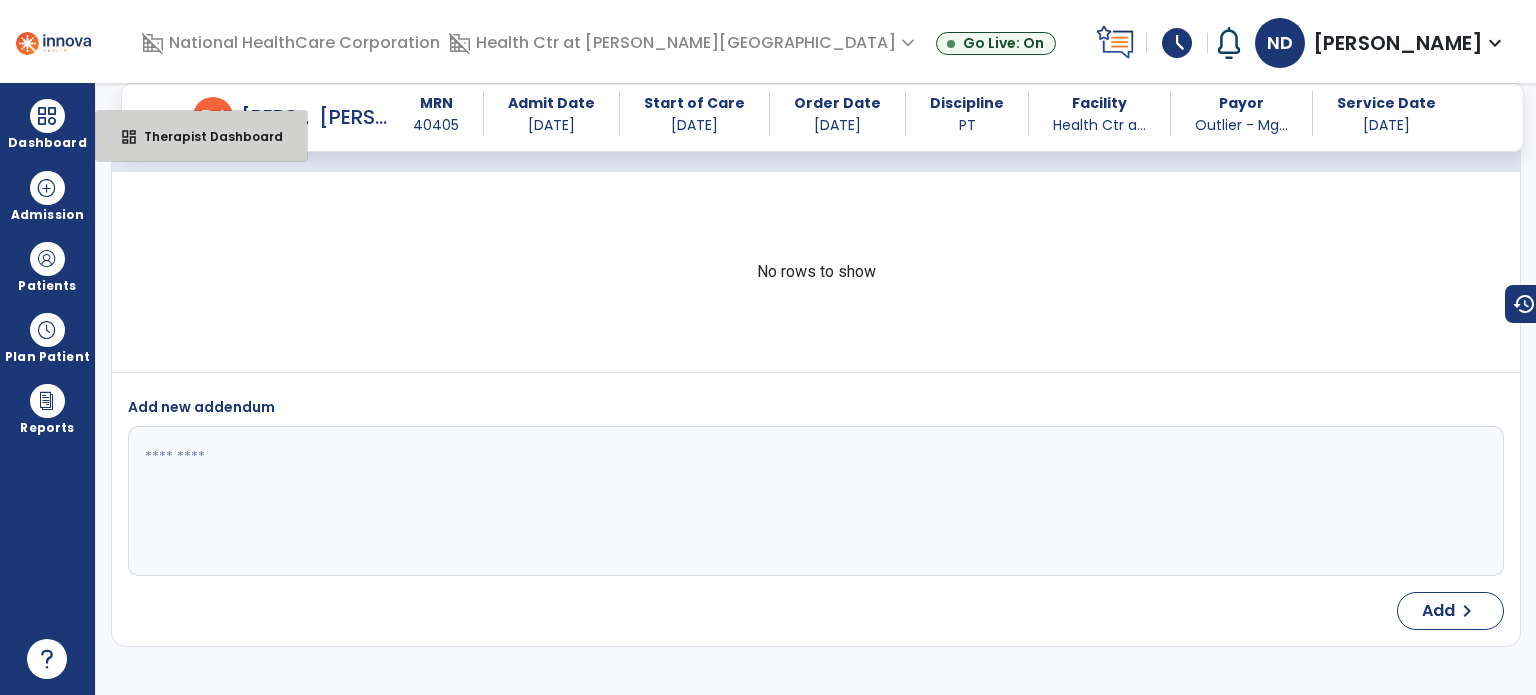 click on "dashboard  Therapist Dashboard" at bounding box center [201, 136] 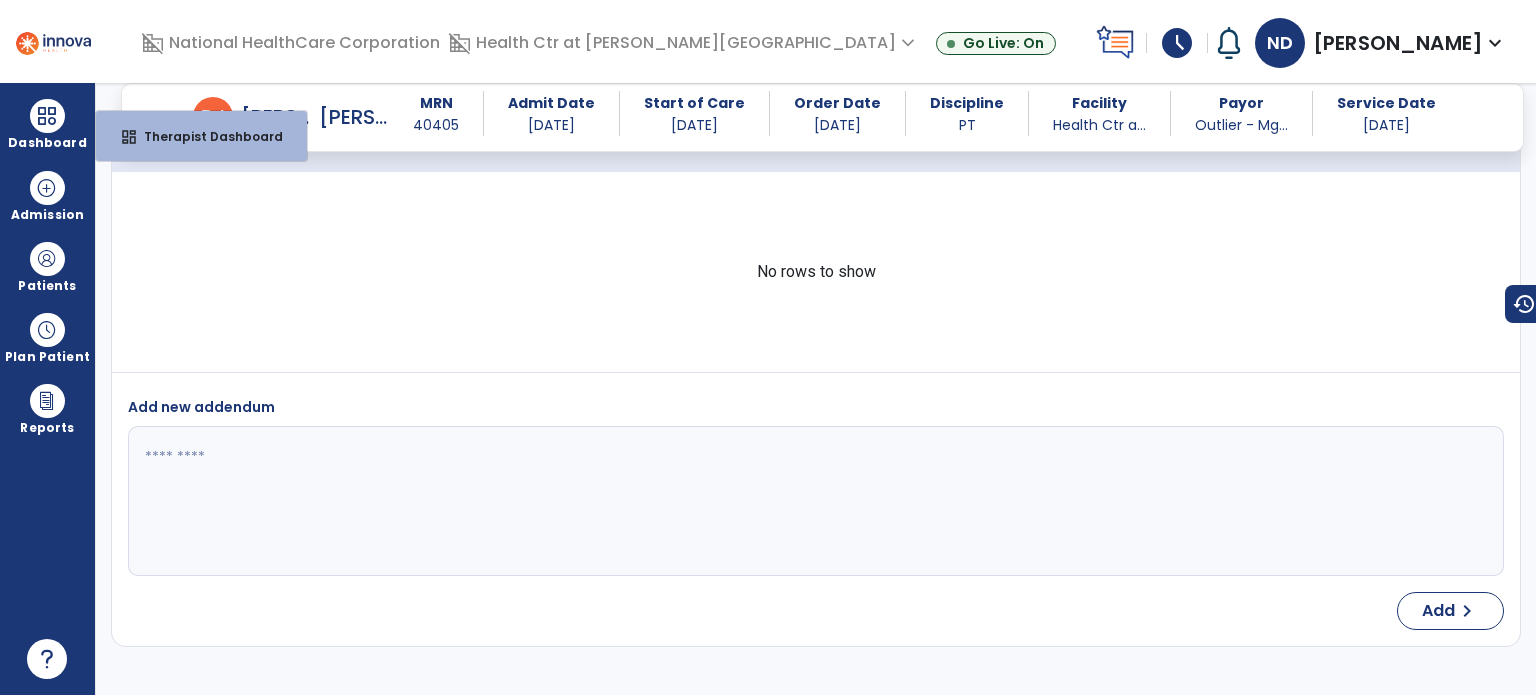 select on "****" 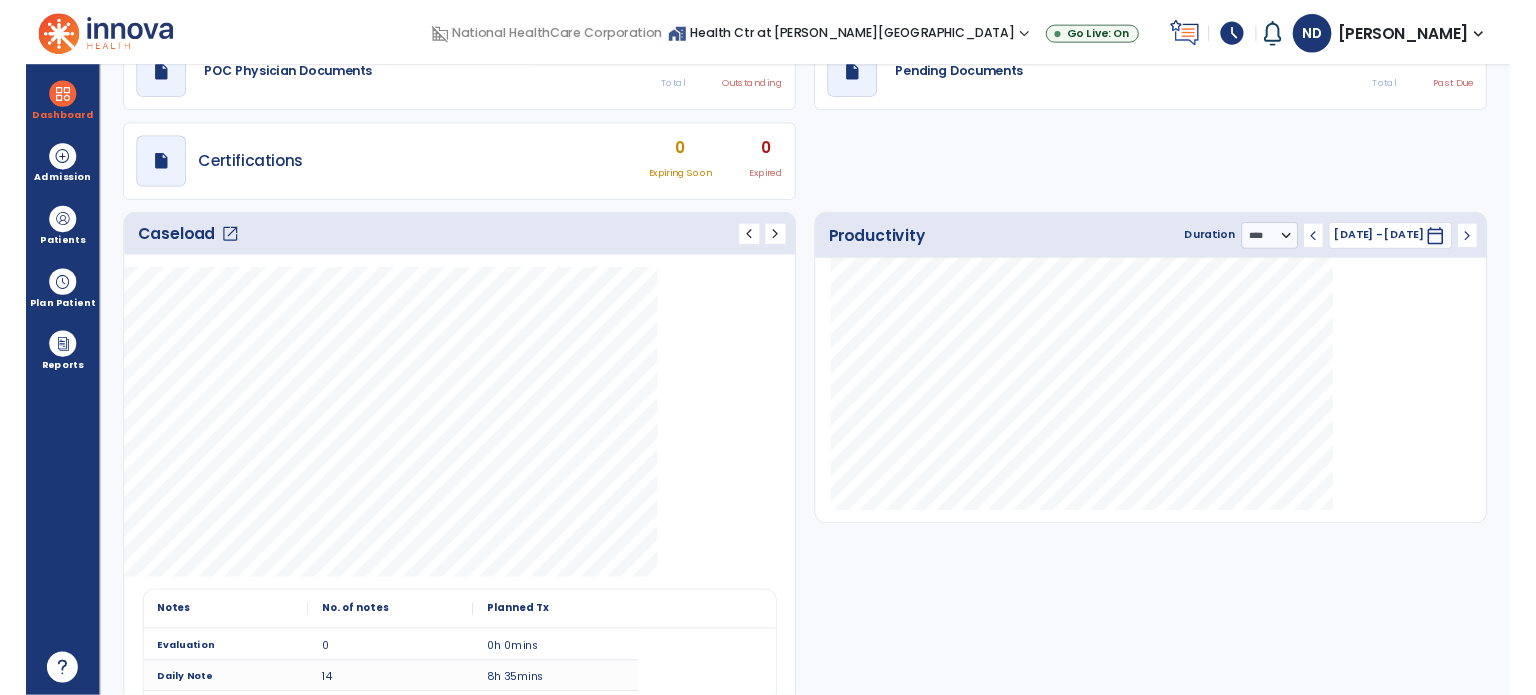 scroll, scrollTop: 110, scrollLeft: 0, axis: vertical 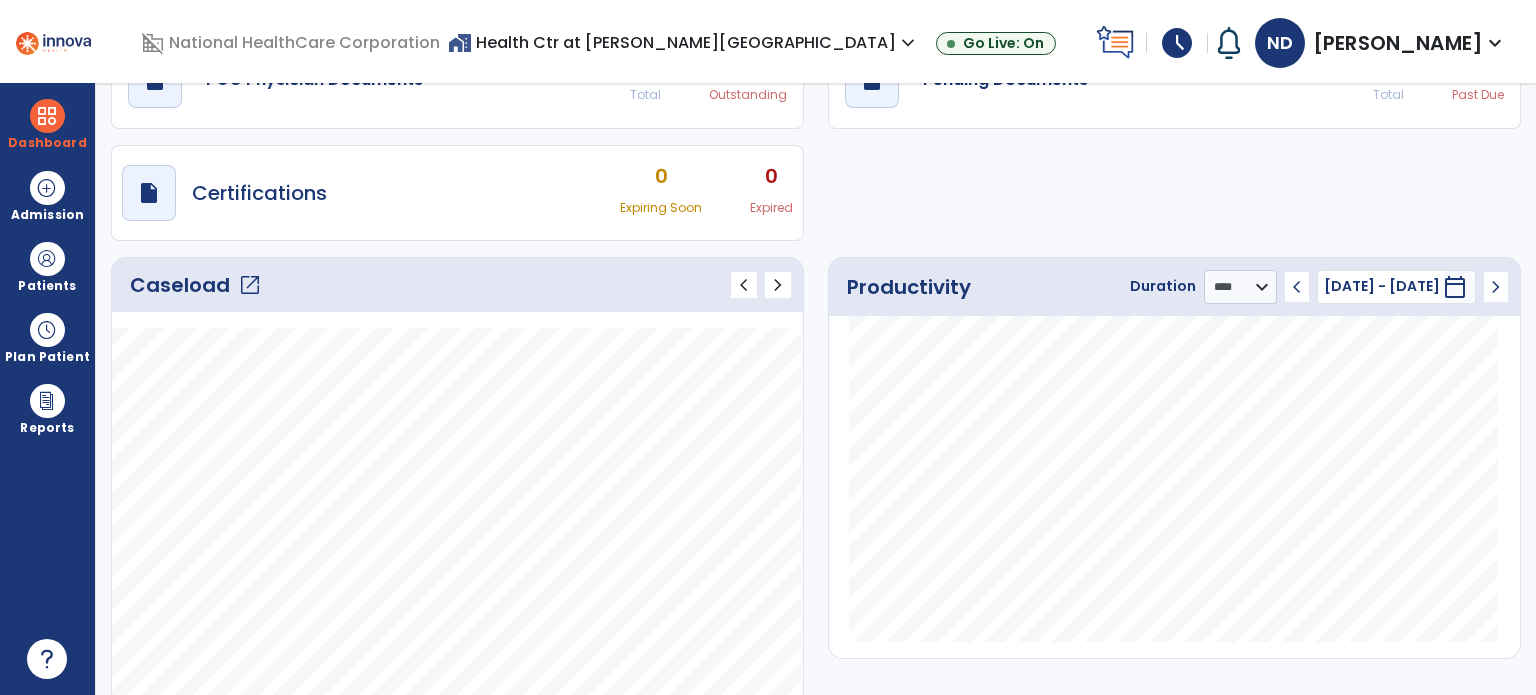 click on "schedule" at bounding box center [1177, 43] 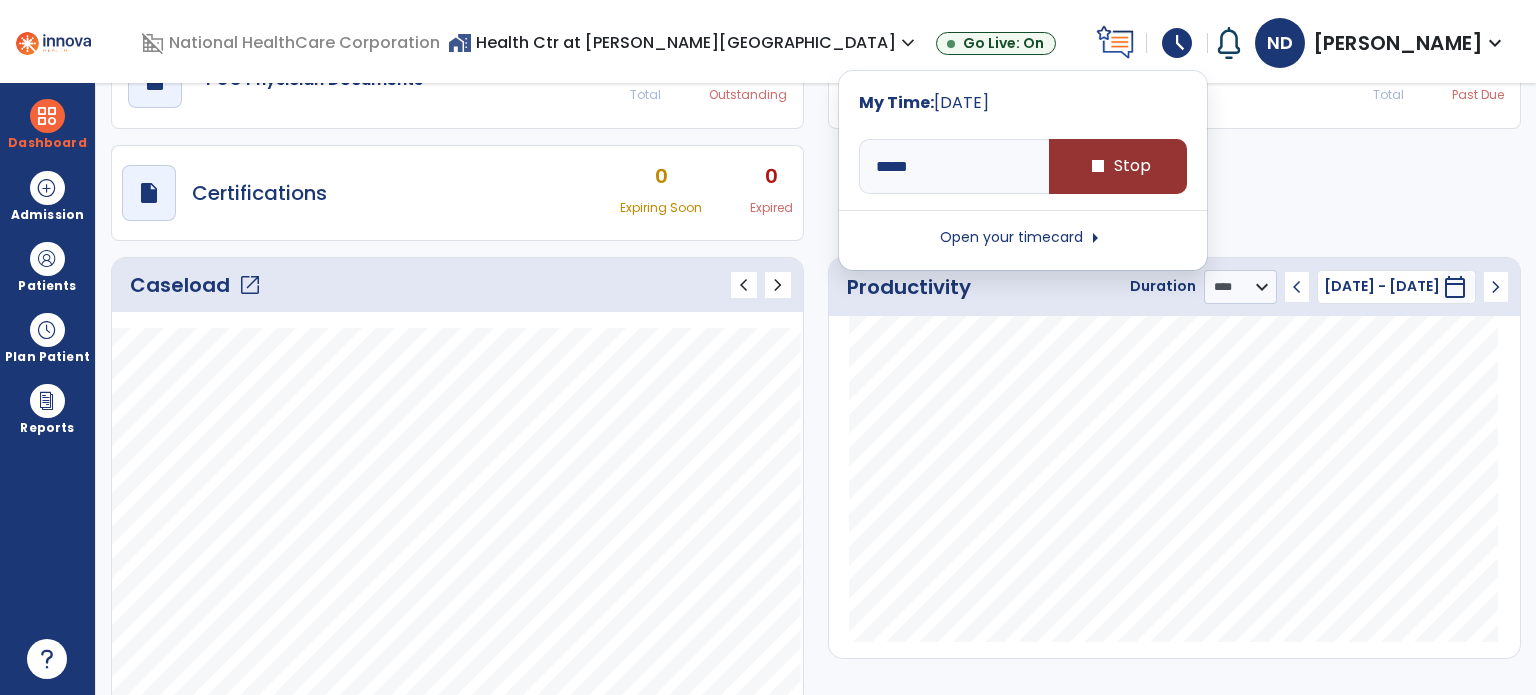 click on "stop  Stop" at bounding box center [1118, 166] 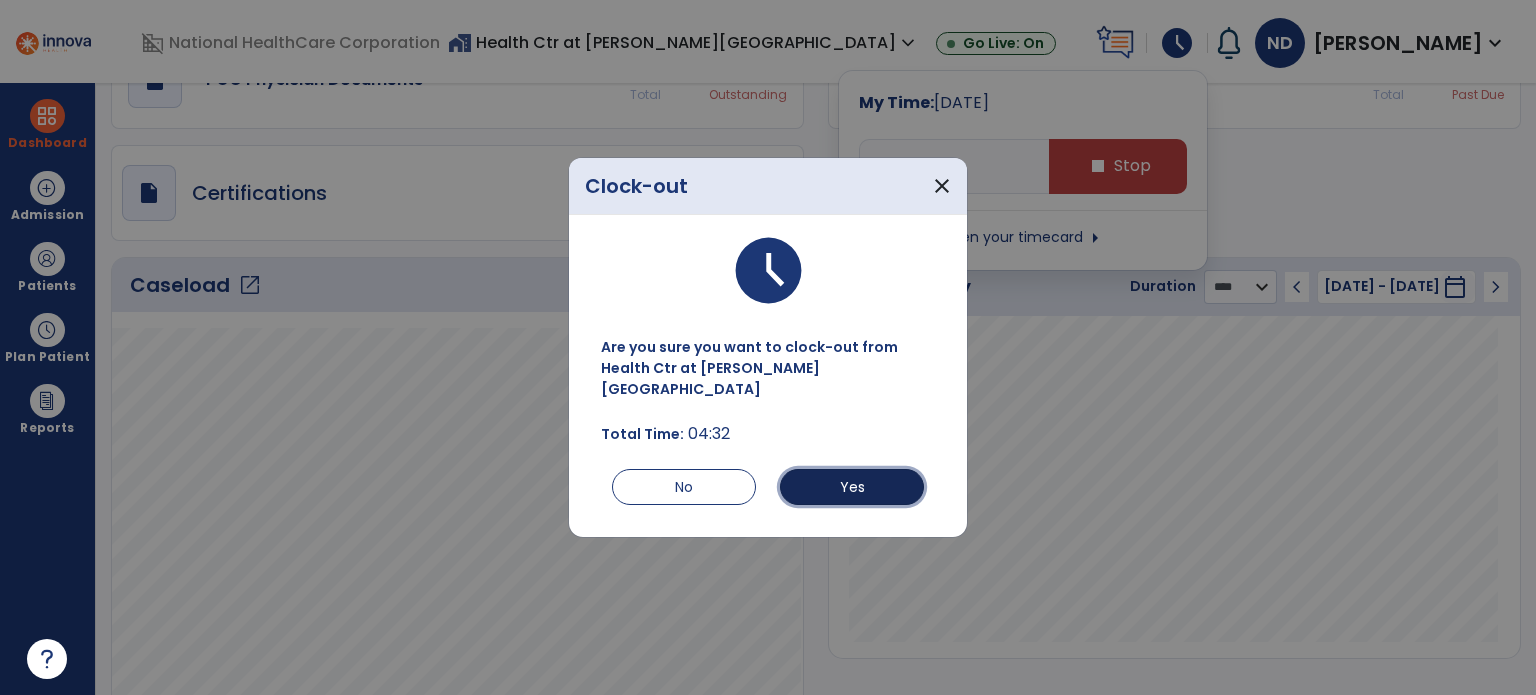 click on "Yes" at bounding box center (852, 487) 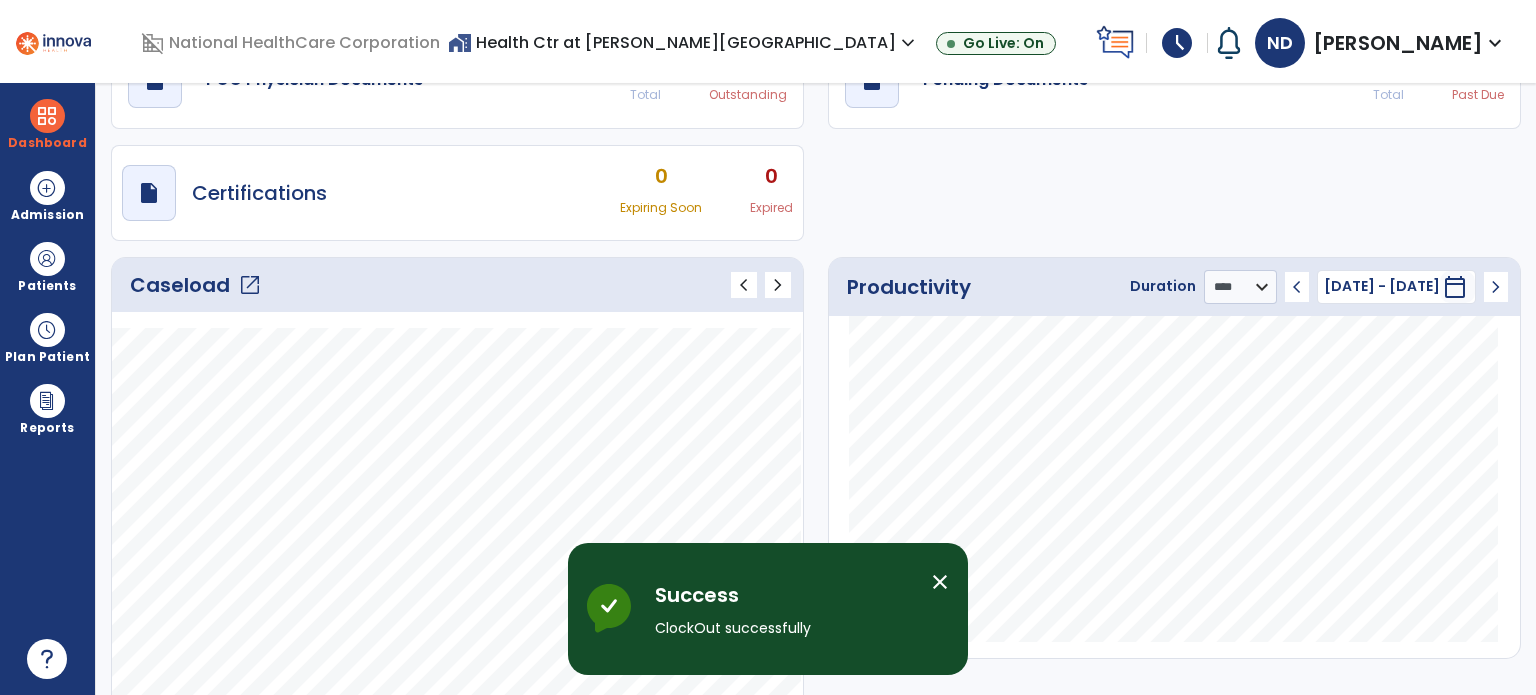 click on "schedule" at bounding box center (1177, 43) 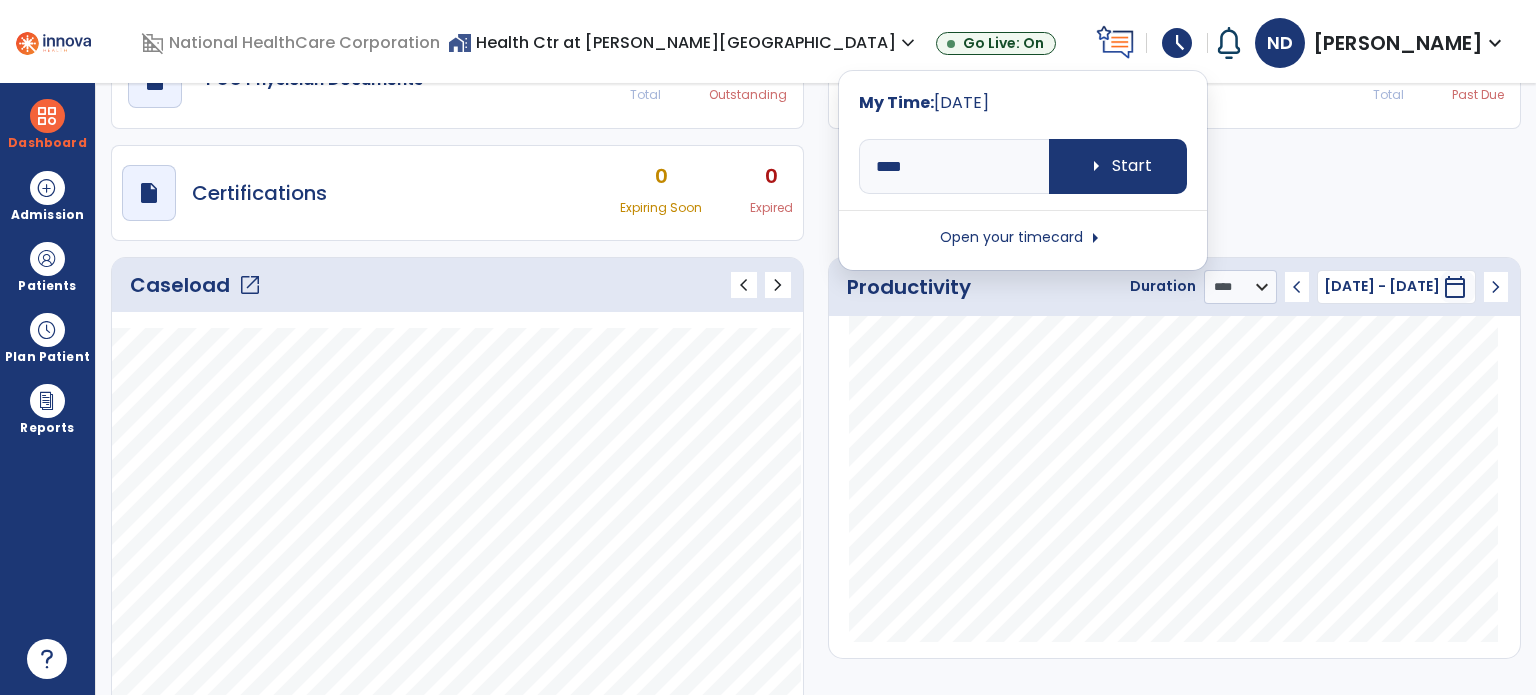 click on "My Time:   [DATE]    **** arrow_right  Start   Open your timecard  arrow_right" at bounding box center [1023, 170] 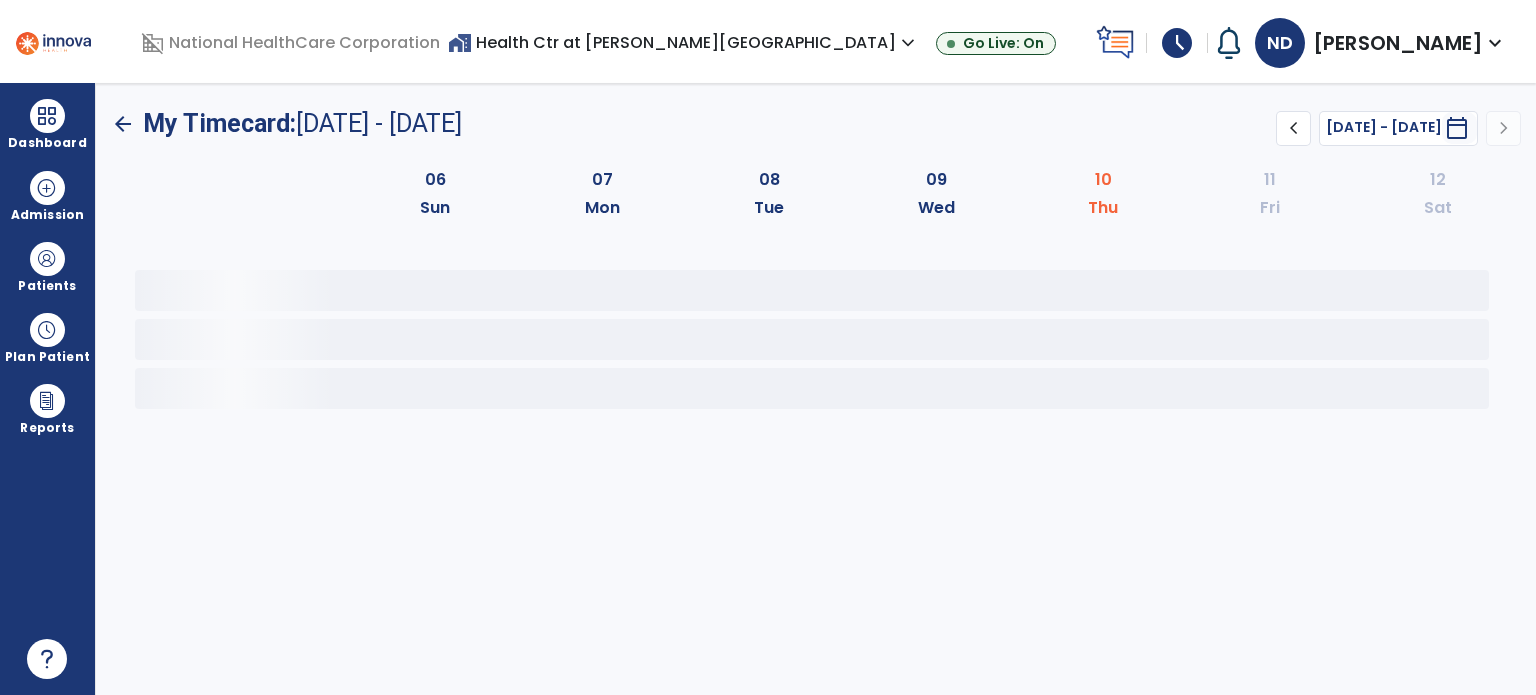 scroll, scrollTop: 0, scrollLeft: 0, axis: both 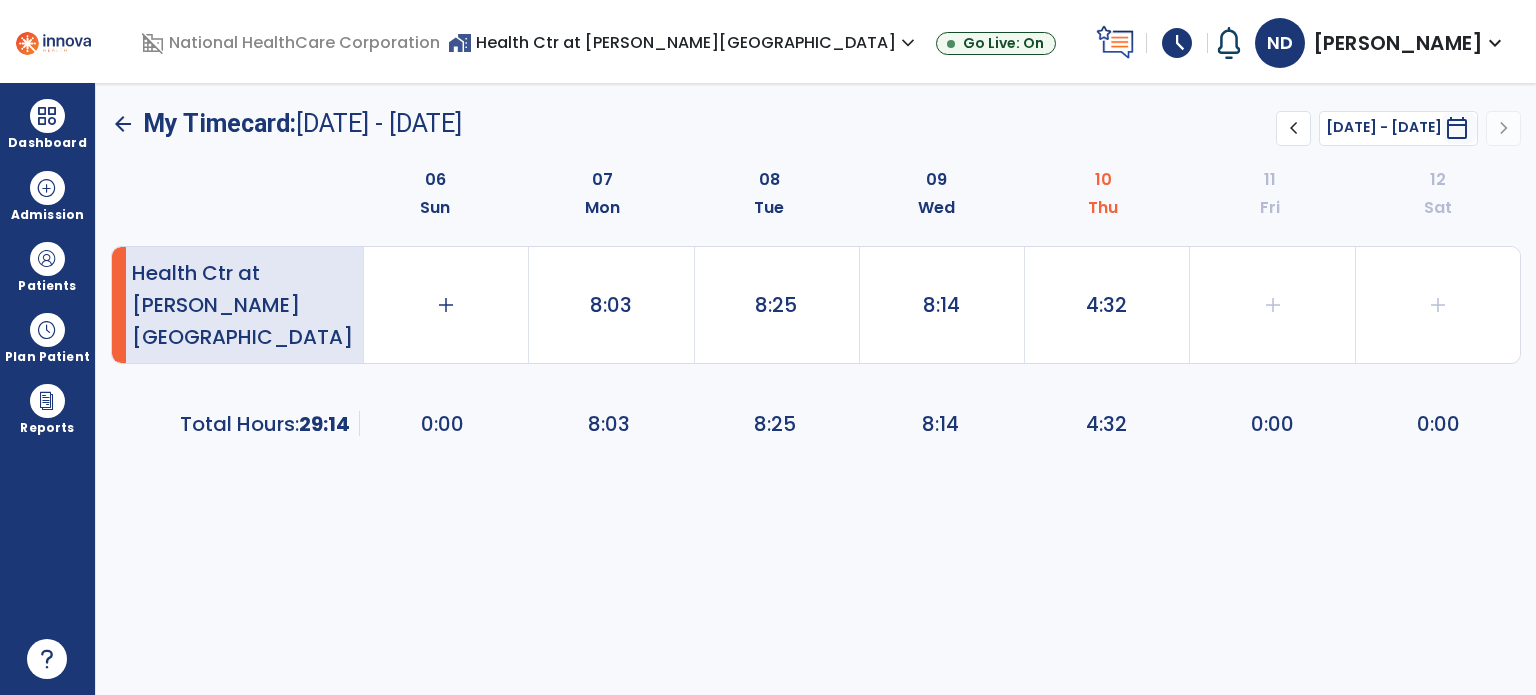click on "4:32" 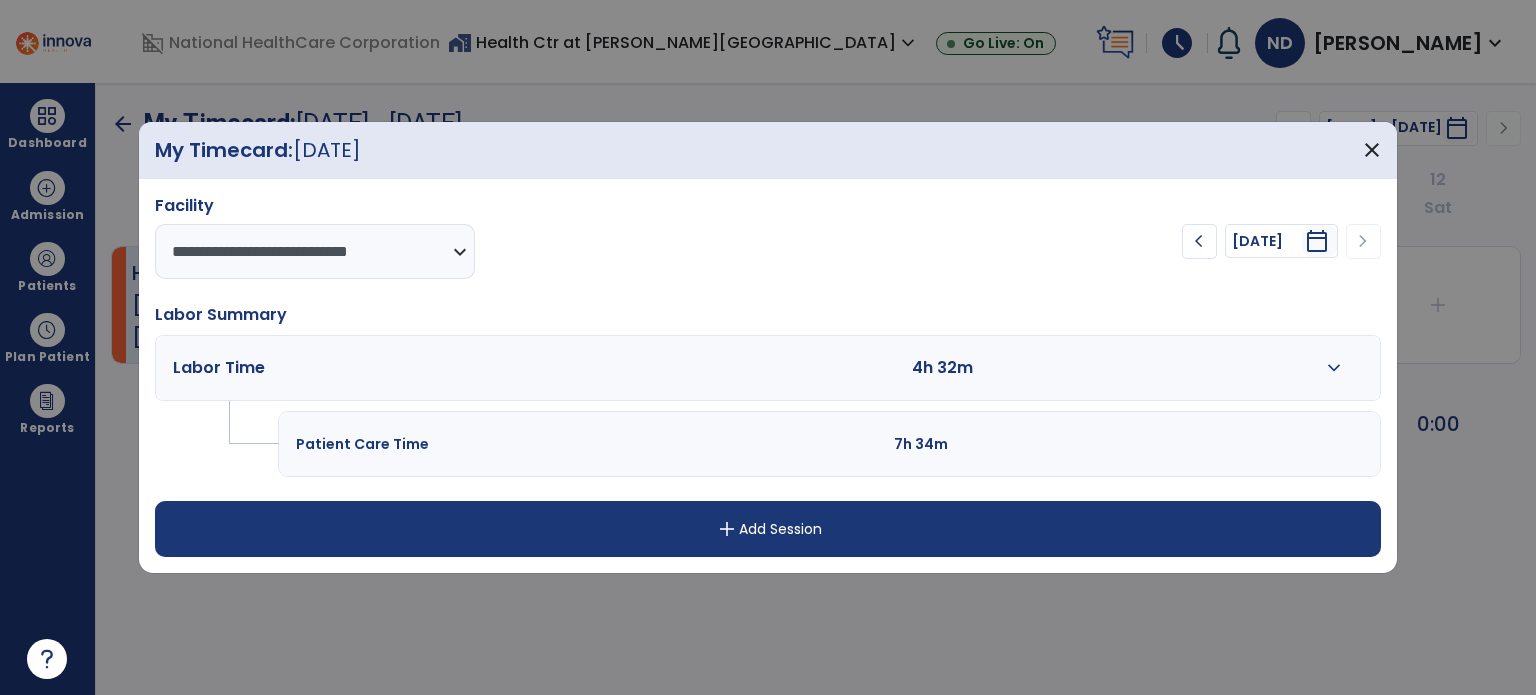 click on "add  Add Session" at bounding box center [768, 529] 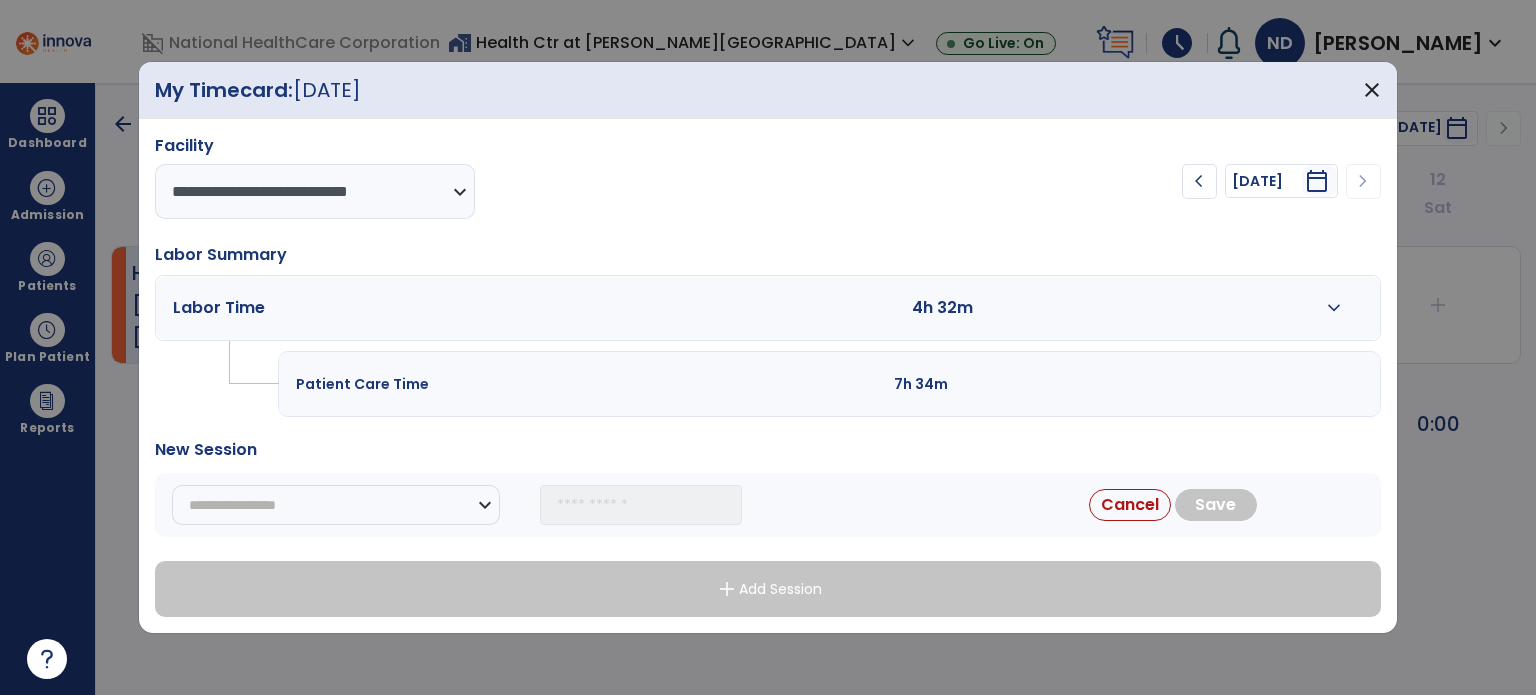 click on "Patient Care Time  7h 34m" at bounding box center [829, 384] 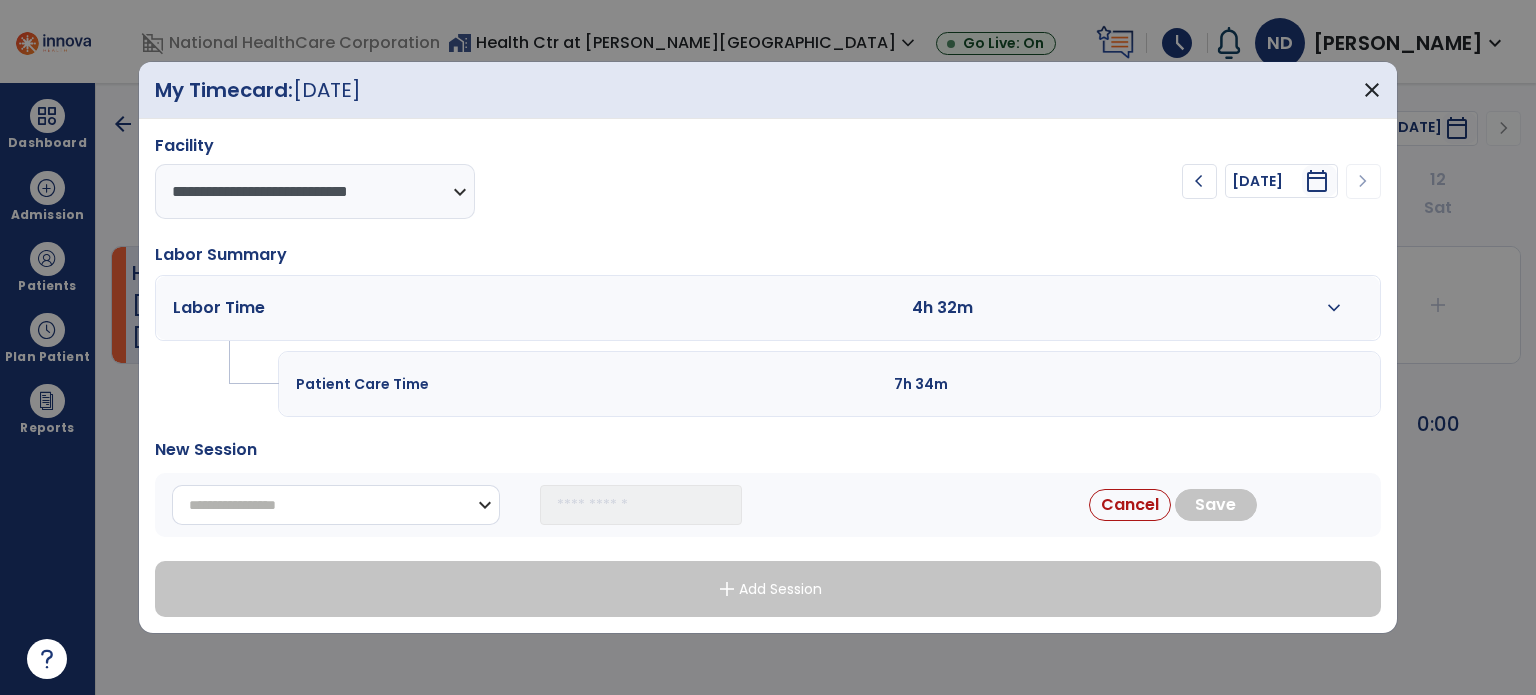 click on "**********" at bounding box center (336, 505) 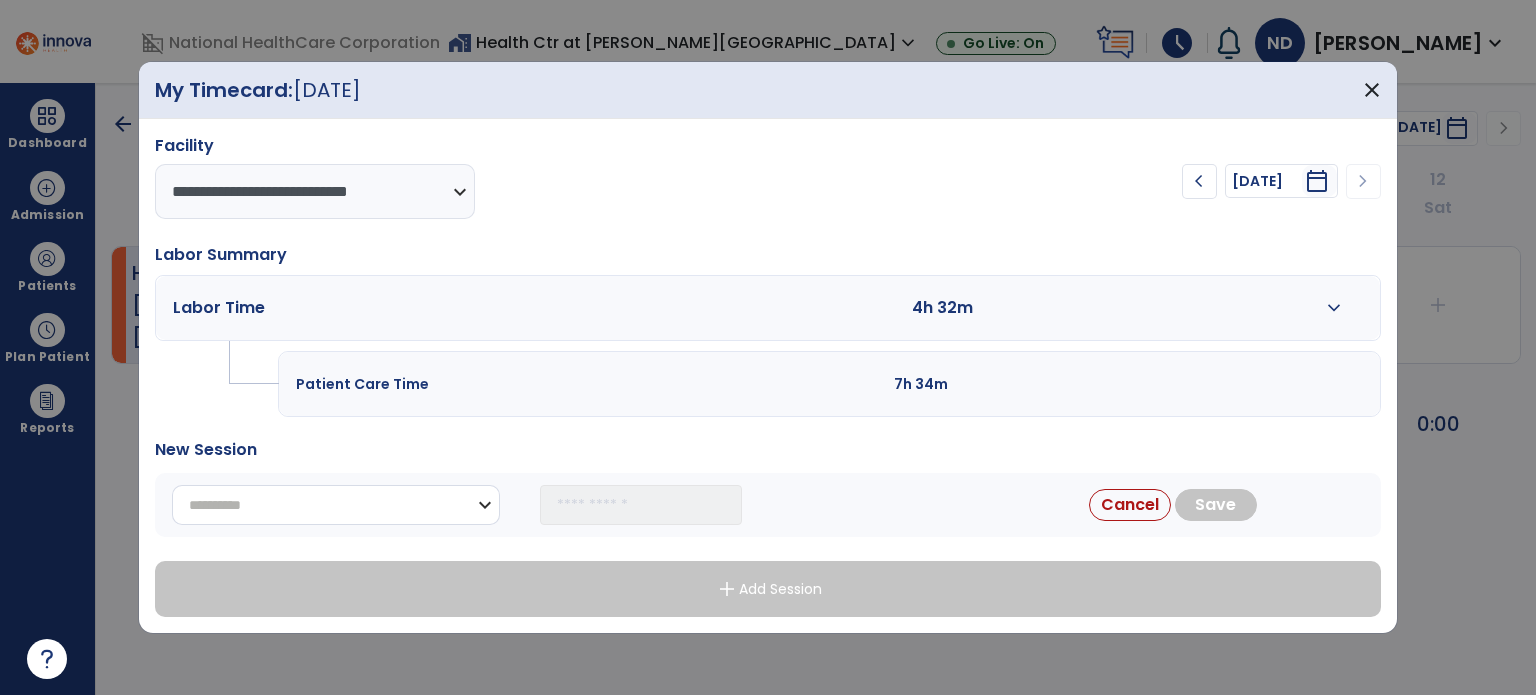 click on "**********" at bounding box center [336, 505] 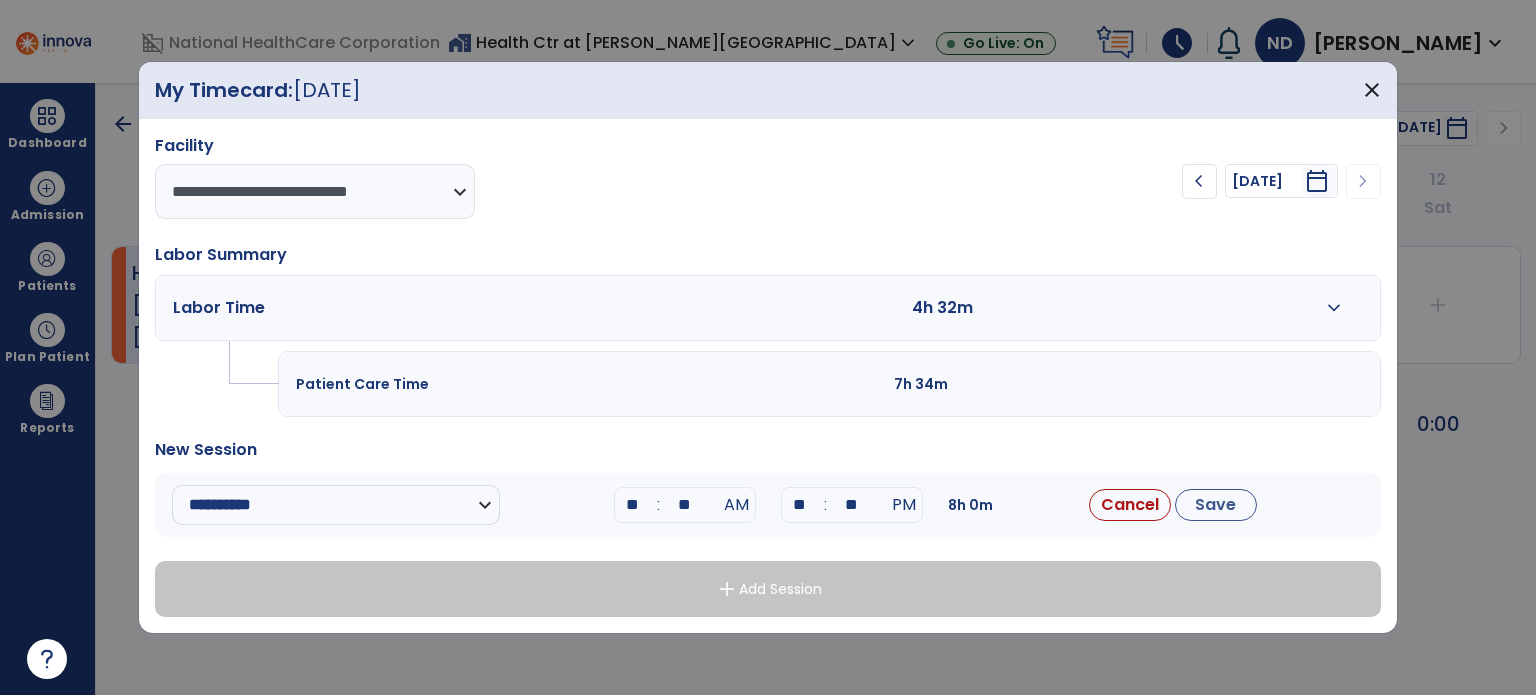 click on "Labor Time  4h 32m   expand_more" at bounding box center [768, 308] 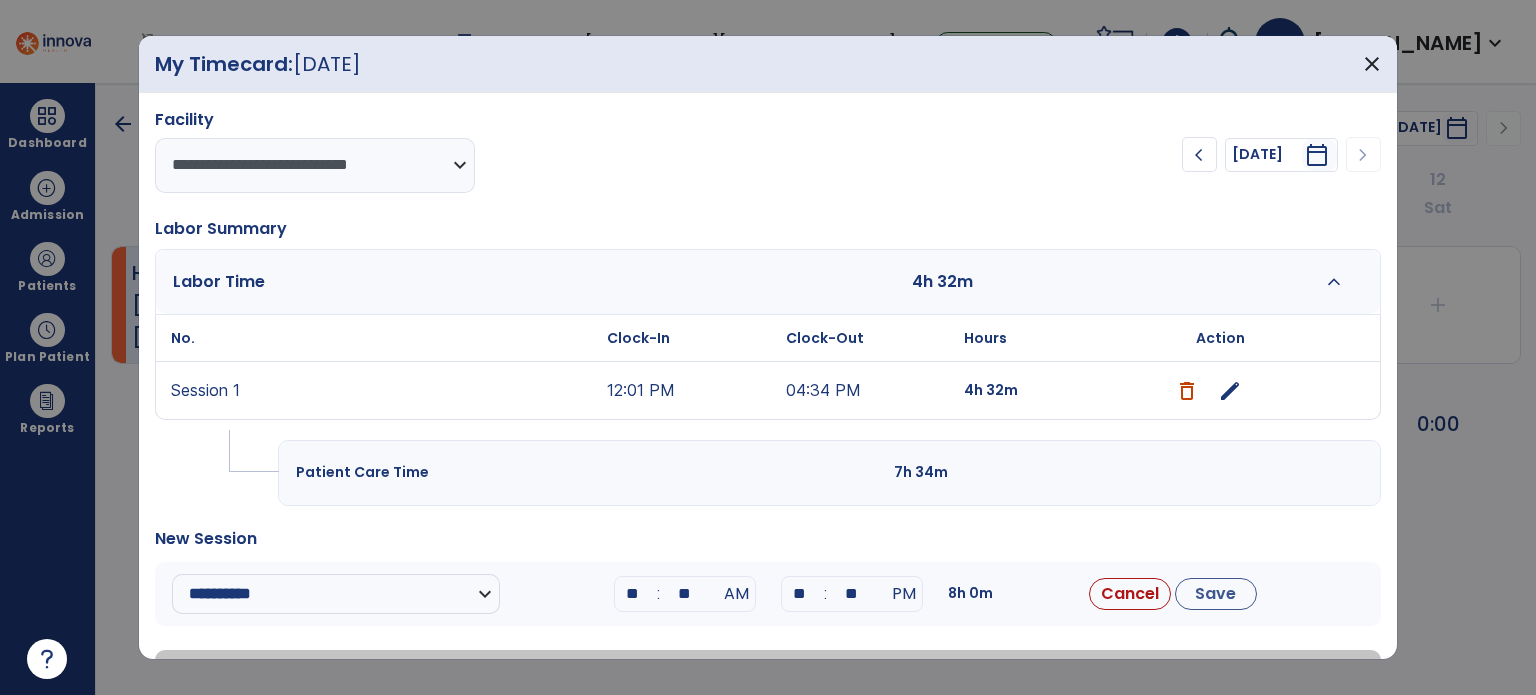 click on "**" at bounding box center [633, 594] 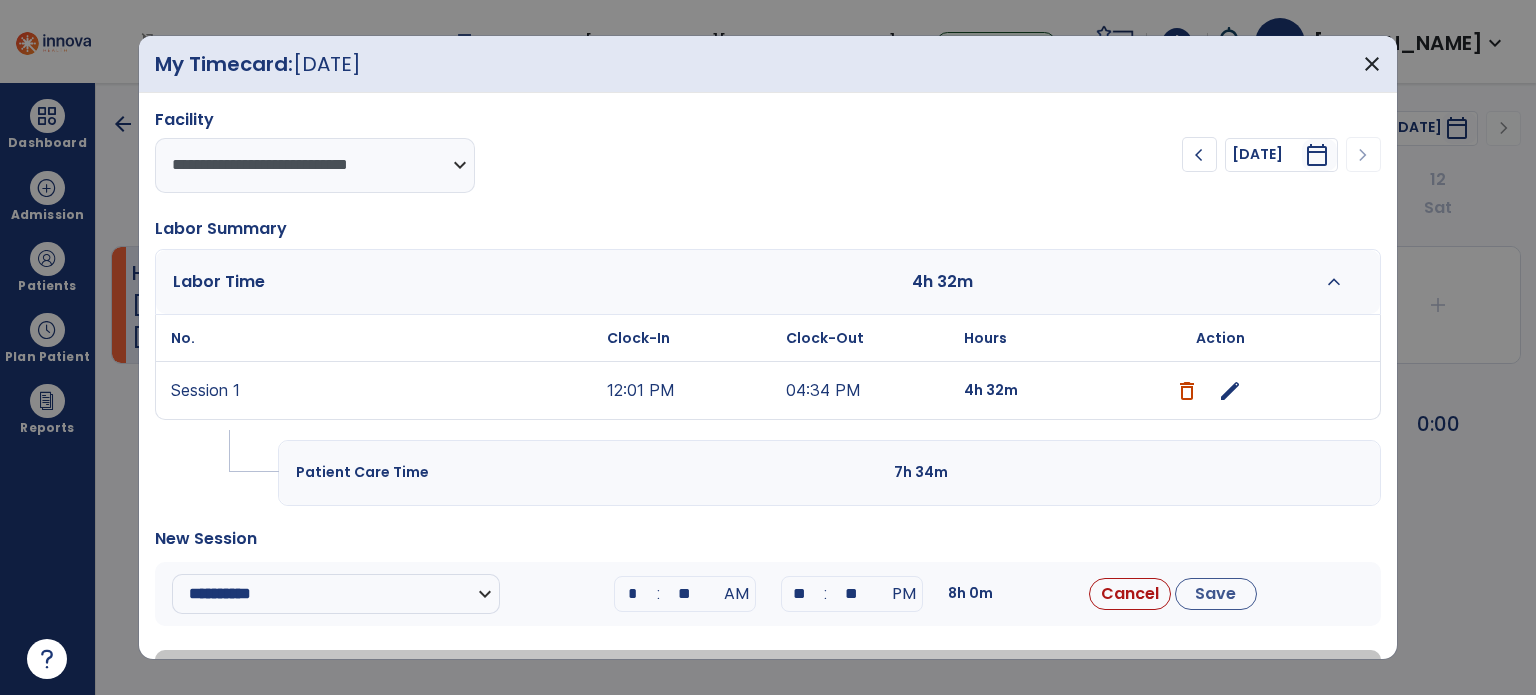 type on "**" 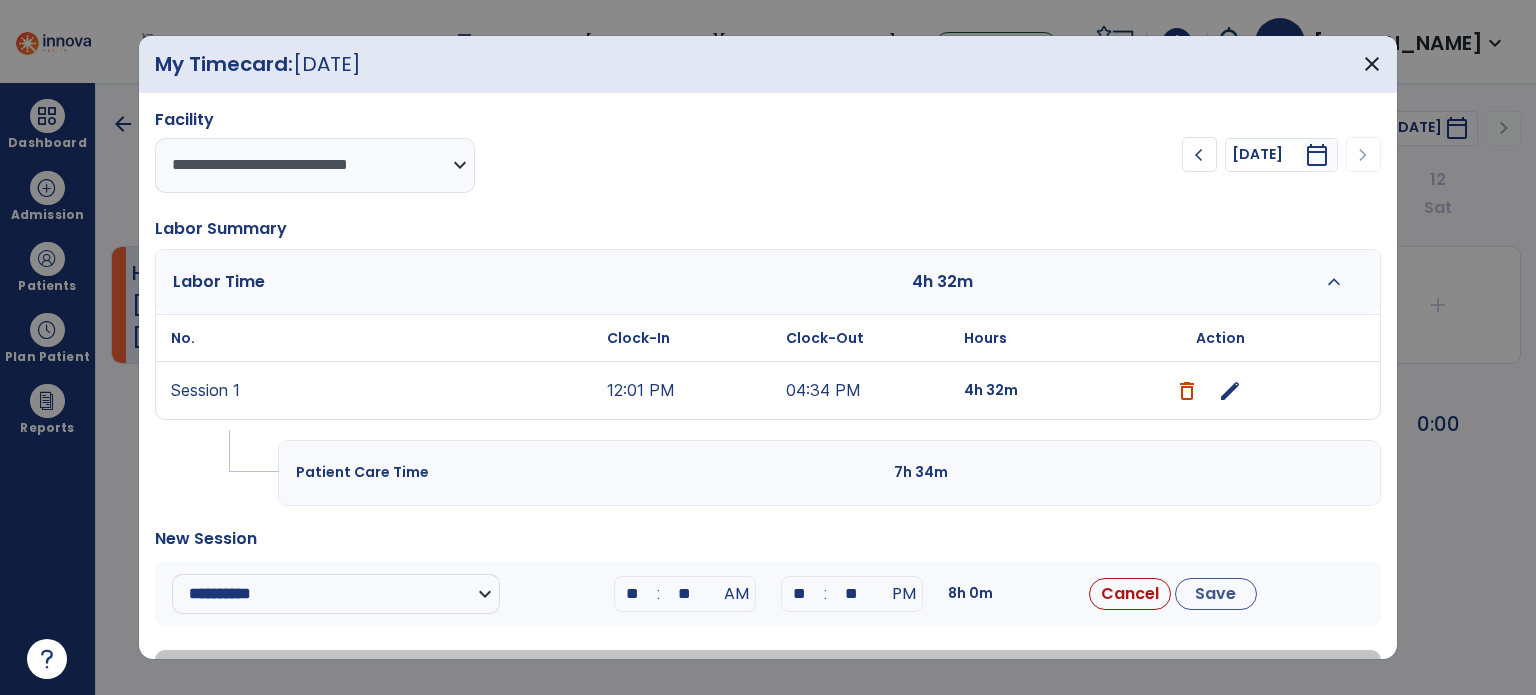 click on "**" at bounding box center [685, 594] 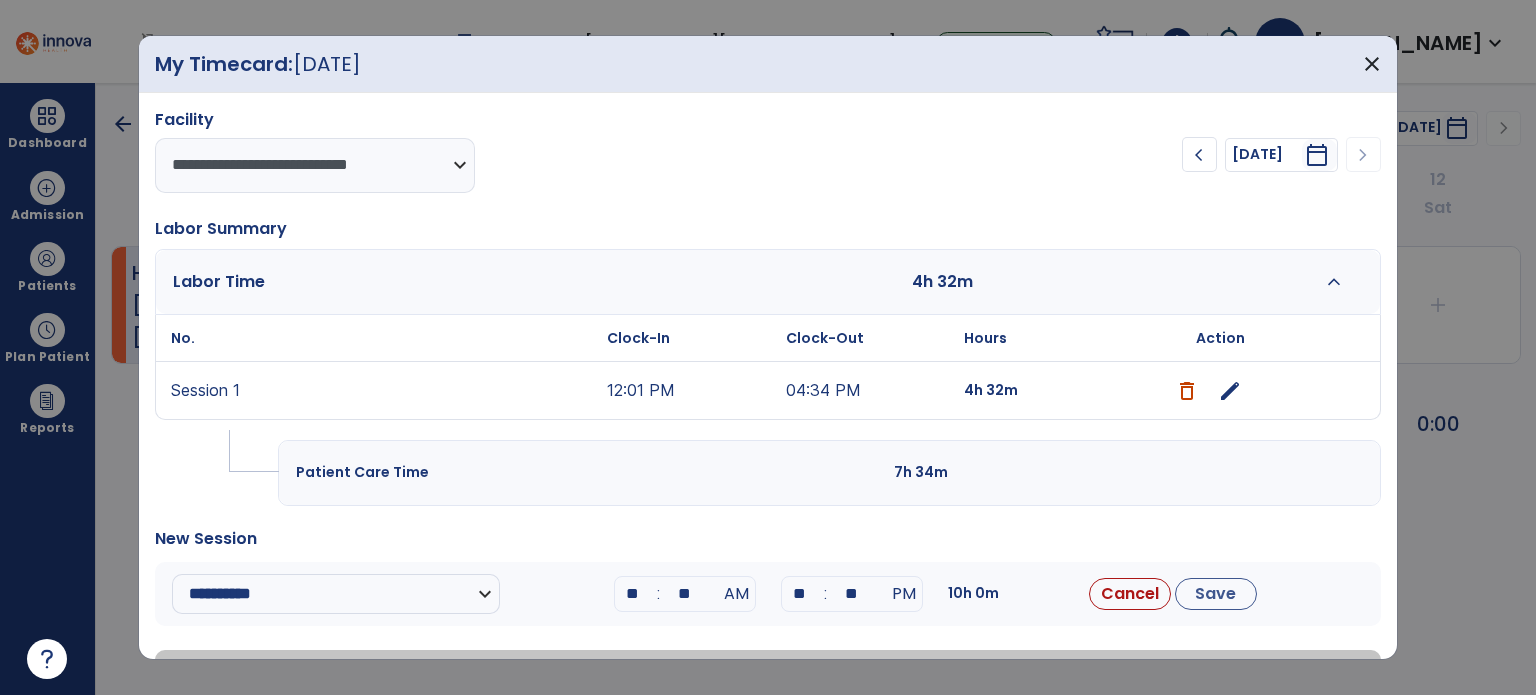 click on "**" at bounding box center (685, 594) 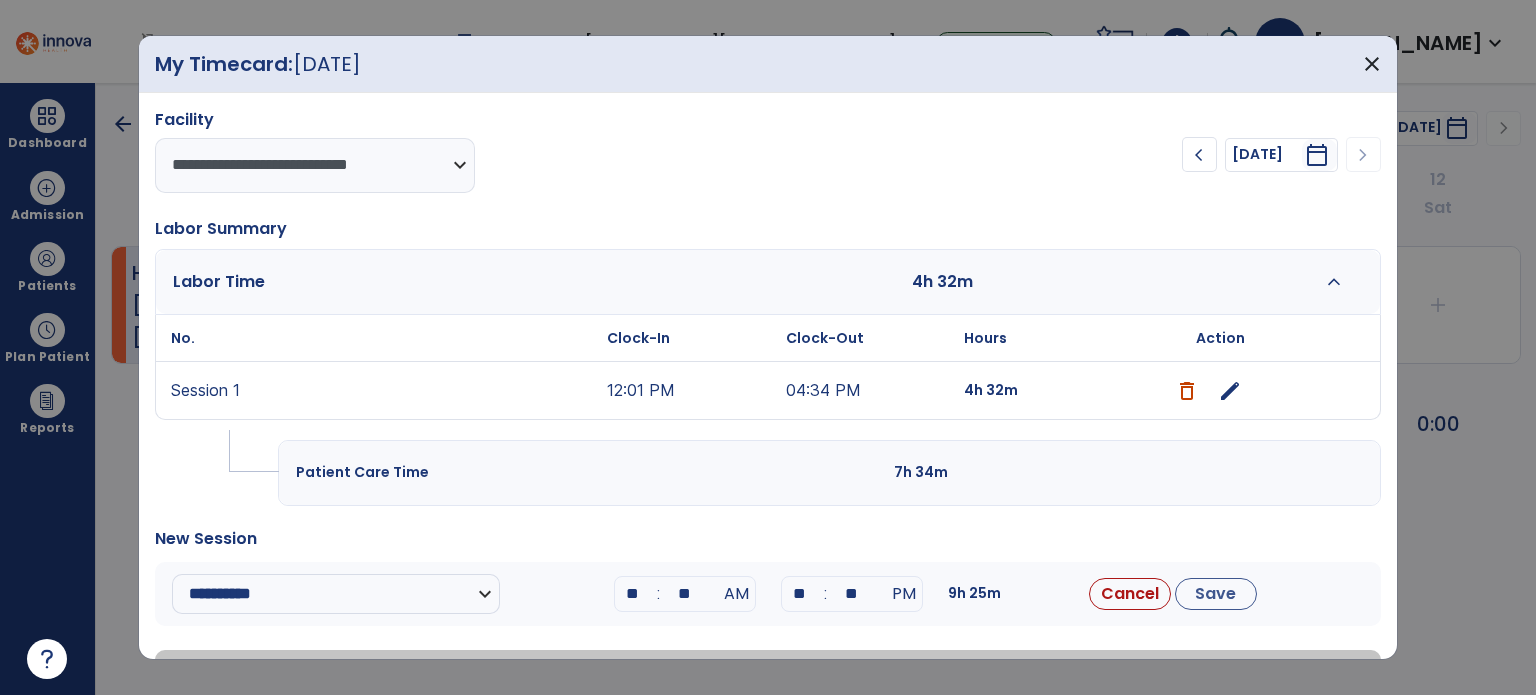 click on "**" at bounding box center (800, 594) 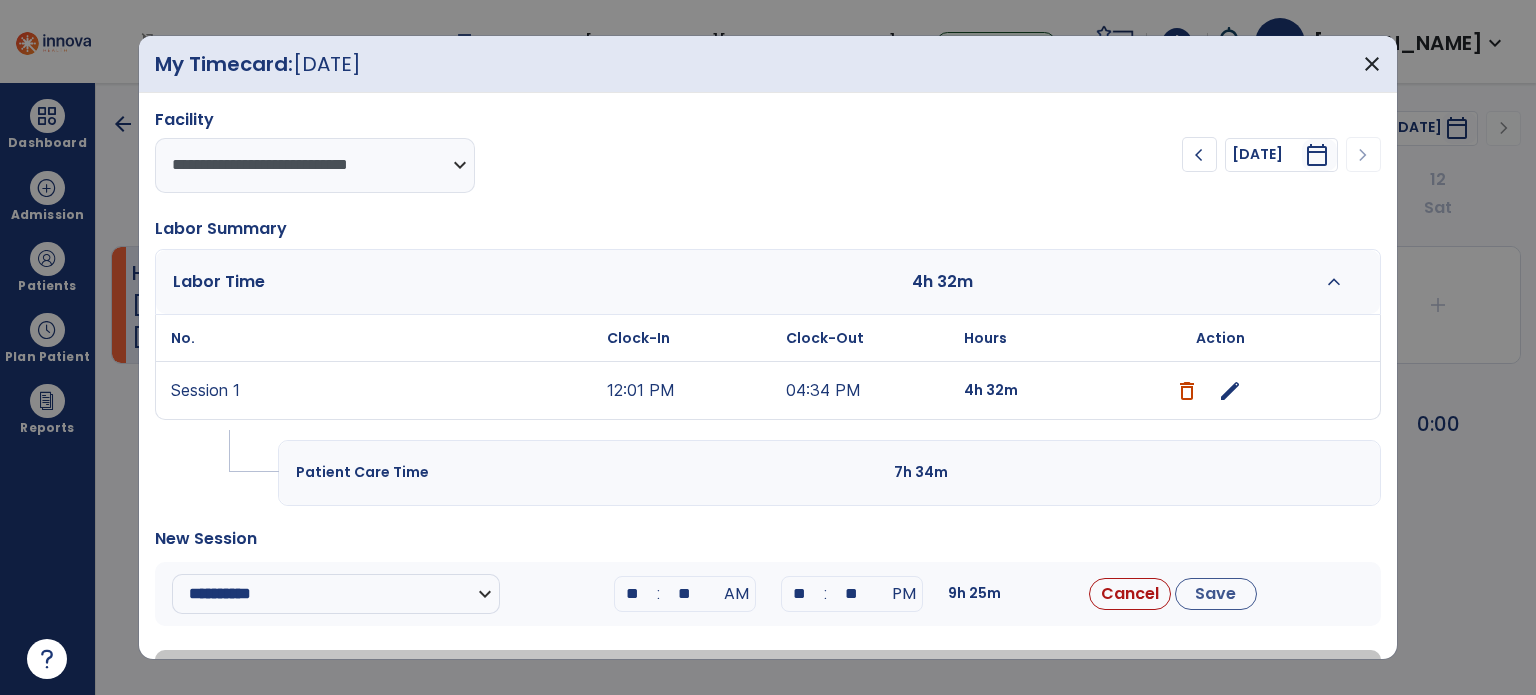 type on "**" 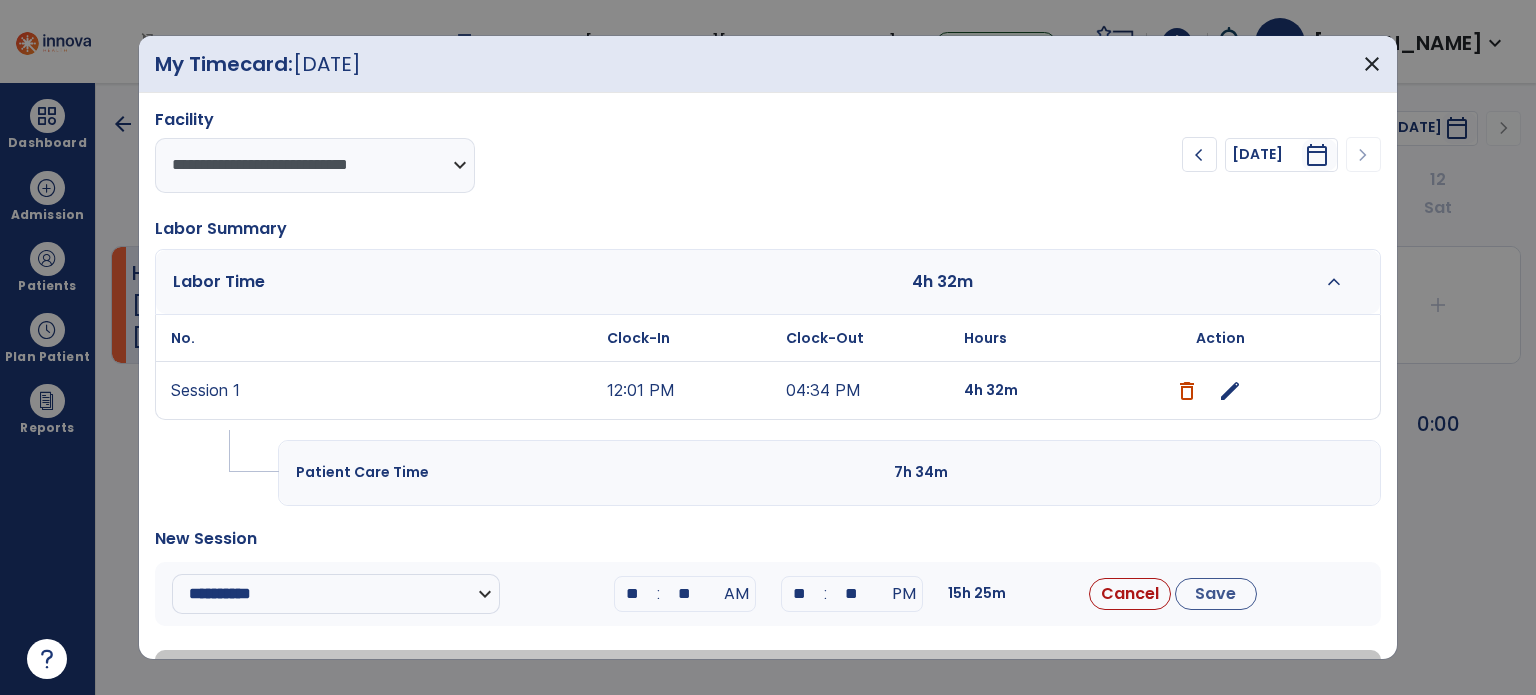click on "**" at bounding box center (852, 594) 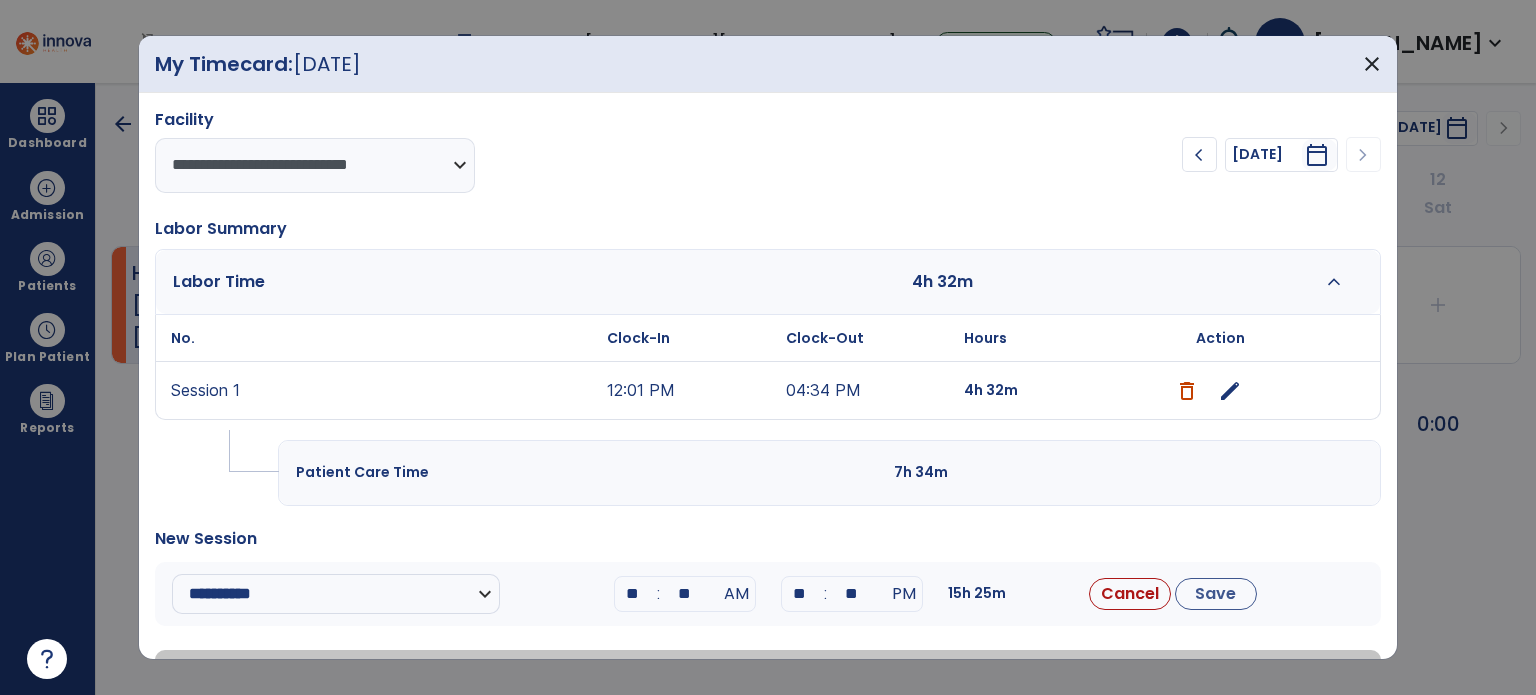 type on "**" 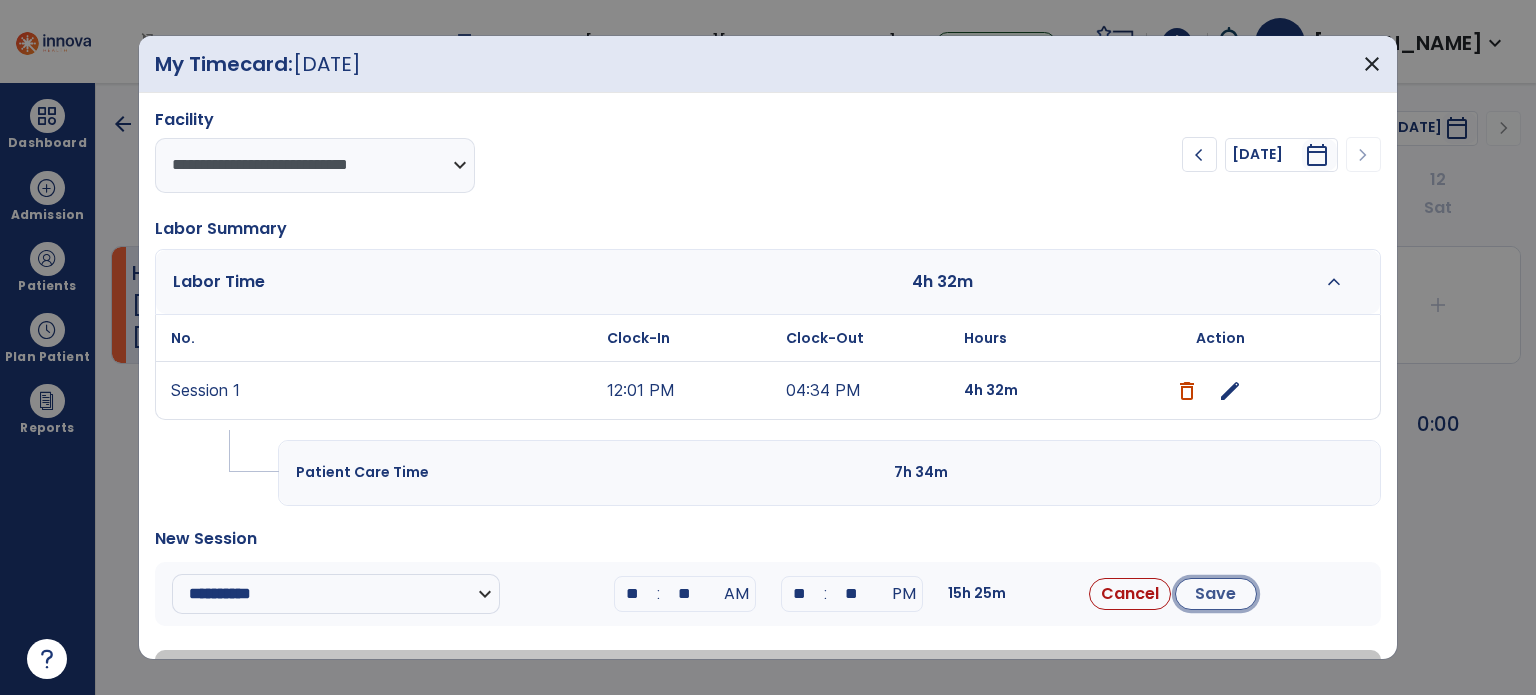 click on "Save" at bounding box center [1216, 594] 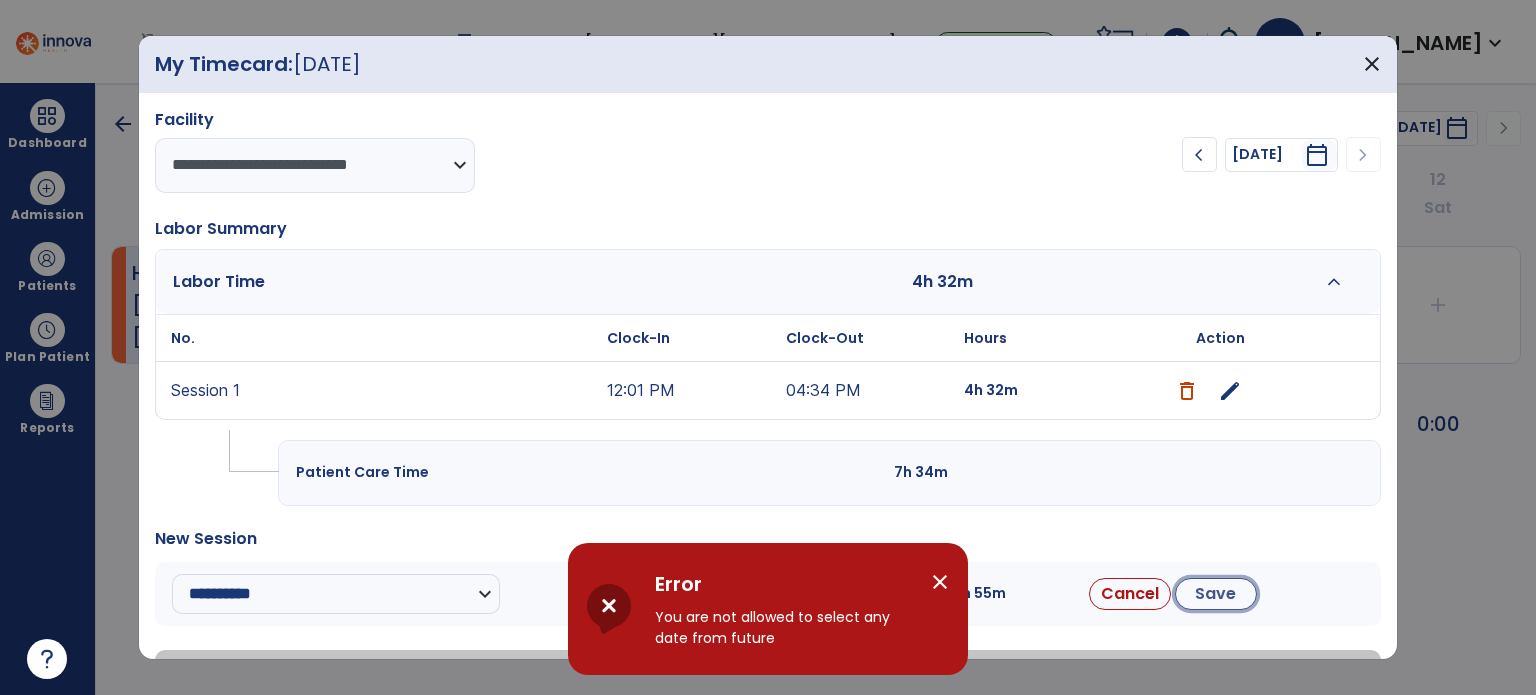 click on "Save" at bounding box center (1216, 594) 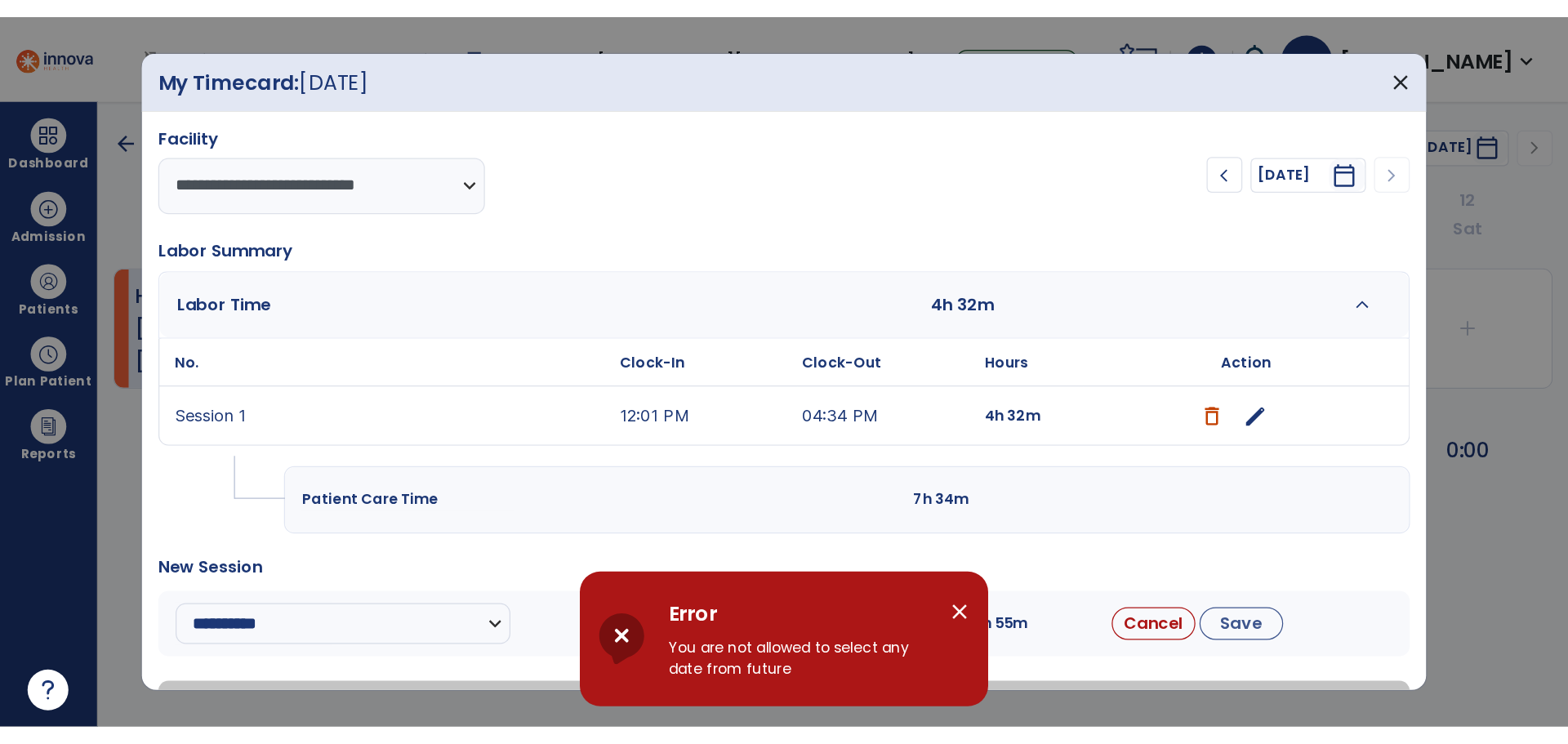 scroll, scrollTop: 49, scrollLeft: 0, axis: vertical 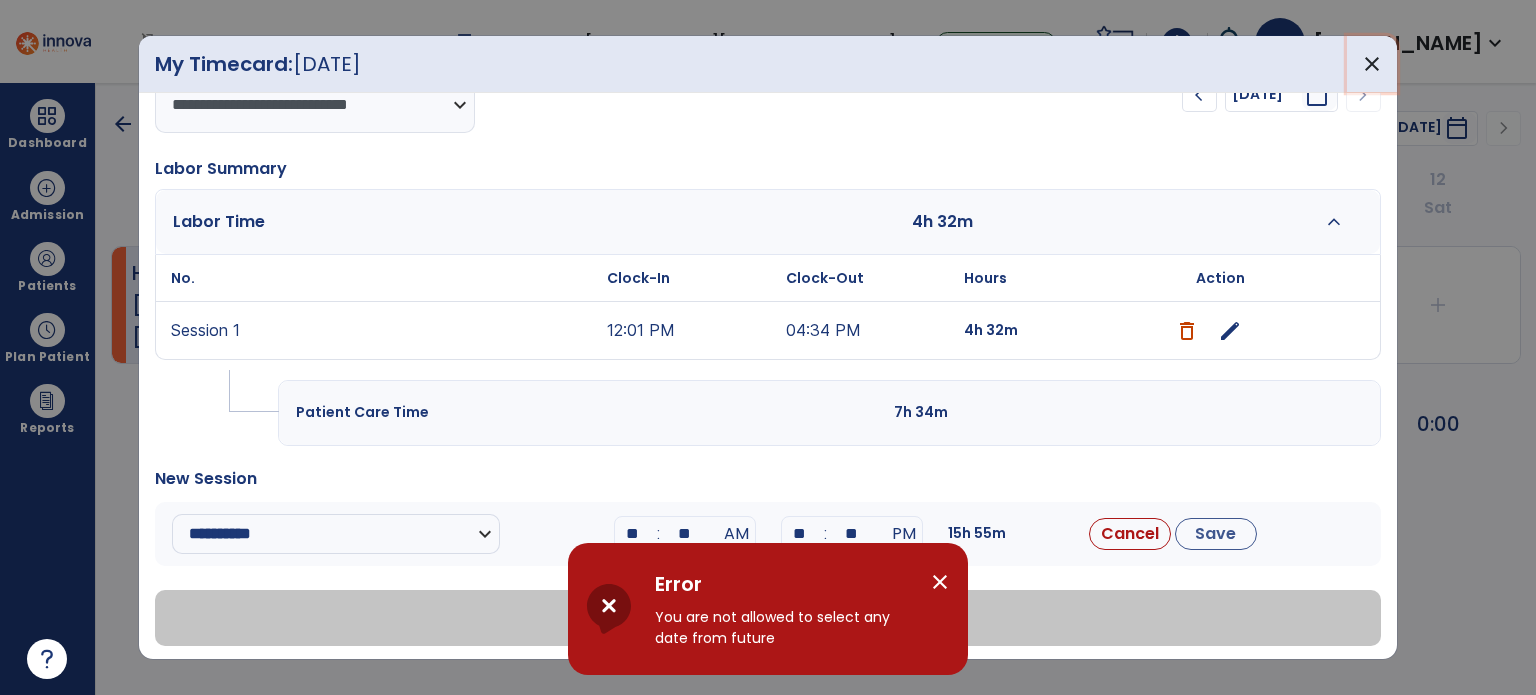 click on "close" at bounding box center (1372, 64) 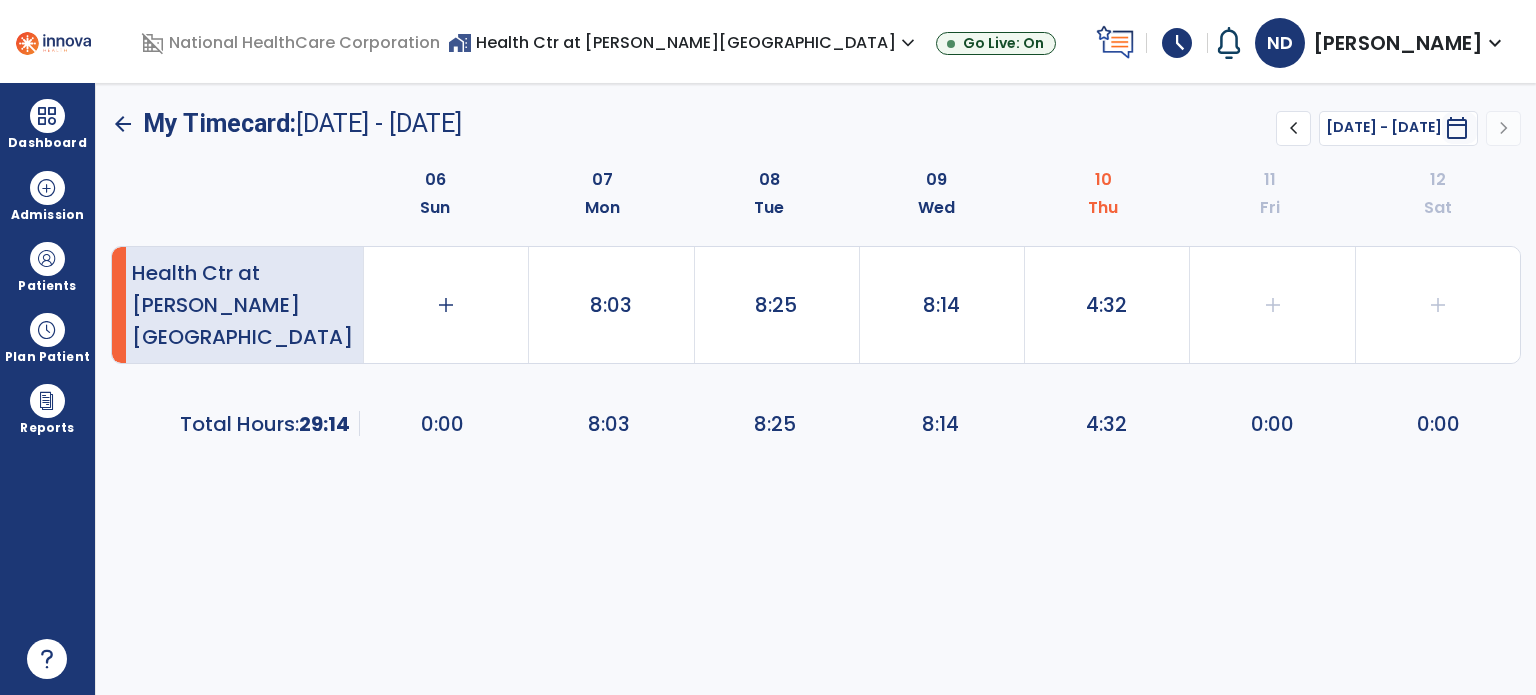 click on "Dashboard" at bounding box center (47, 124) 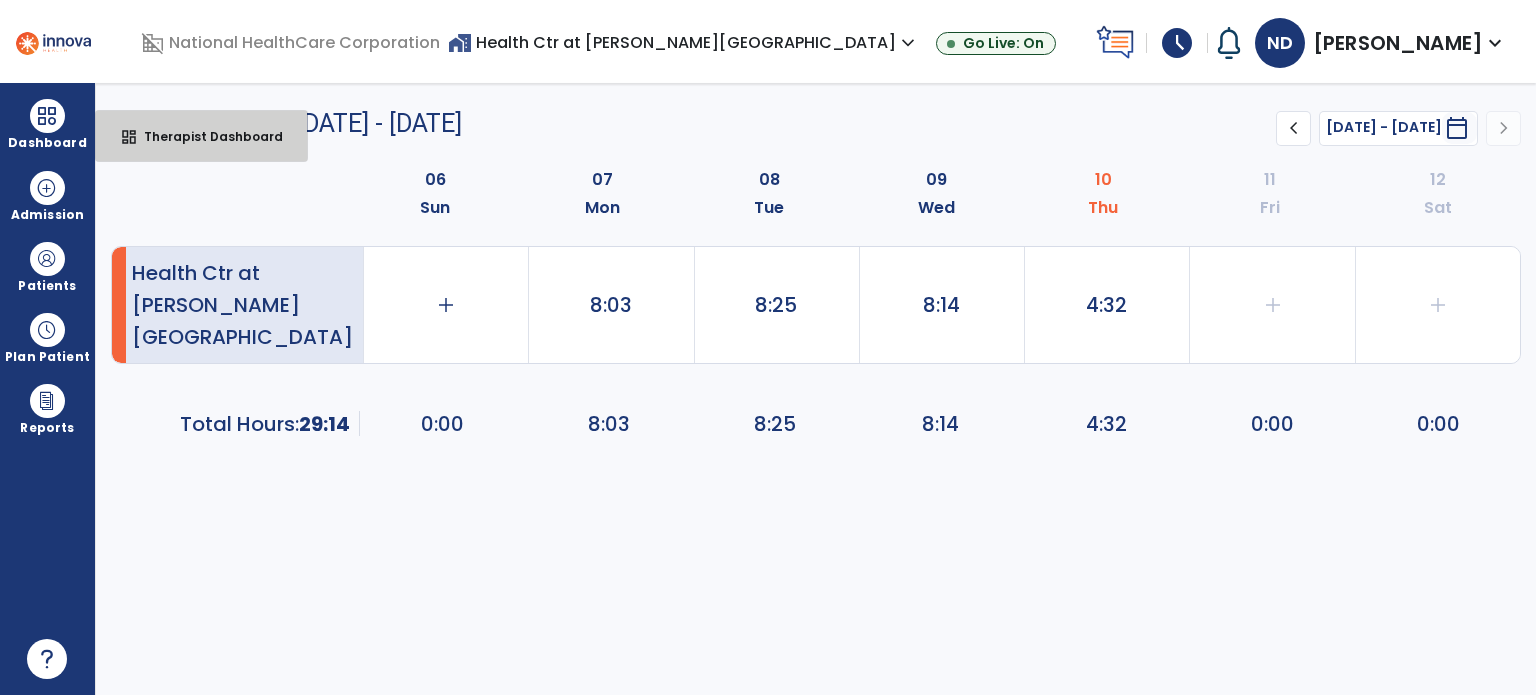 click on "dashboard  Therapist Dashboard" at bounding box center (201, 136) 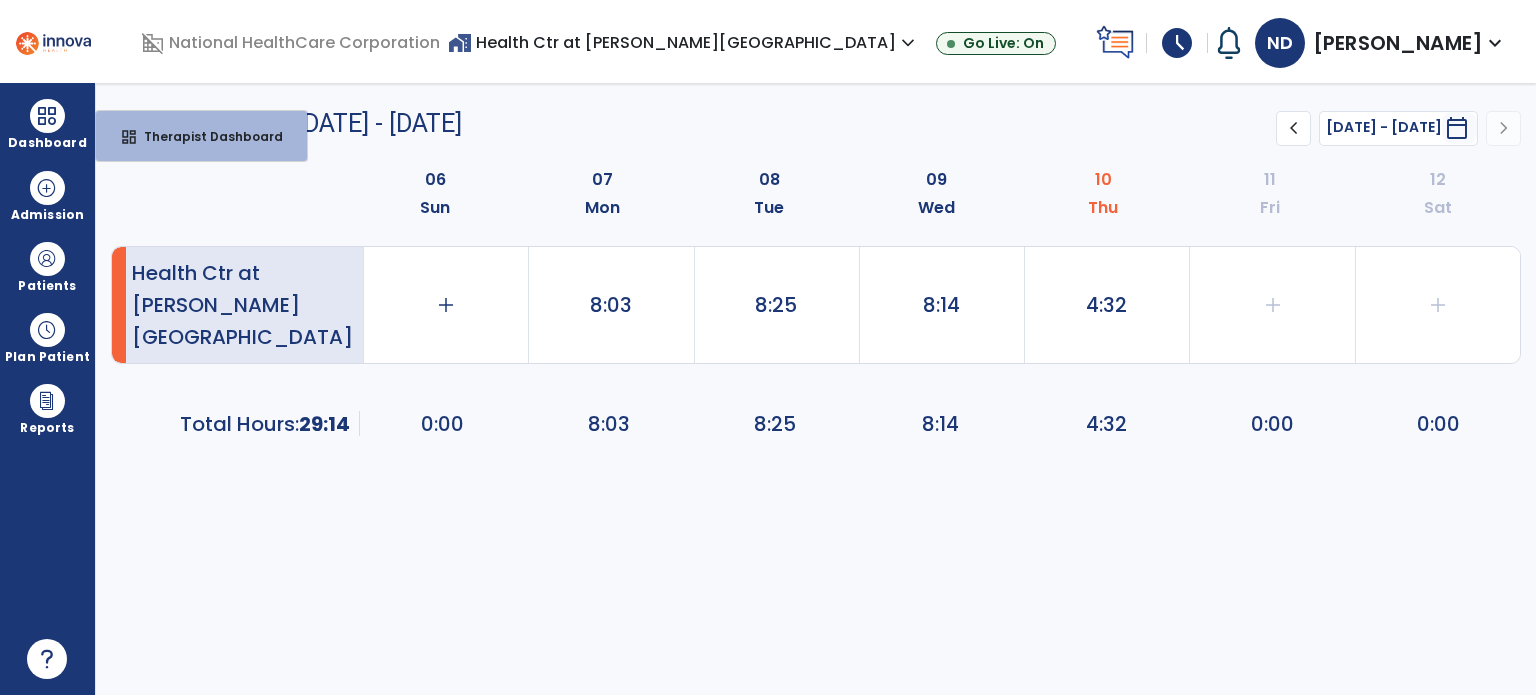 select on "****" 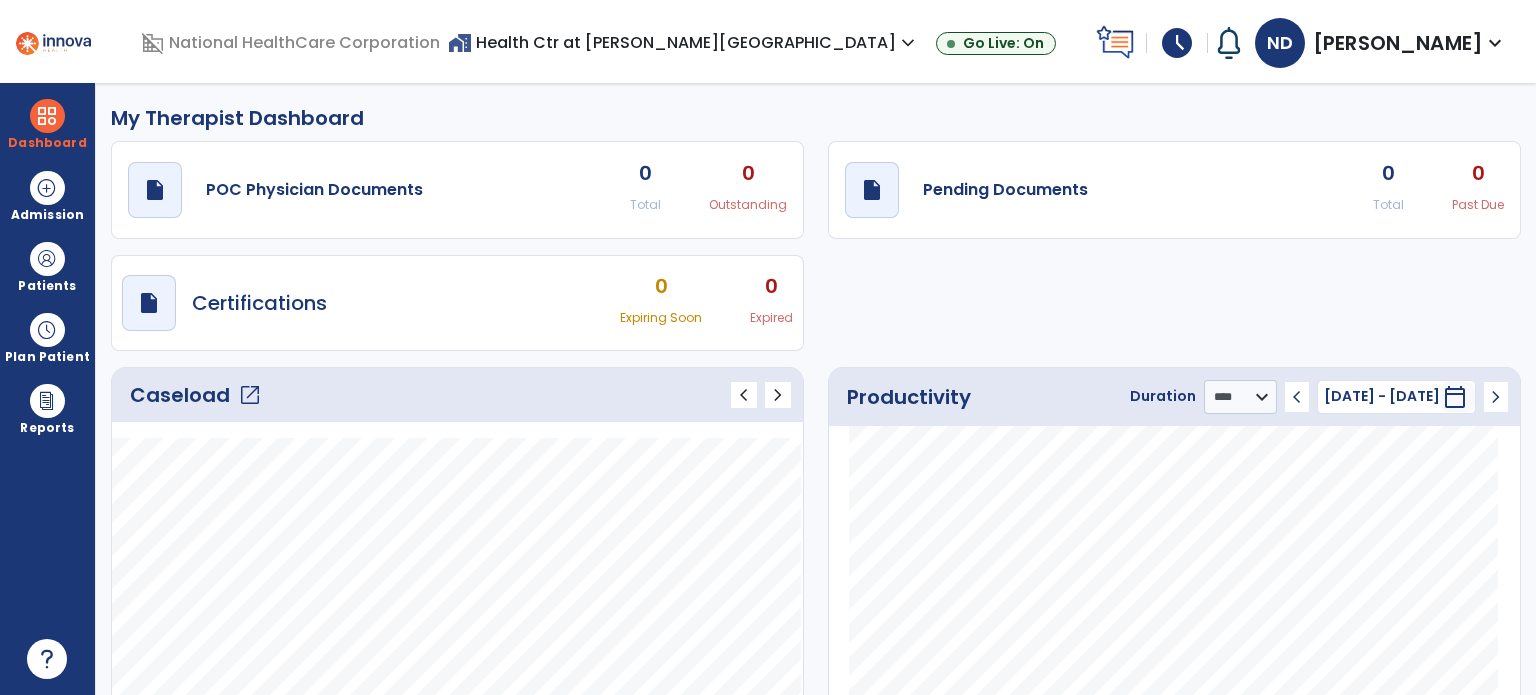 click on "schedule" at bounding box center (1177, 43) 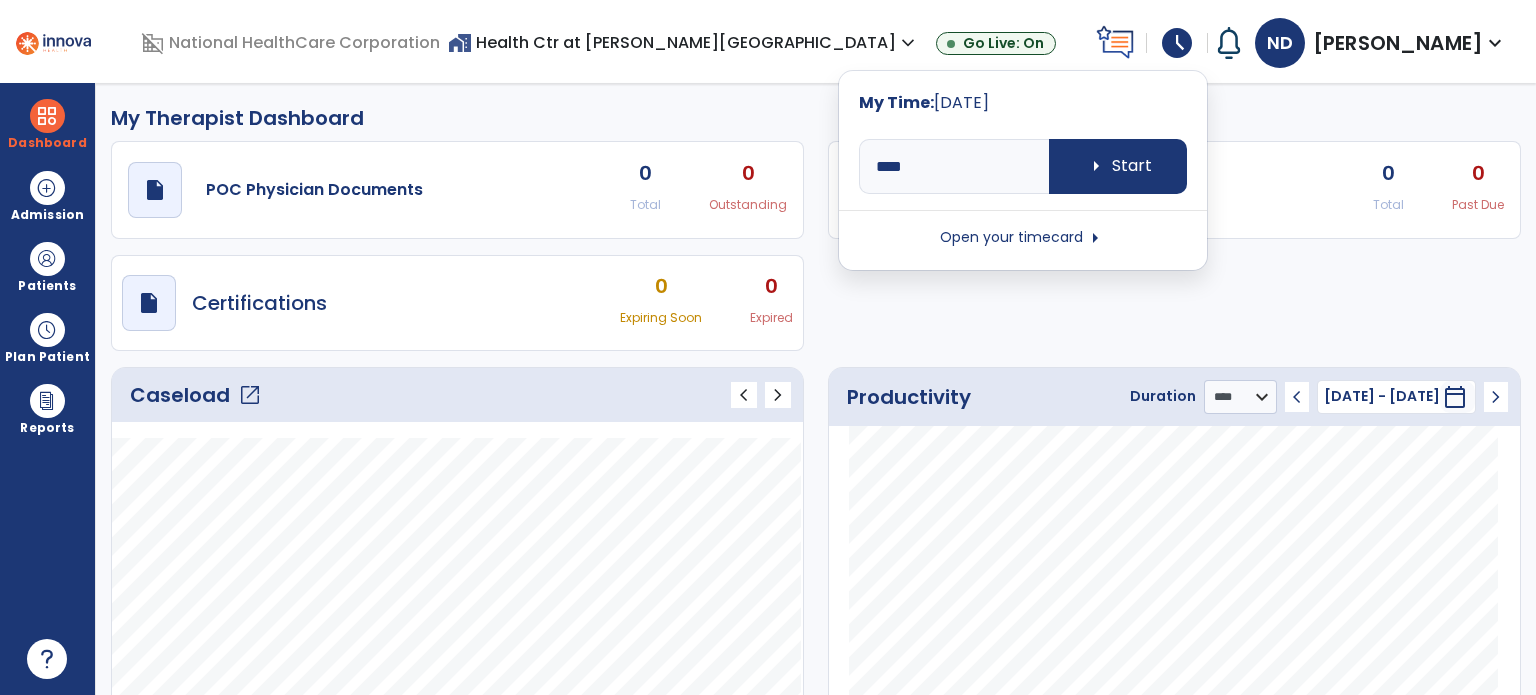 click on "My Time:   [DATE]    **** arrow_right  Start   Open your timecard  arrow_right" at bounding box center [1023, 170] 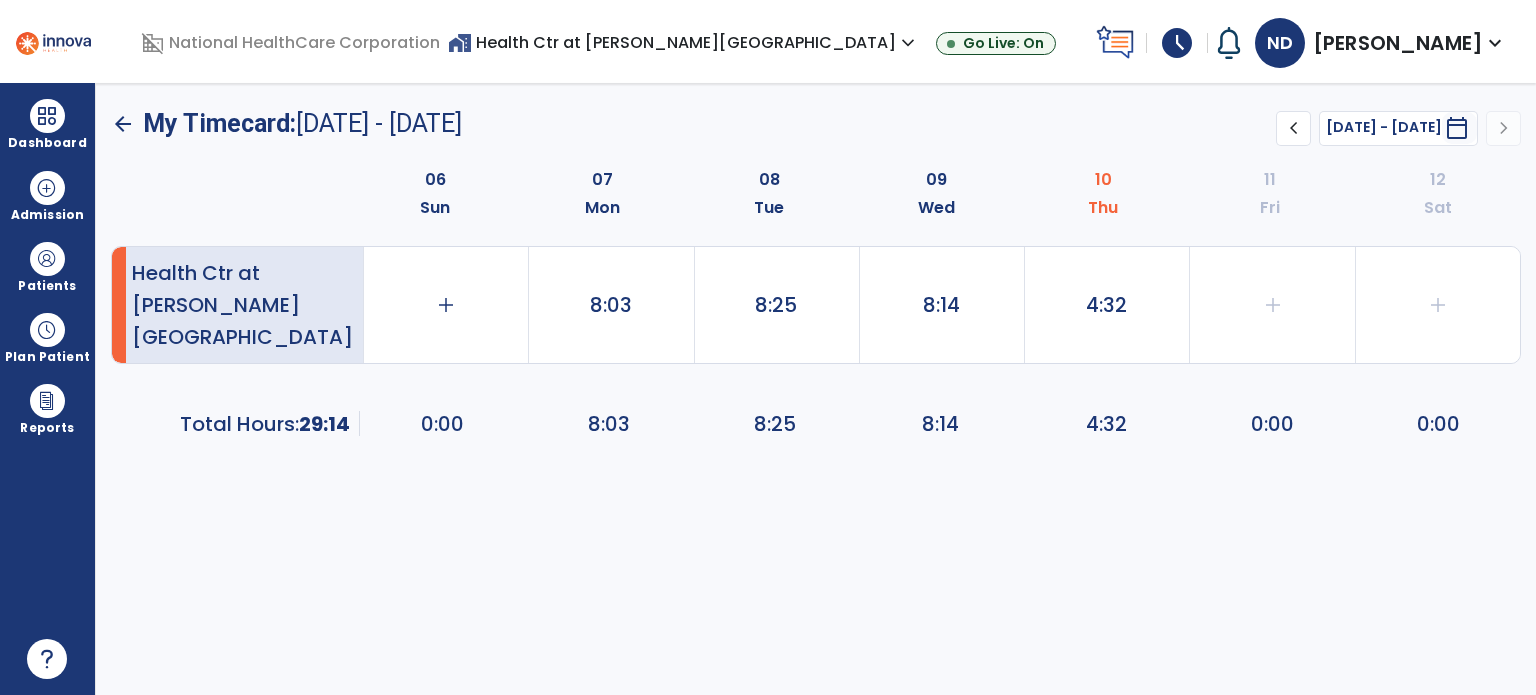 click on "4:32" 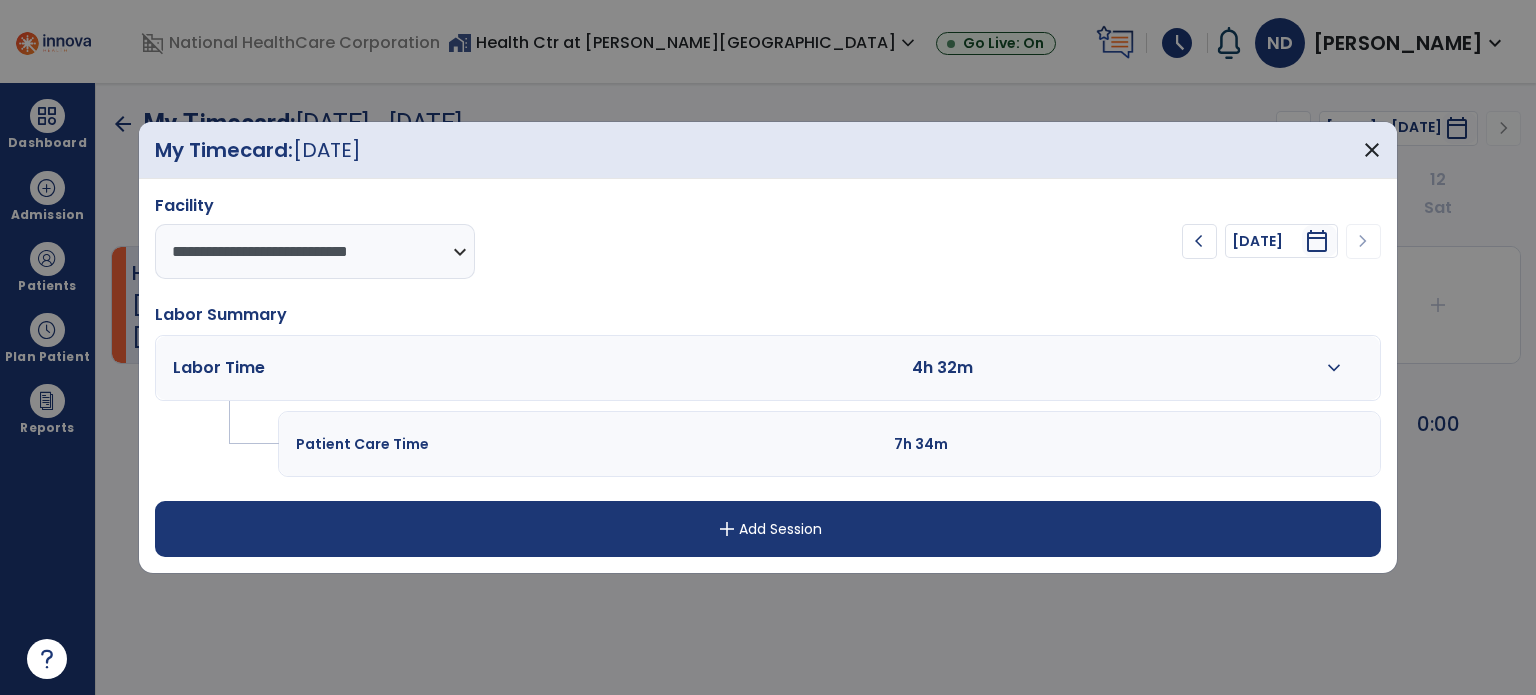 click on "expand_more" at bounding box center (1334, 368) 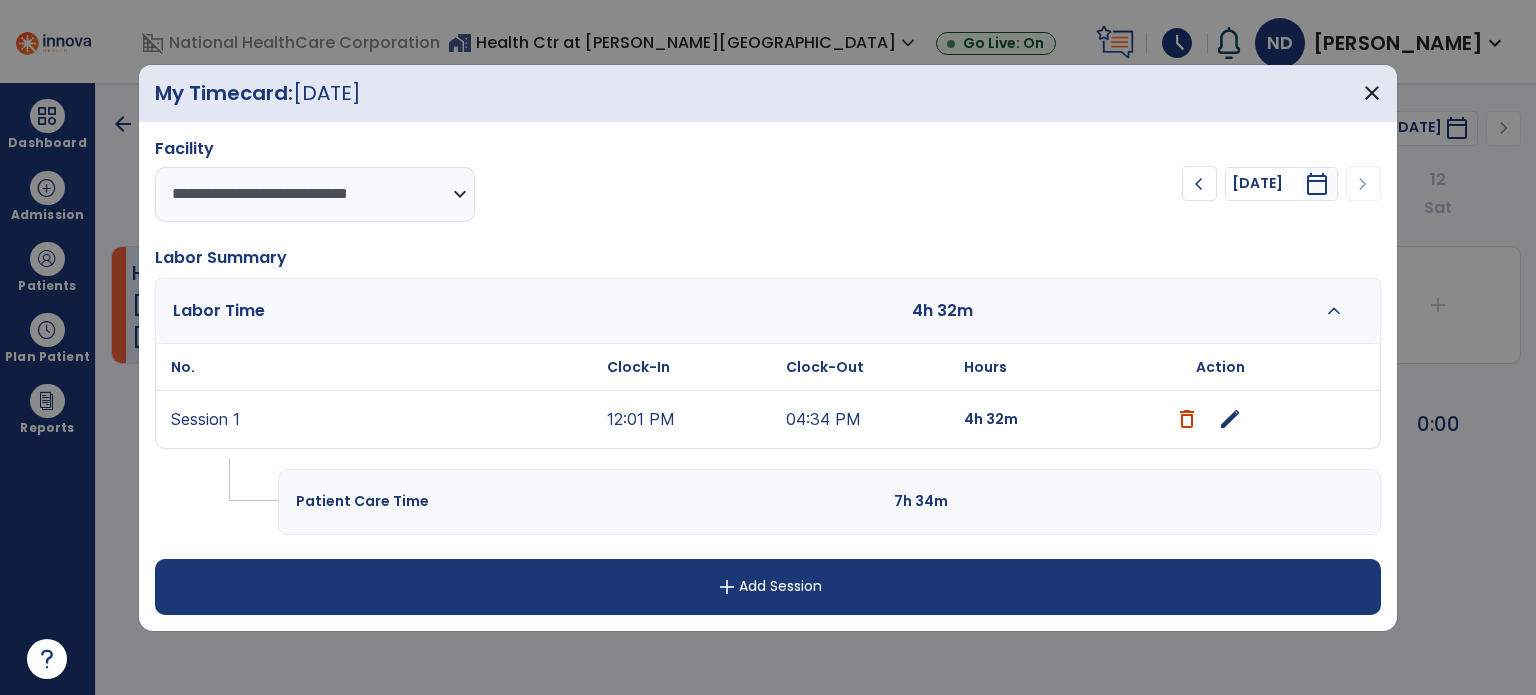 click on "add  Add Session" at bounding box center [768, 587] 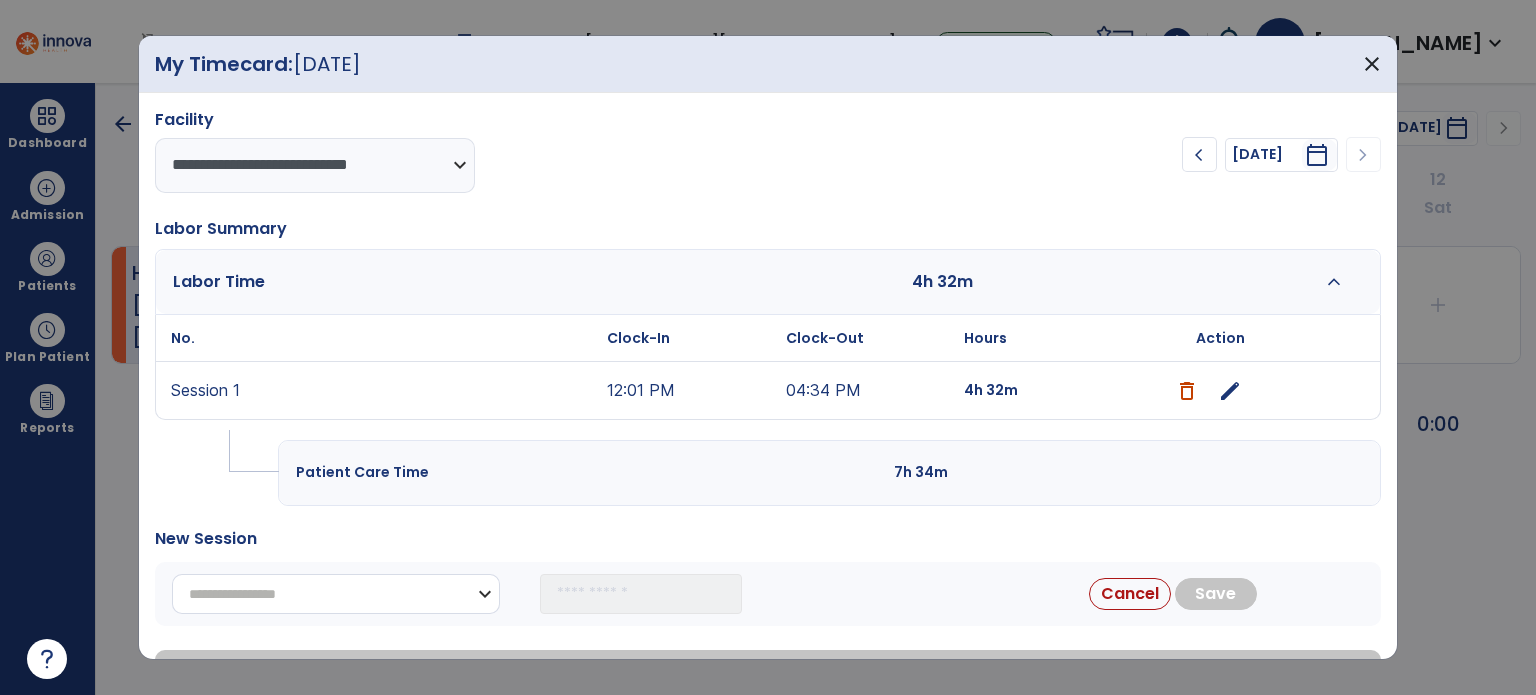click on "**********" at bounding box center (336, 594) 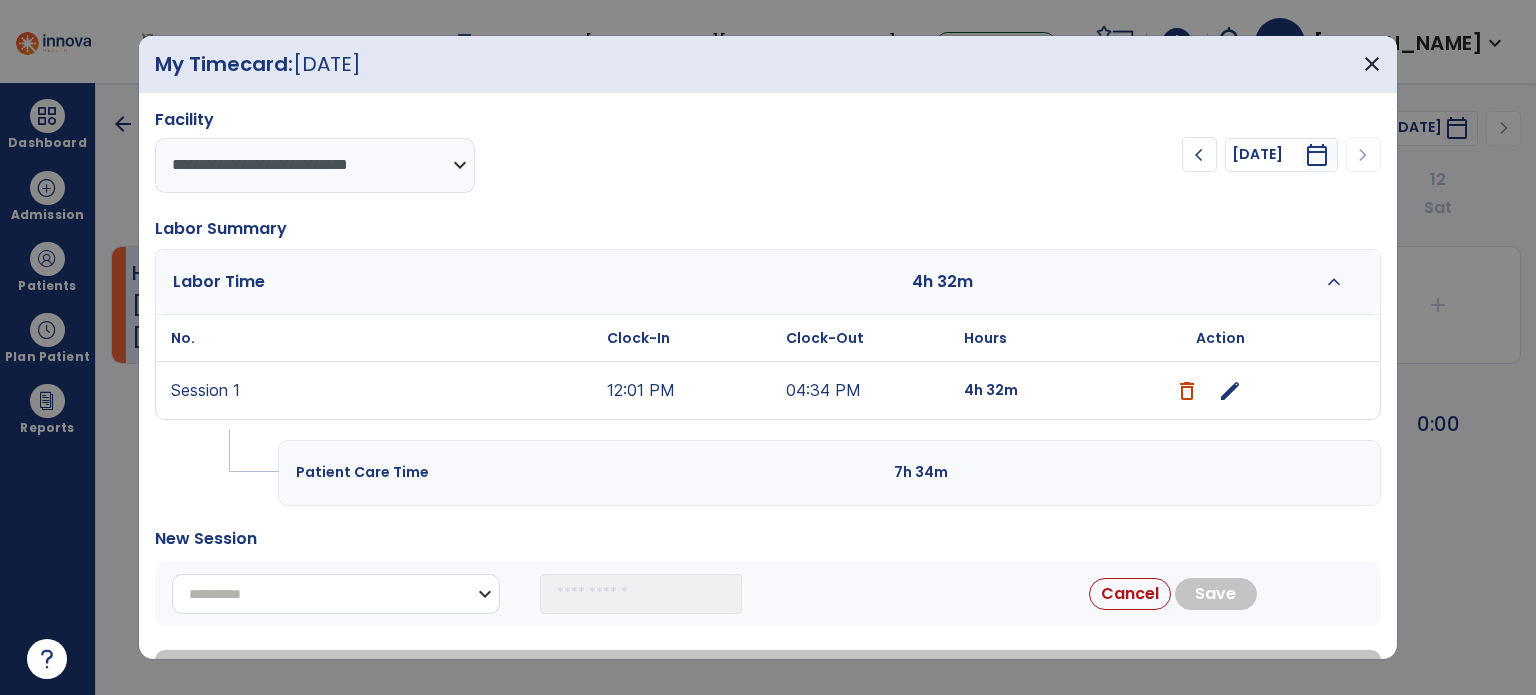 click on "**********" at bounding box center (336, 594) 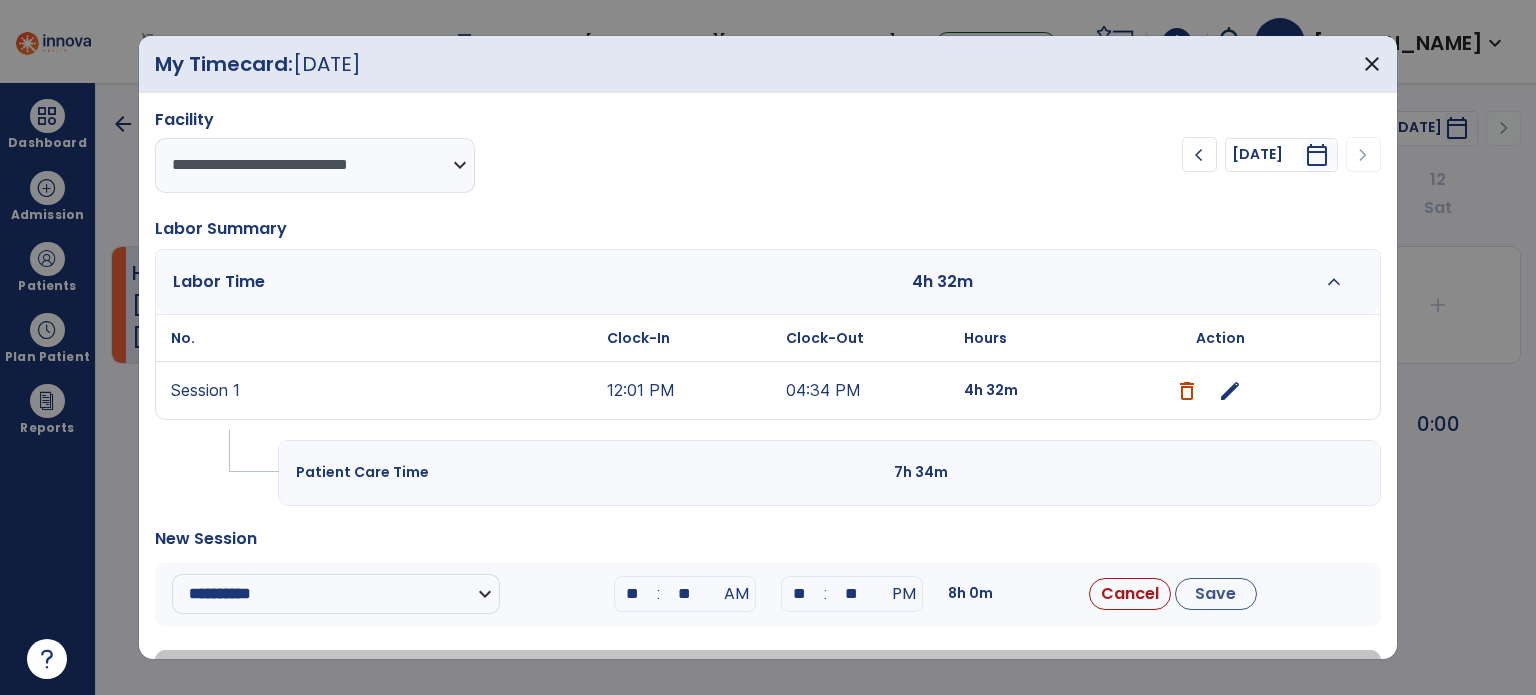 click on "**" at bounding box center (633, 594) 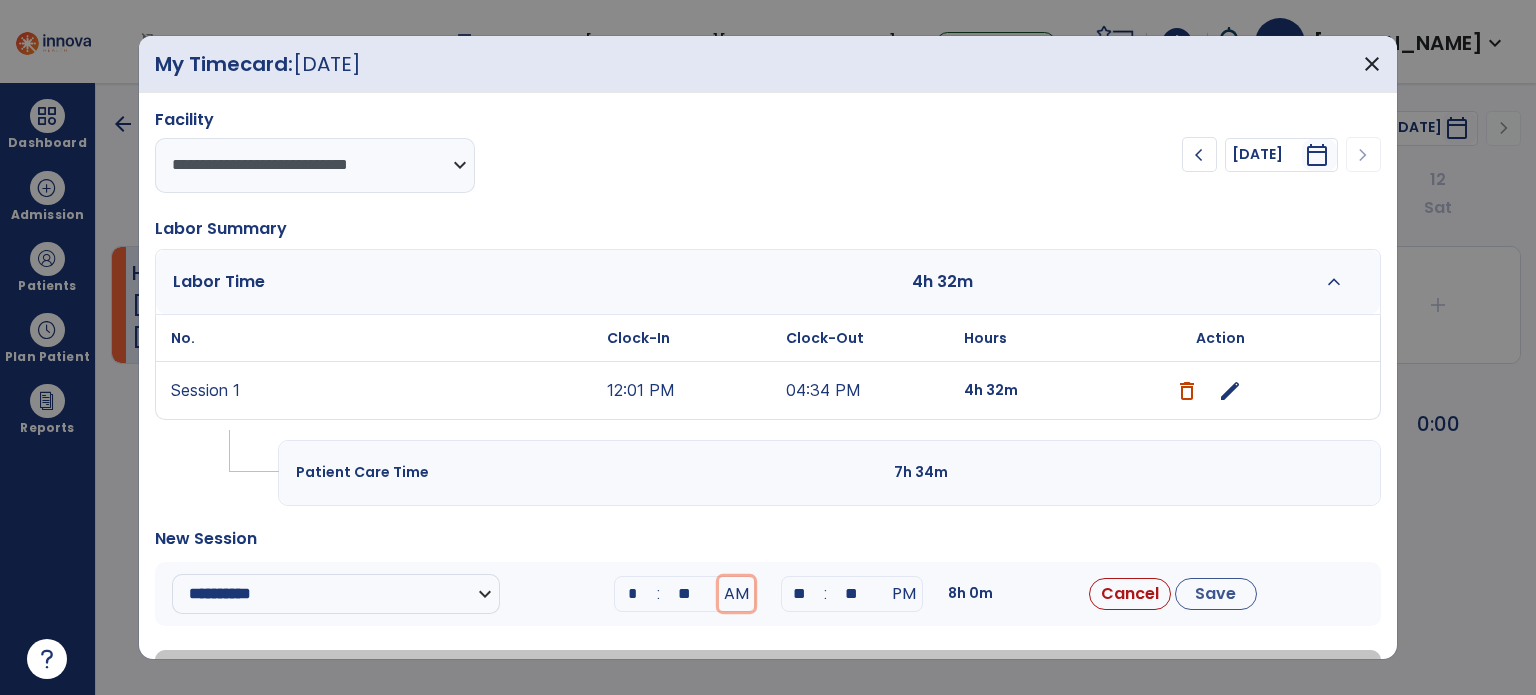 type on "**" 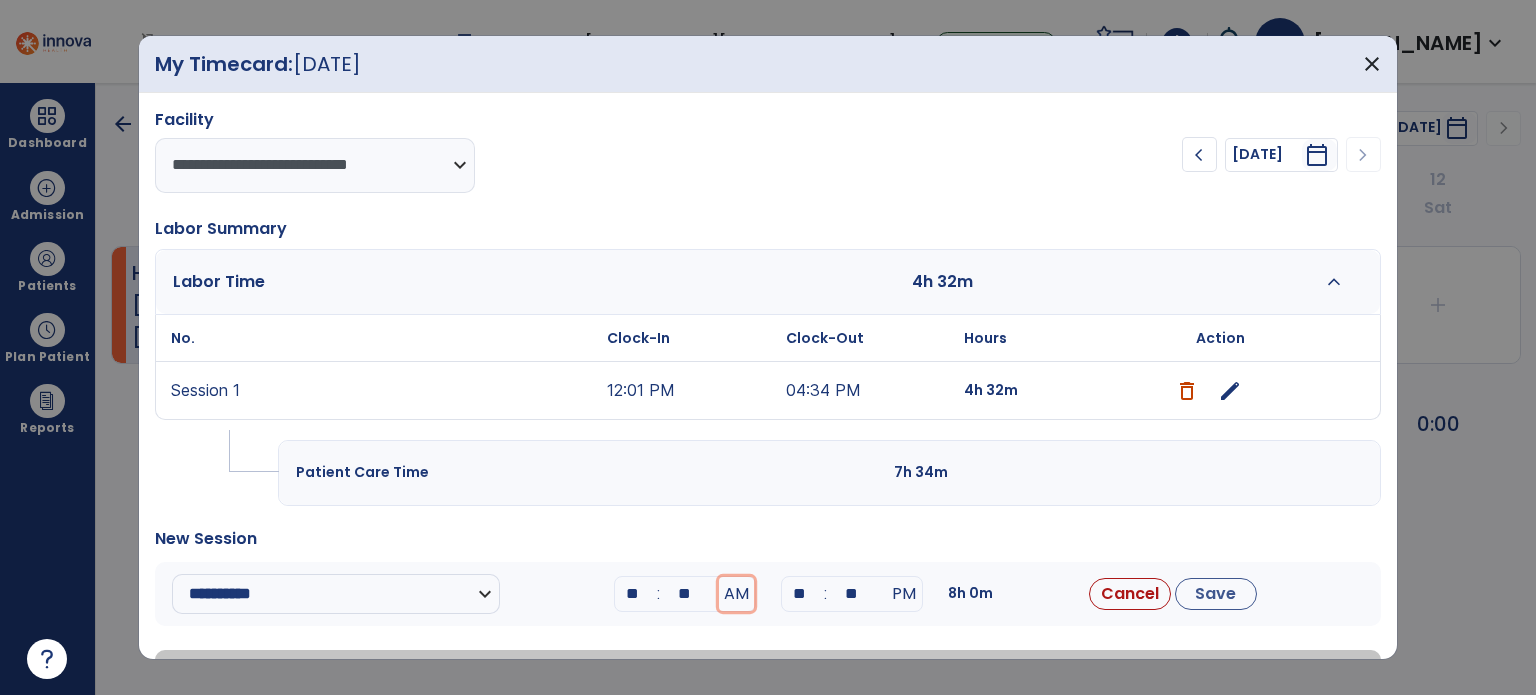 click on "AM" at bounding box center (736, 594) 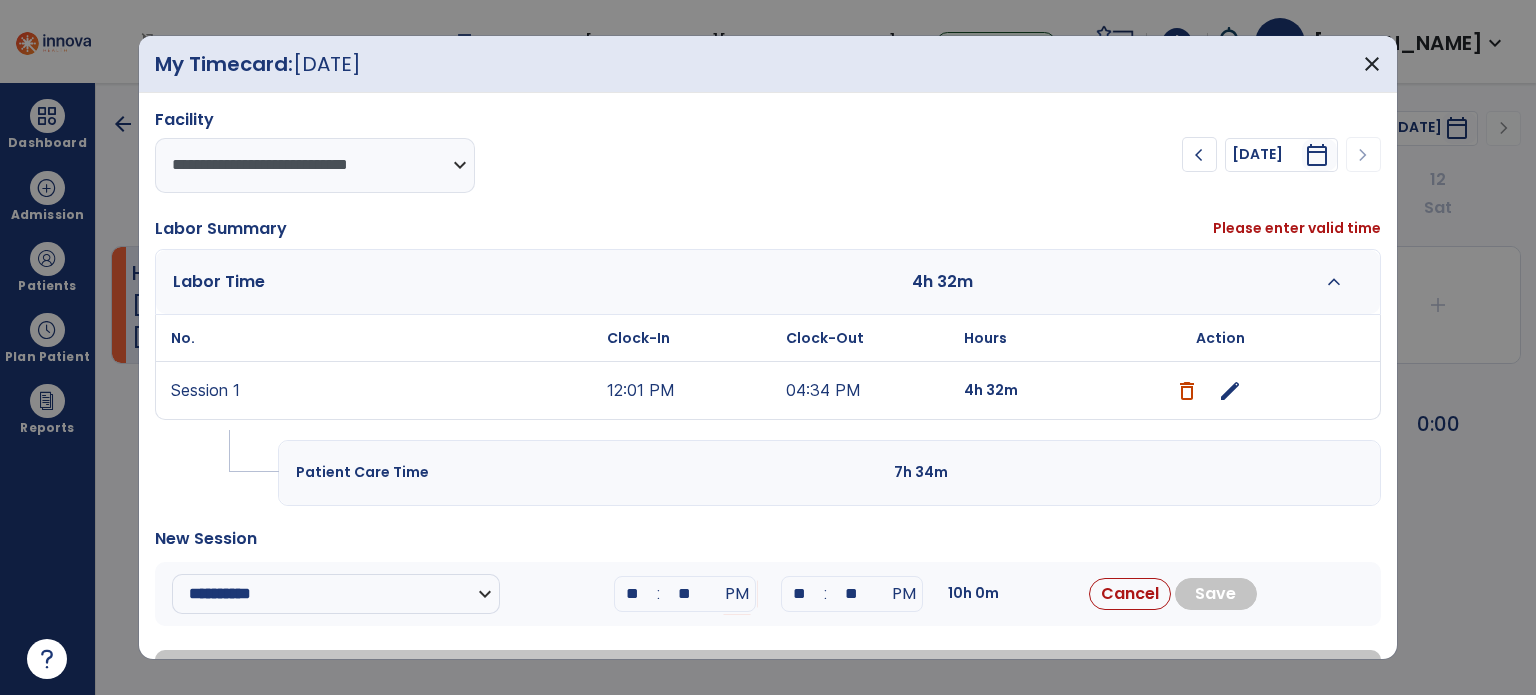 click on "**" at bounding box center [685, 594] 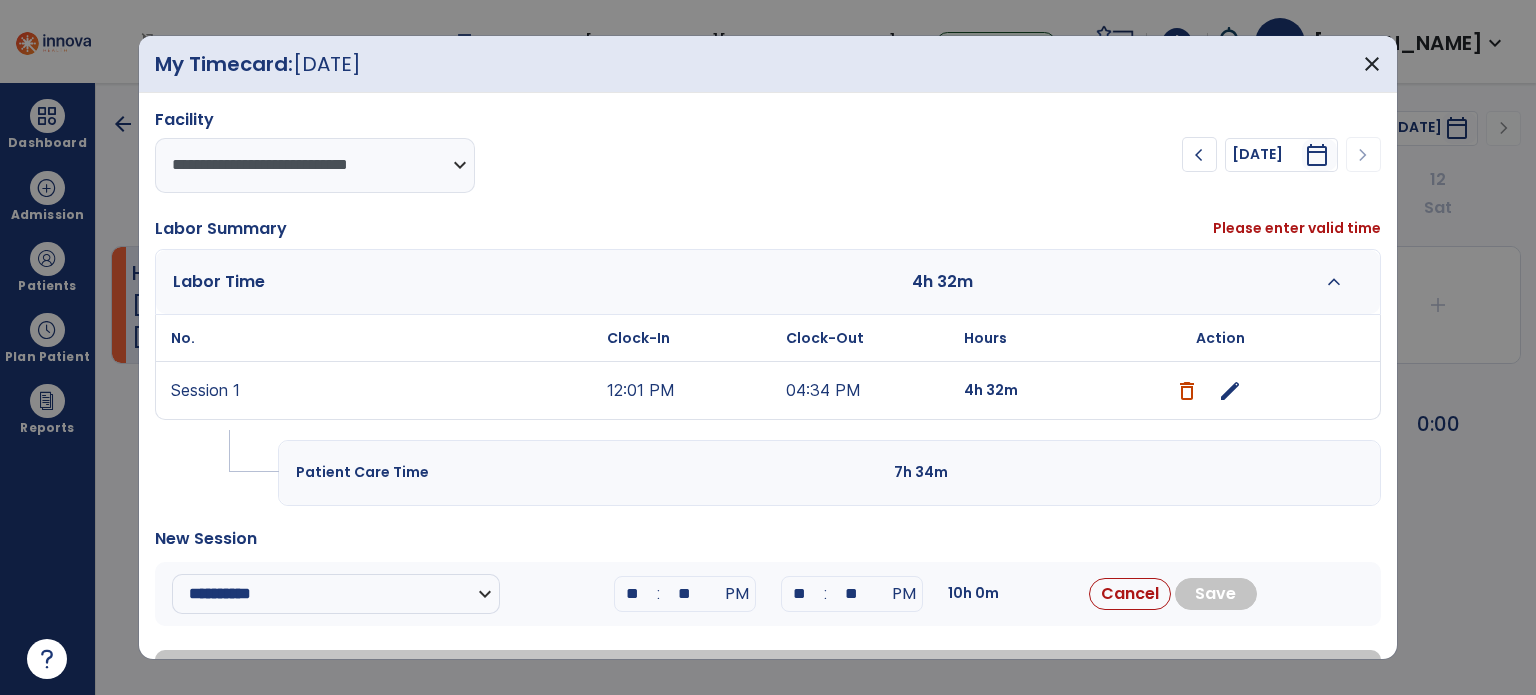 type on "**" 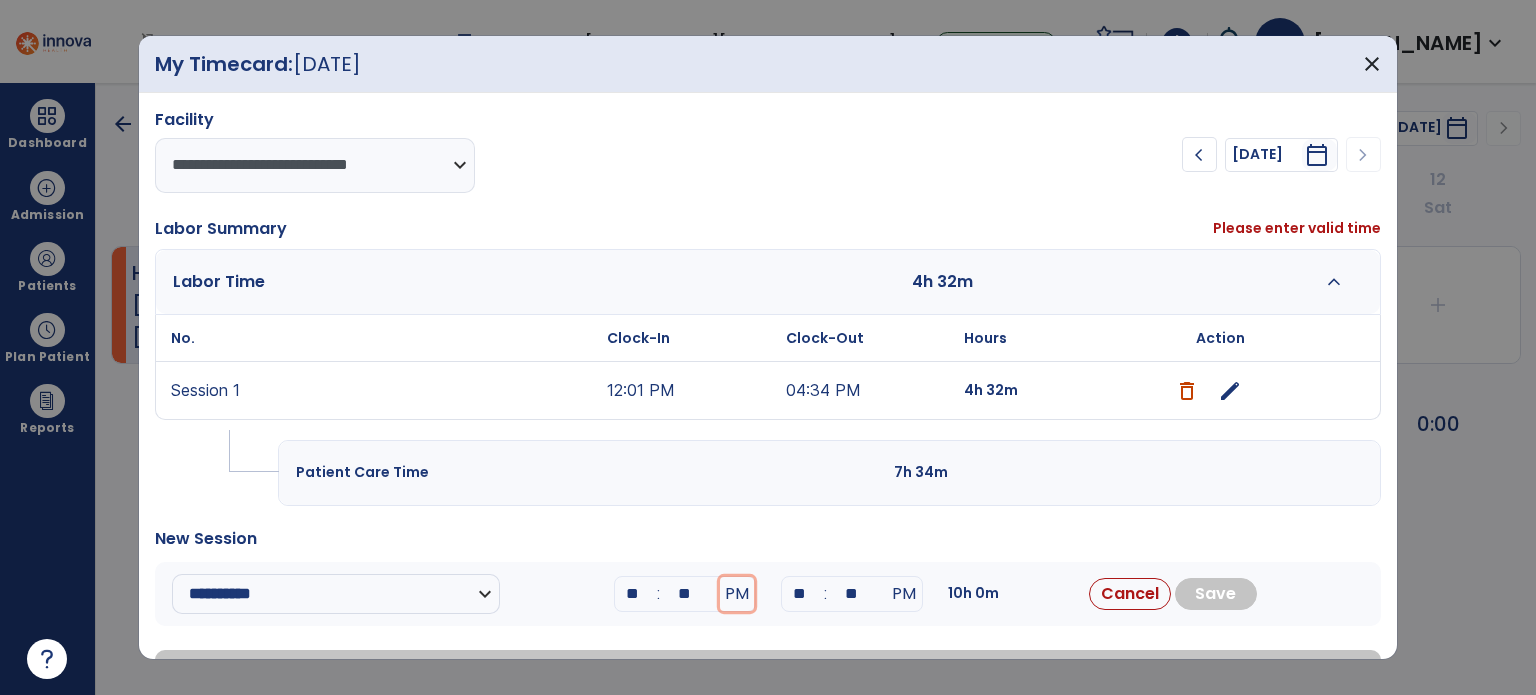 click on "PM" at bounding box center (737, 594) 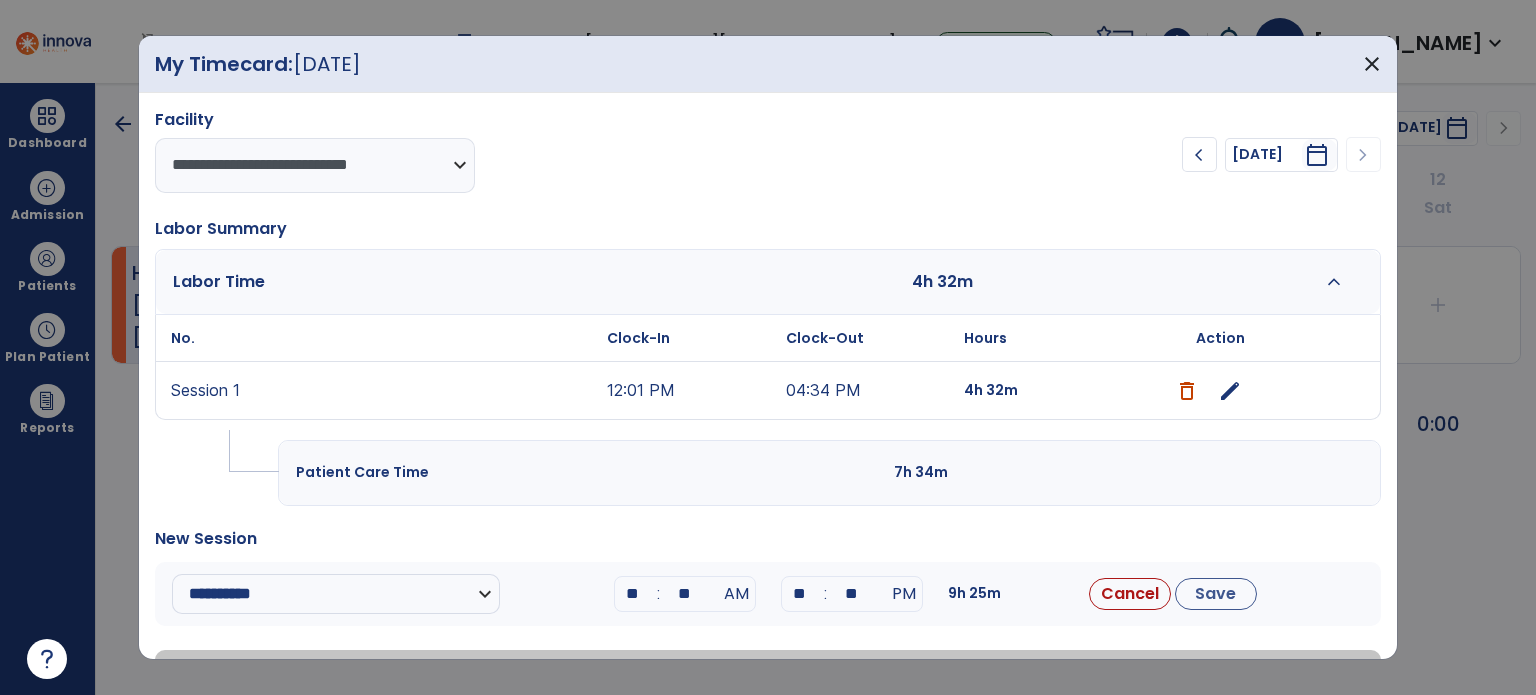 click on "**" at bounding box center (800, 594) 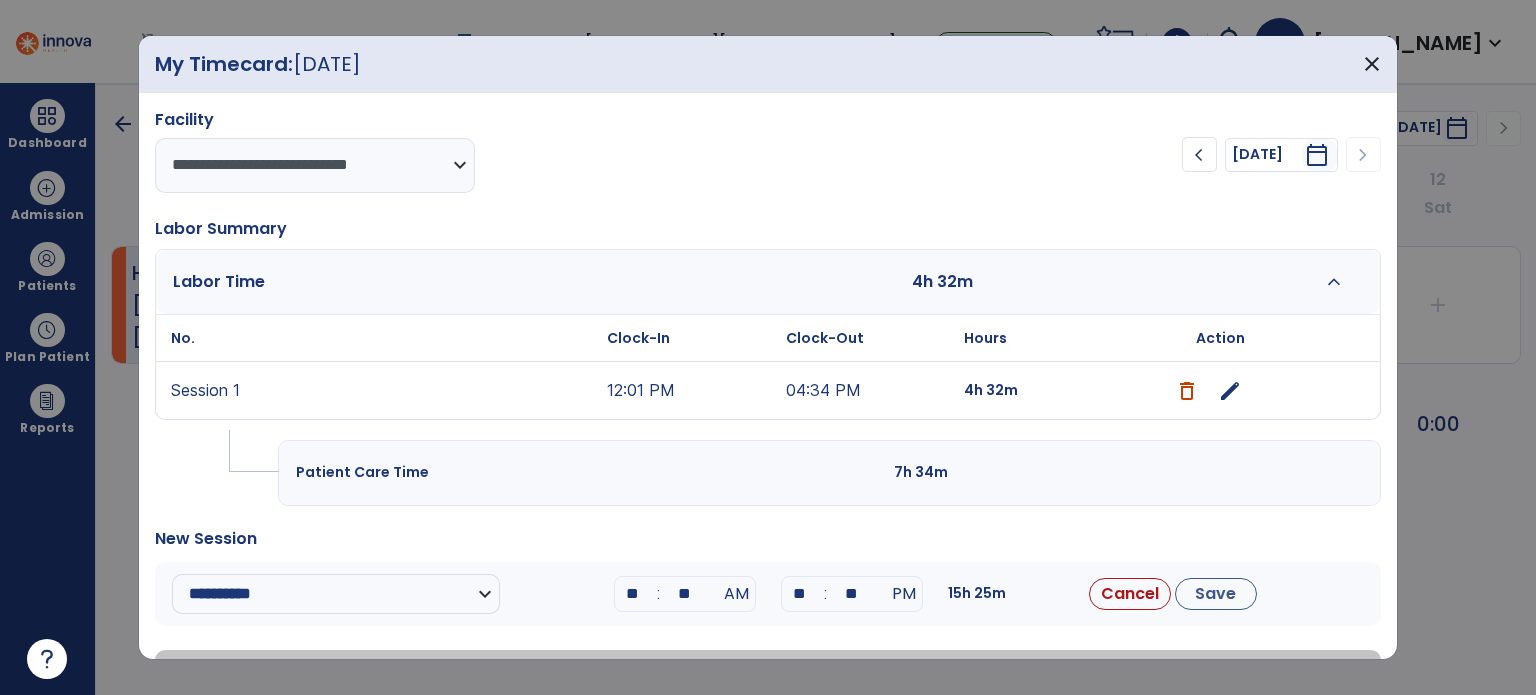 click on "**" at bounding box center (852, 594) 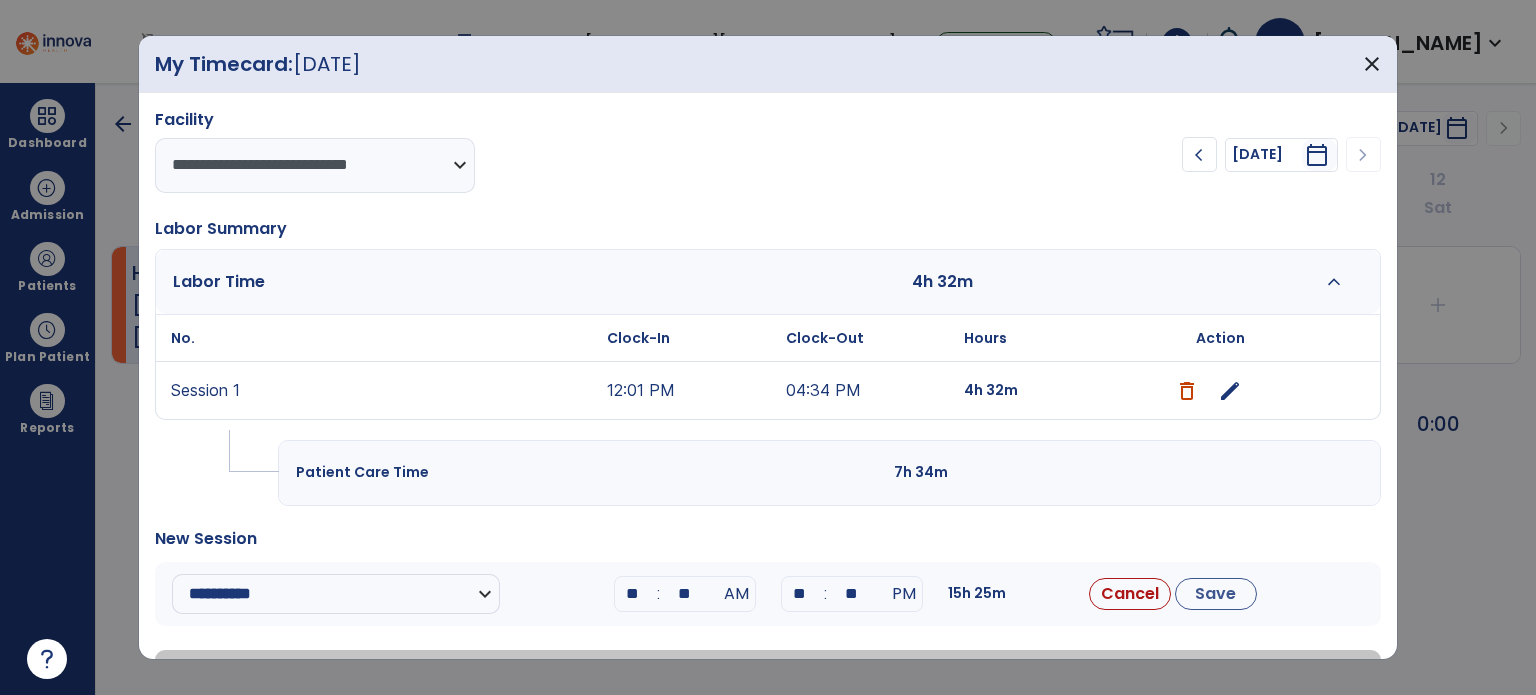 type on "**" 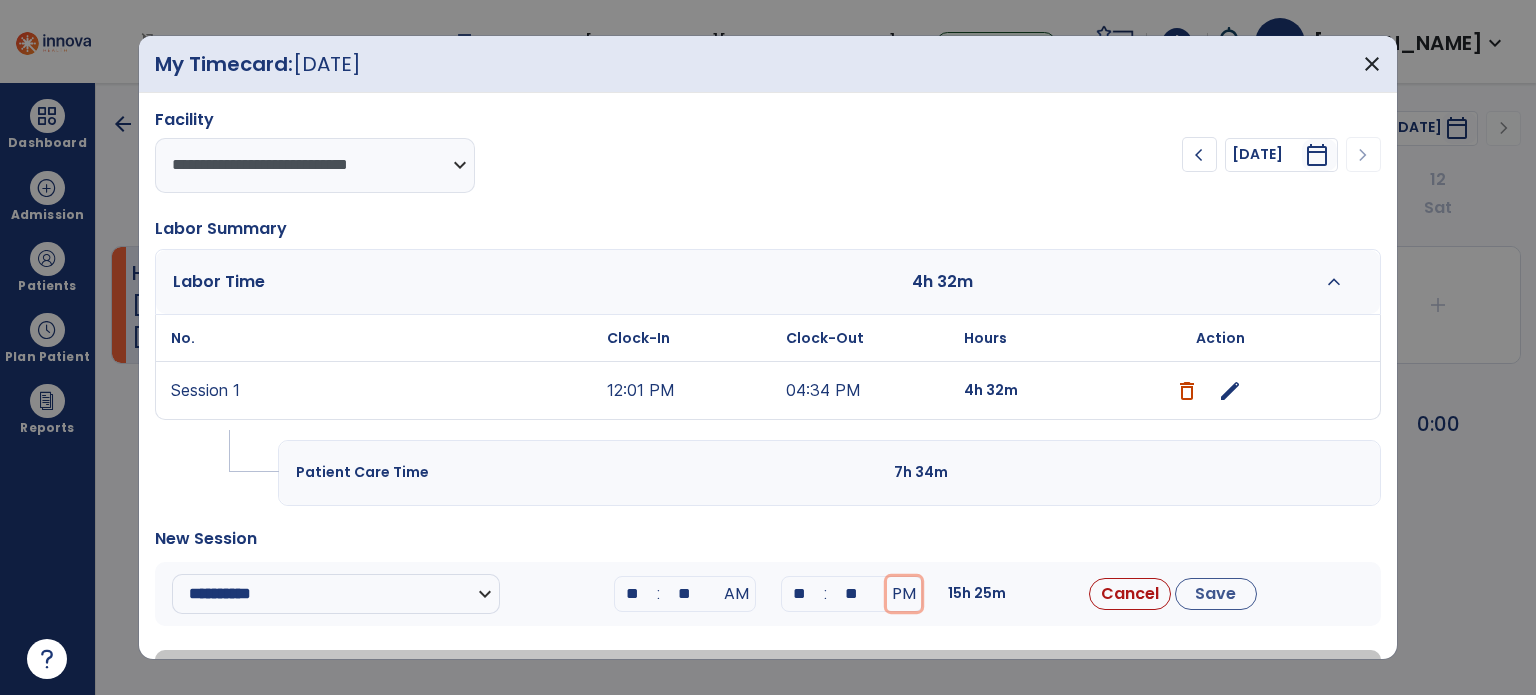click on "PM" at bounding box center (904, 594) 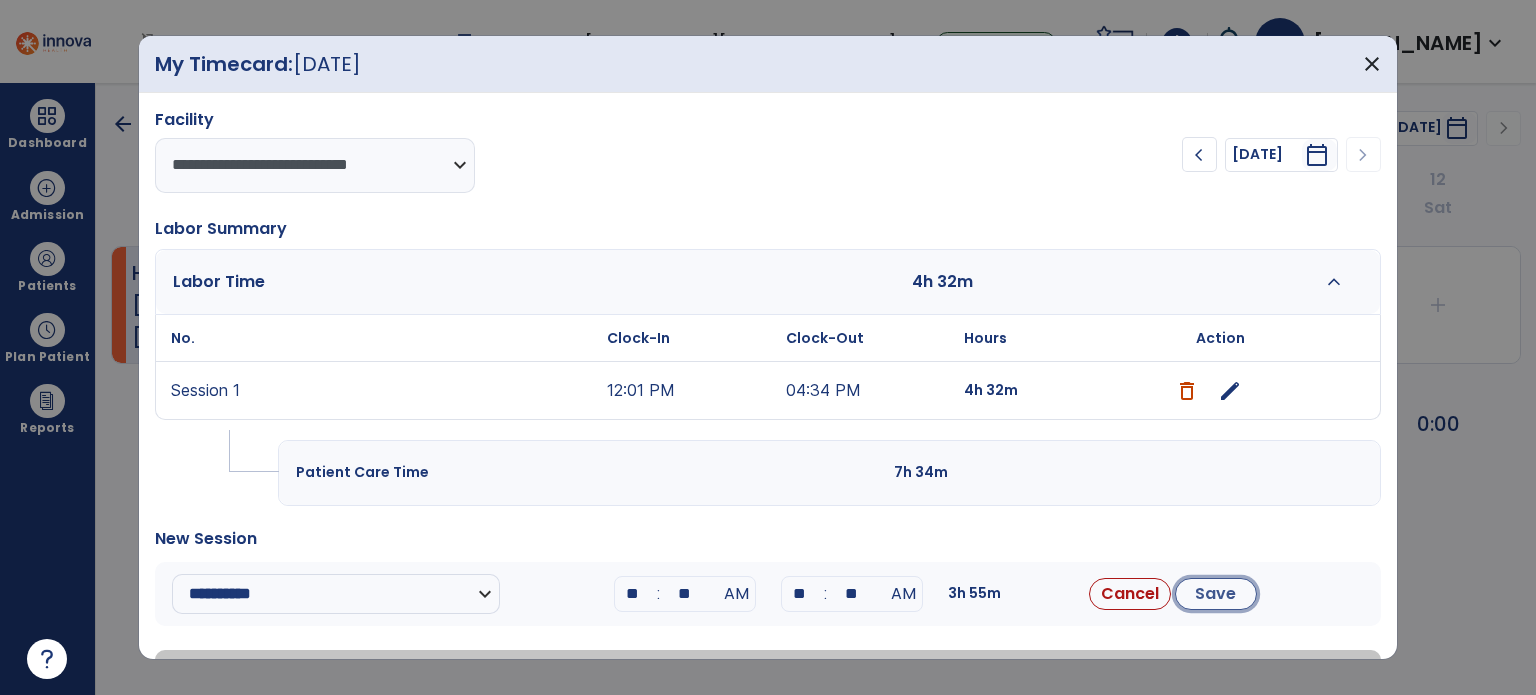 click on "Save" at bounding box center [1216, 594] 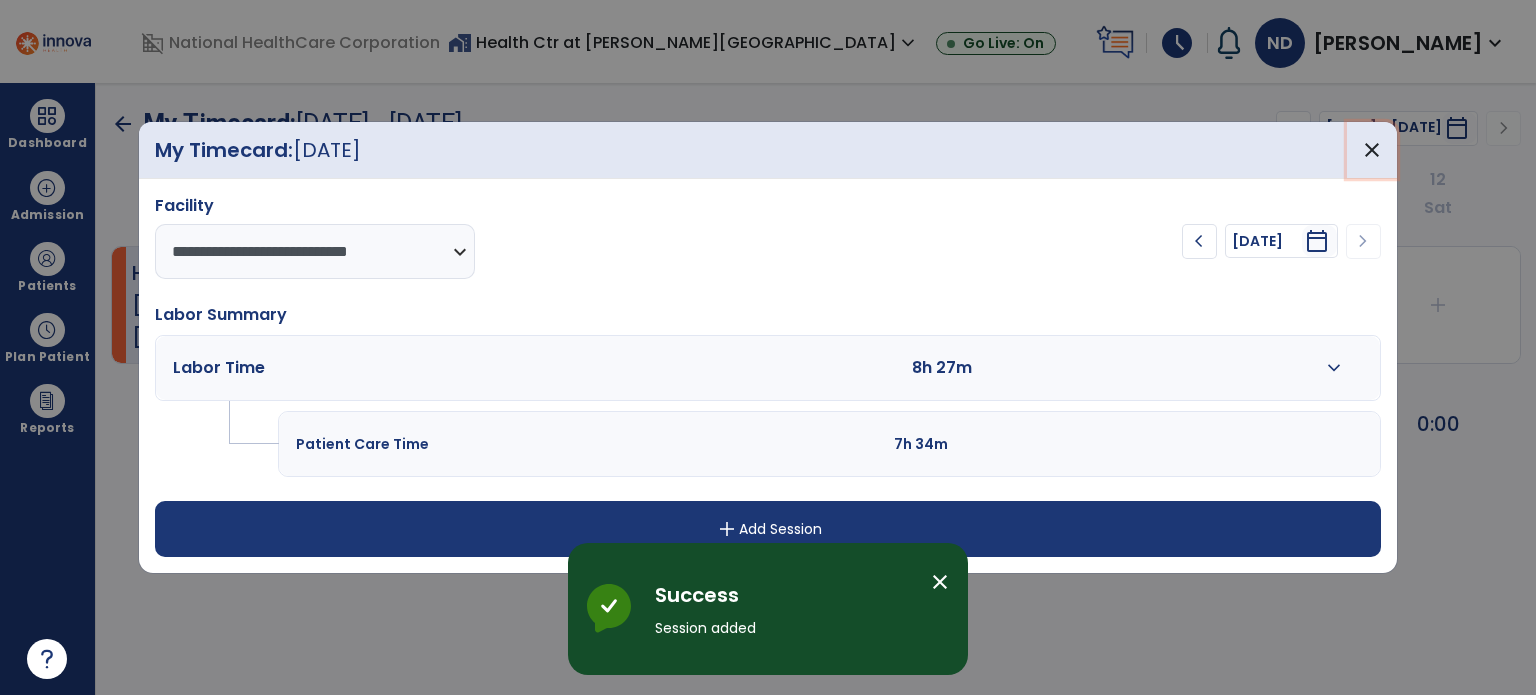 click on "close" at bounding box center (1372, 150) 